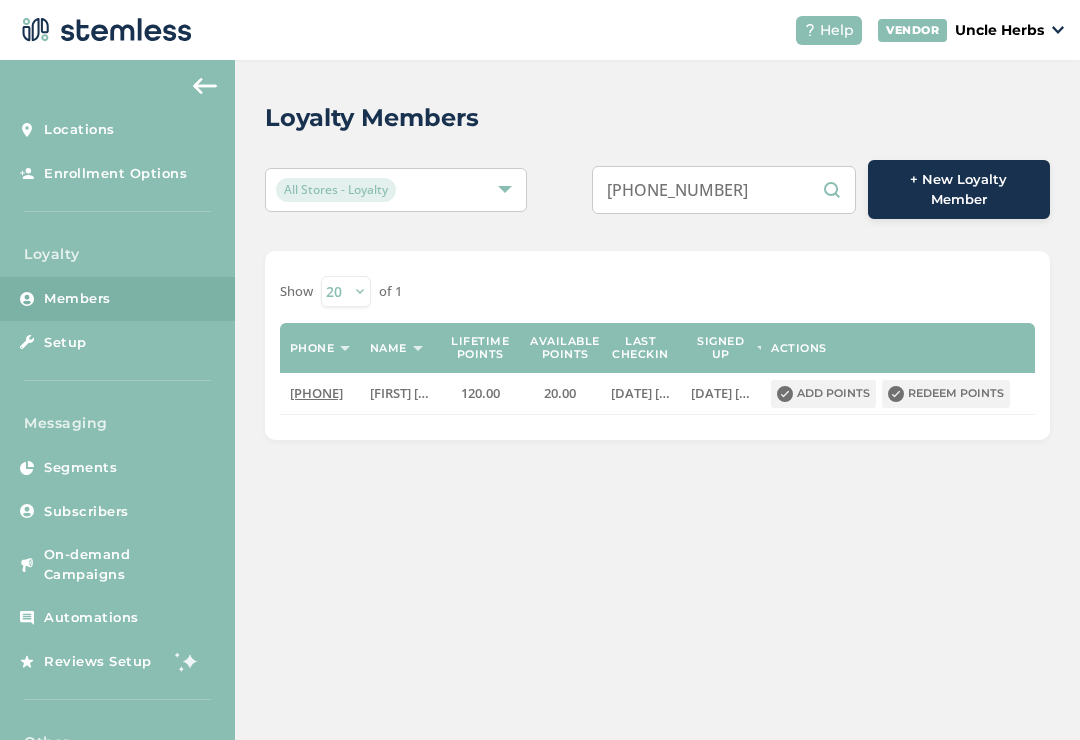 scroll, scrollTop: 0, scrollLeft: 0, axis: both 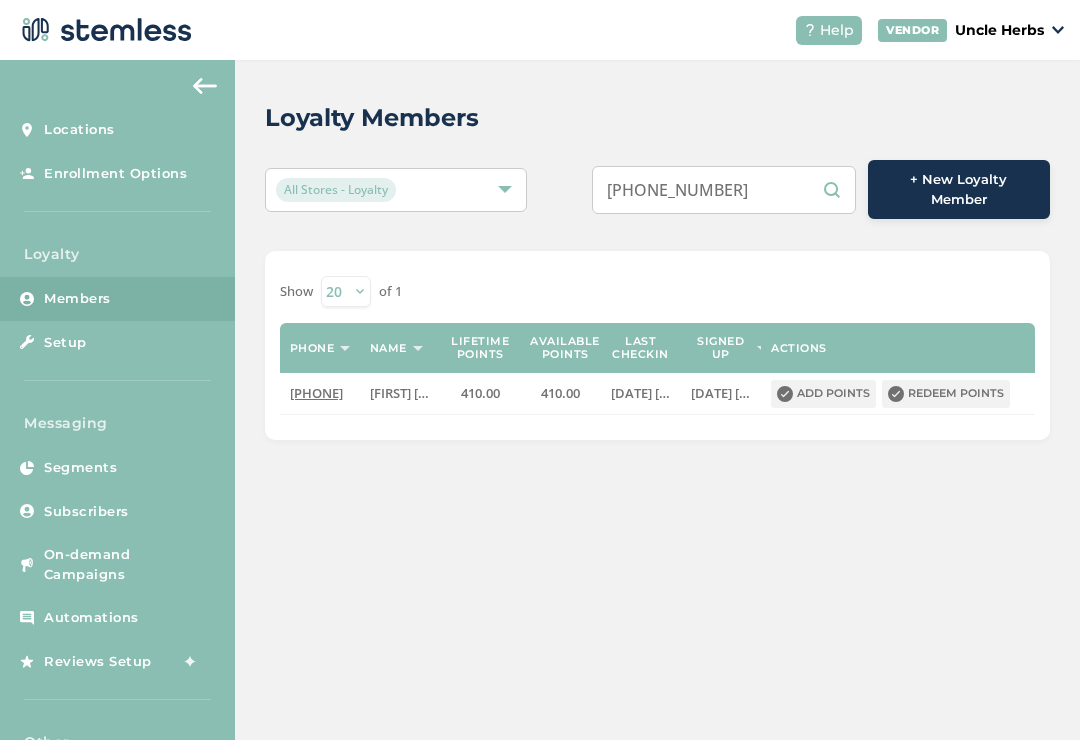 click on "9074351413" at bounding box center (724, 190) 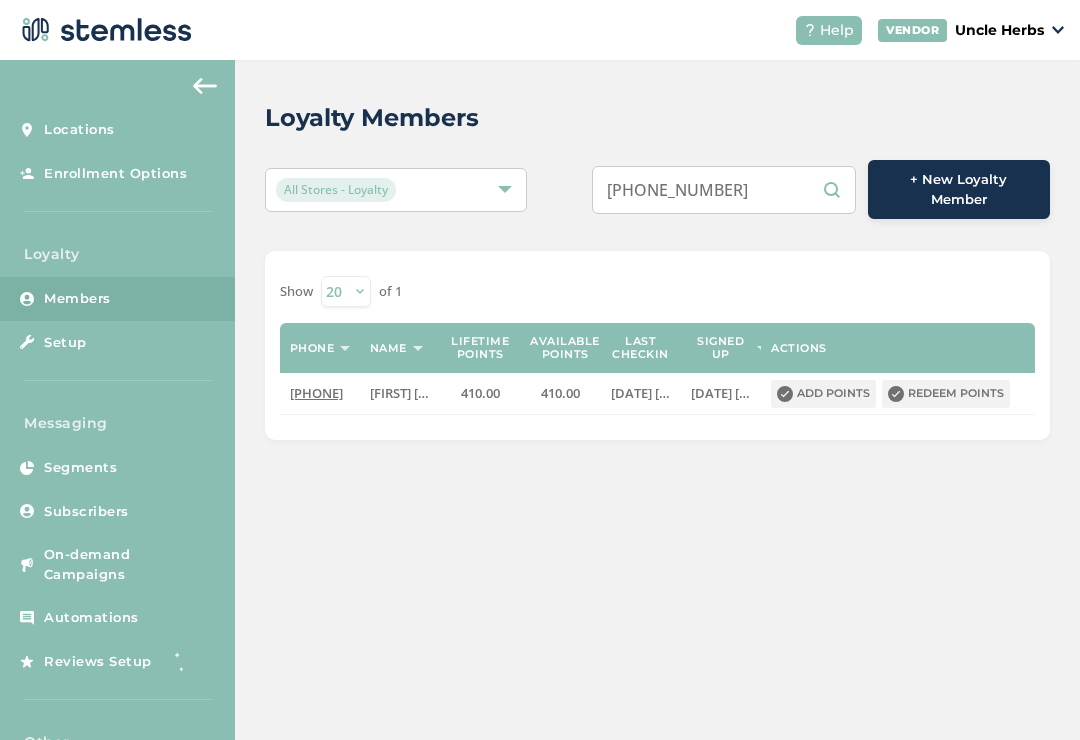 click on "9074351413" at bounding box center (724, 190) 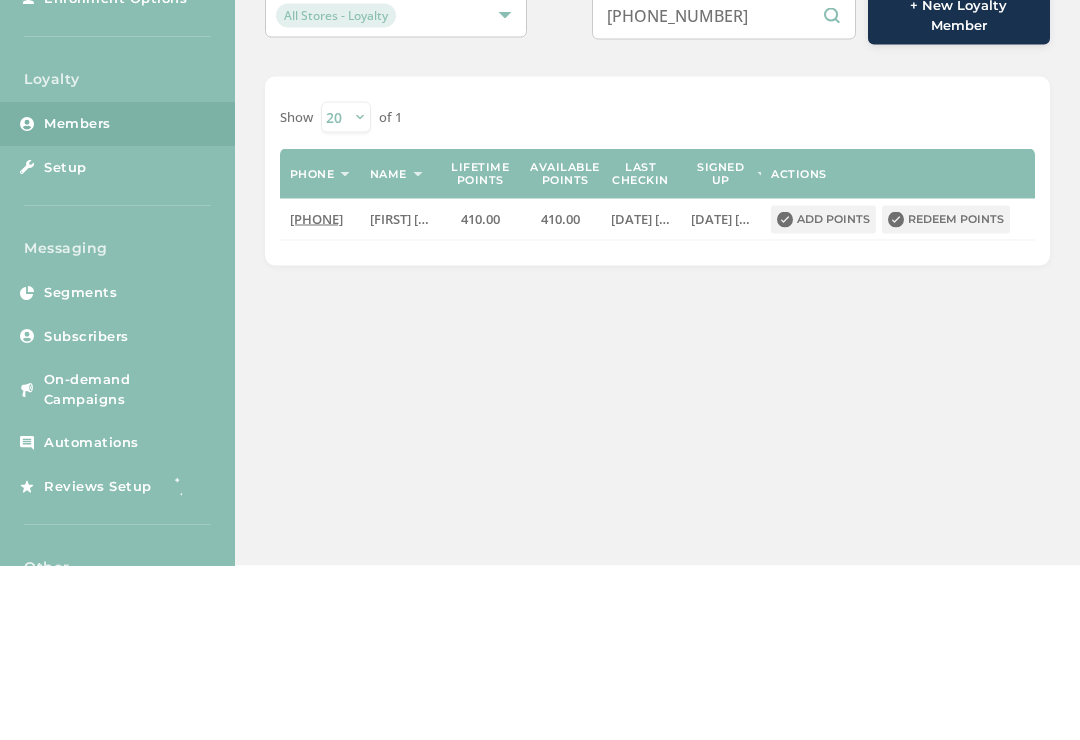 type on "9074351413" 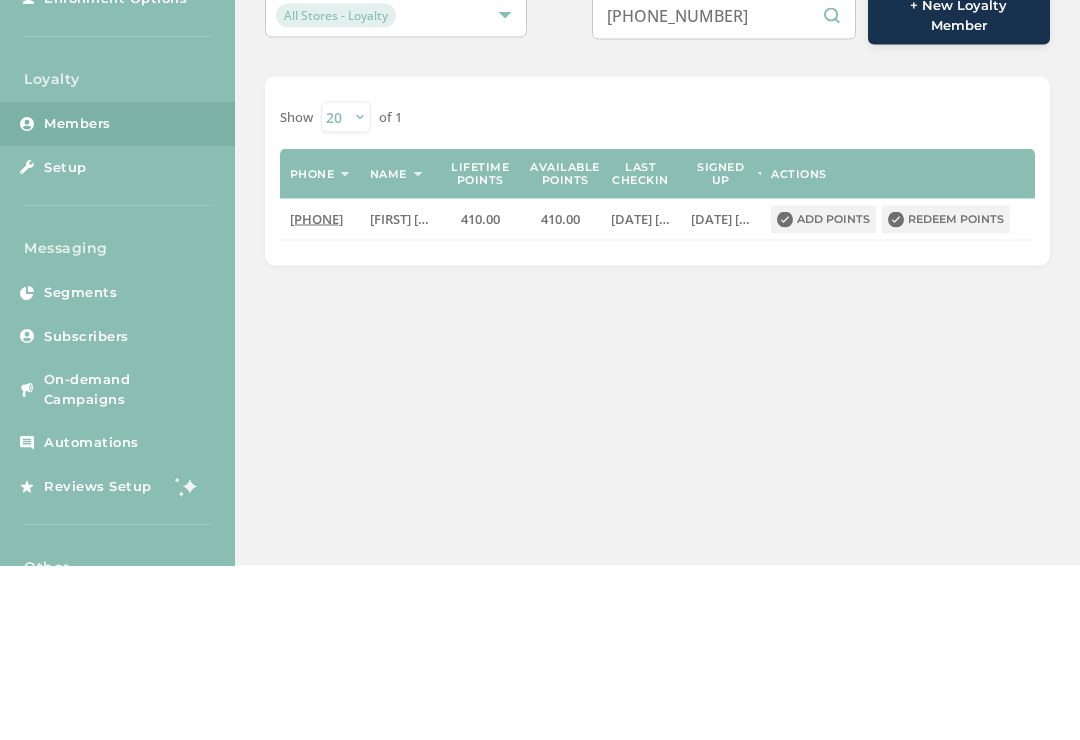 click on "Redeem points" at bounding box center [946, 394] 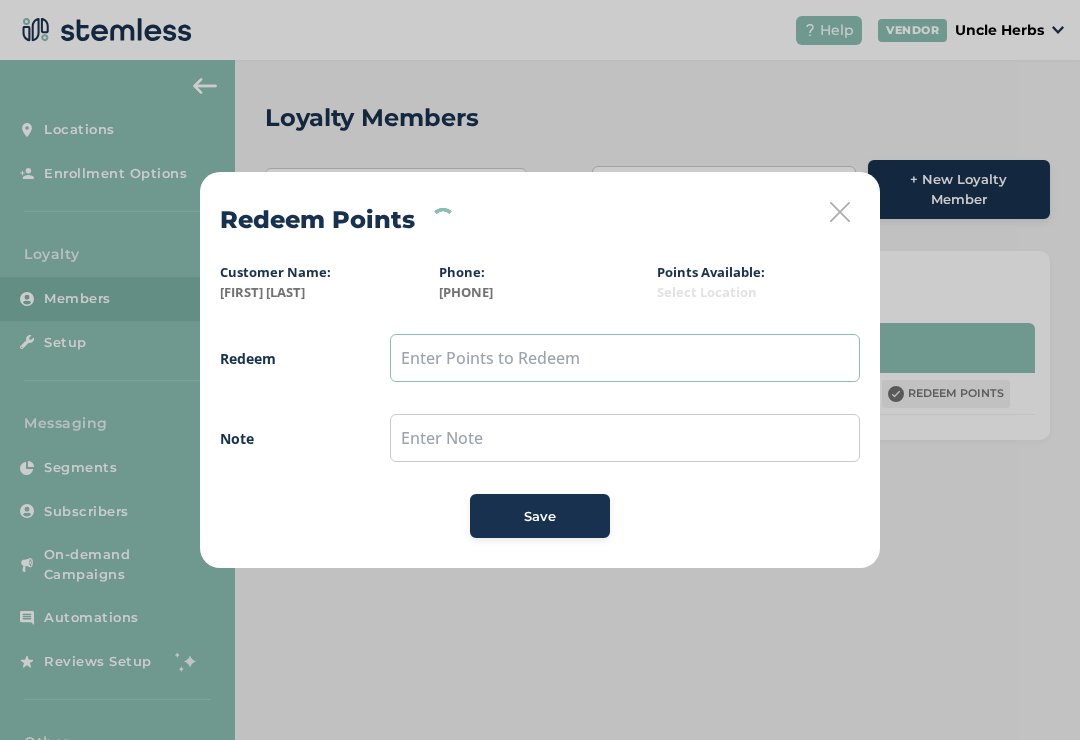 click at bounding box center (625, 358) 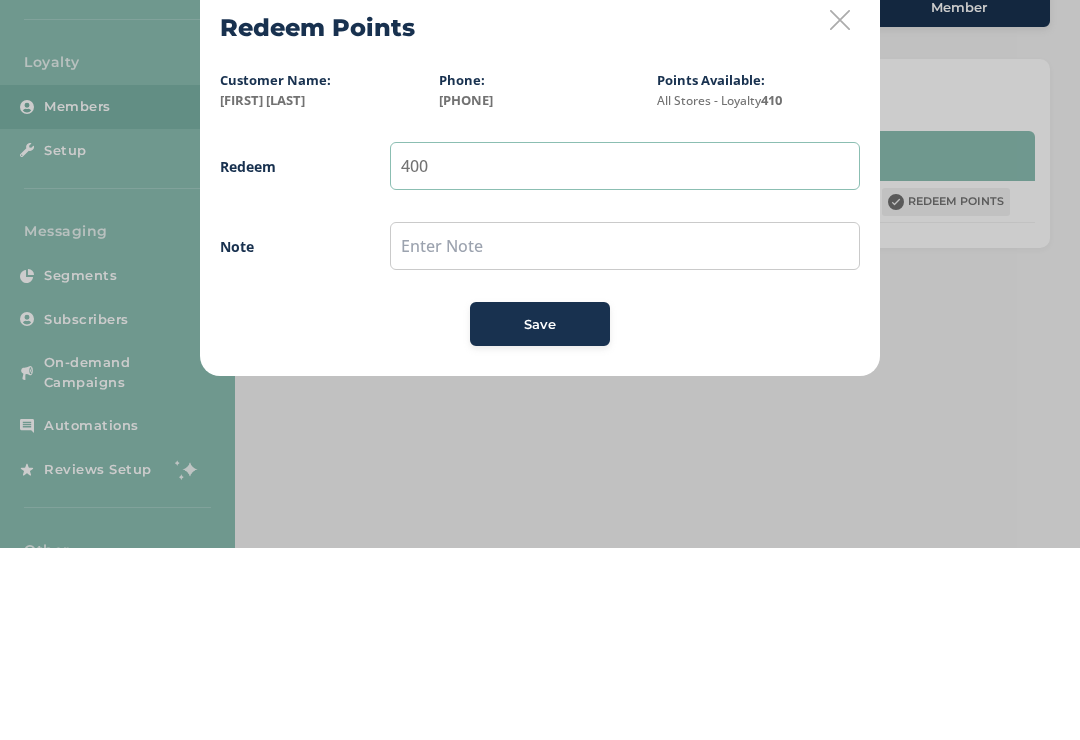 type on "400" 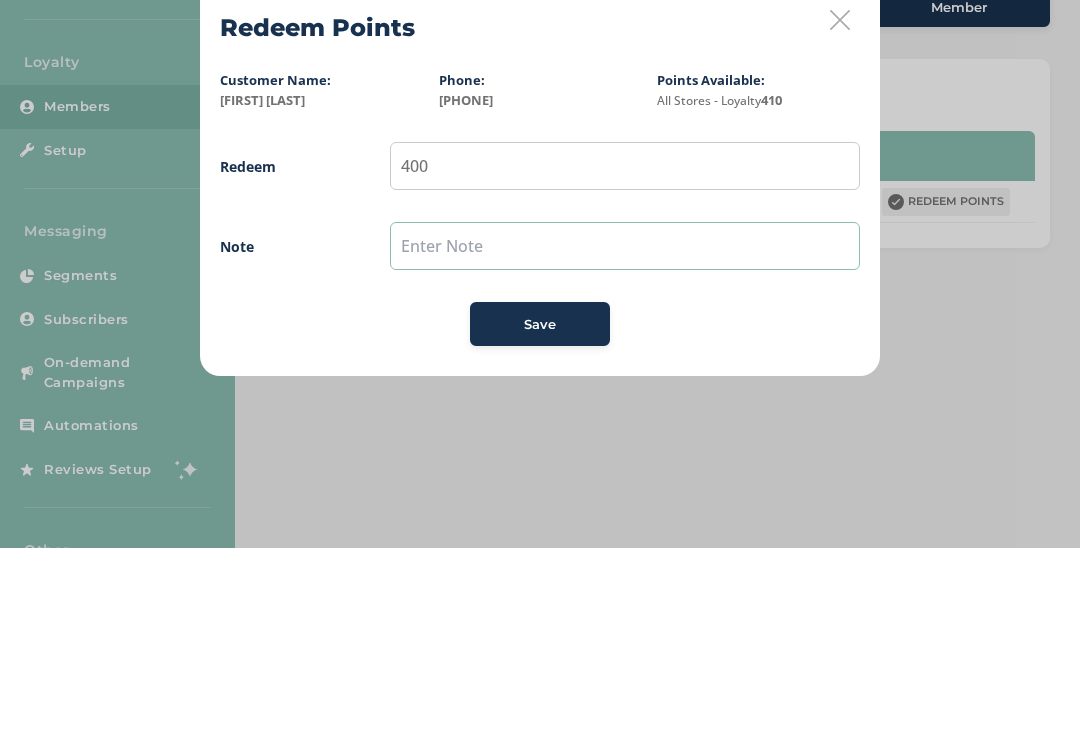 click at bounding box center (625, 438) 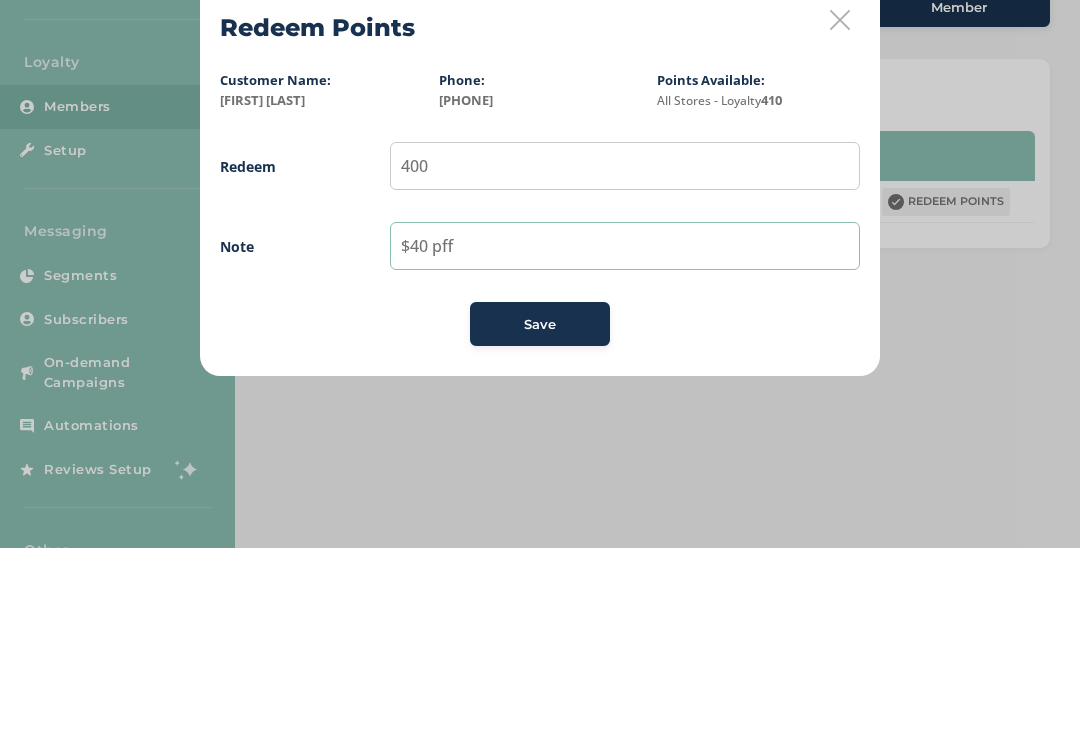 click on "$40 pff" at bounding box center (625, 438) 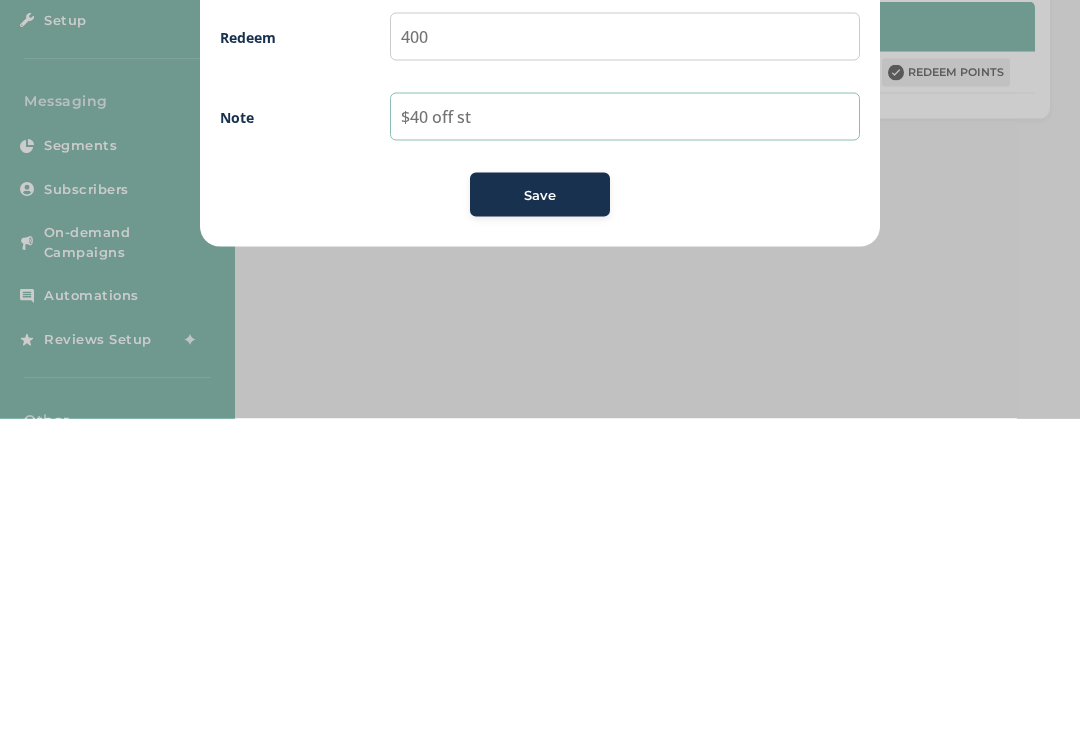 type on "$40 off st" 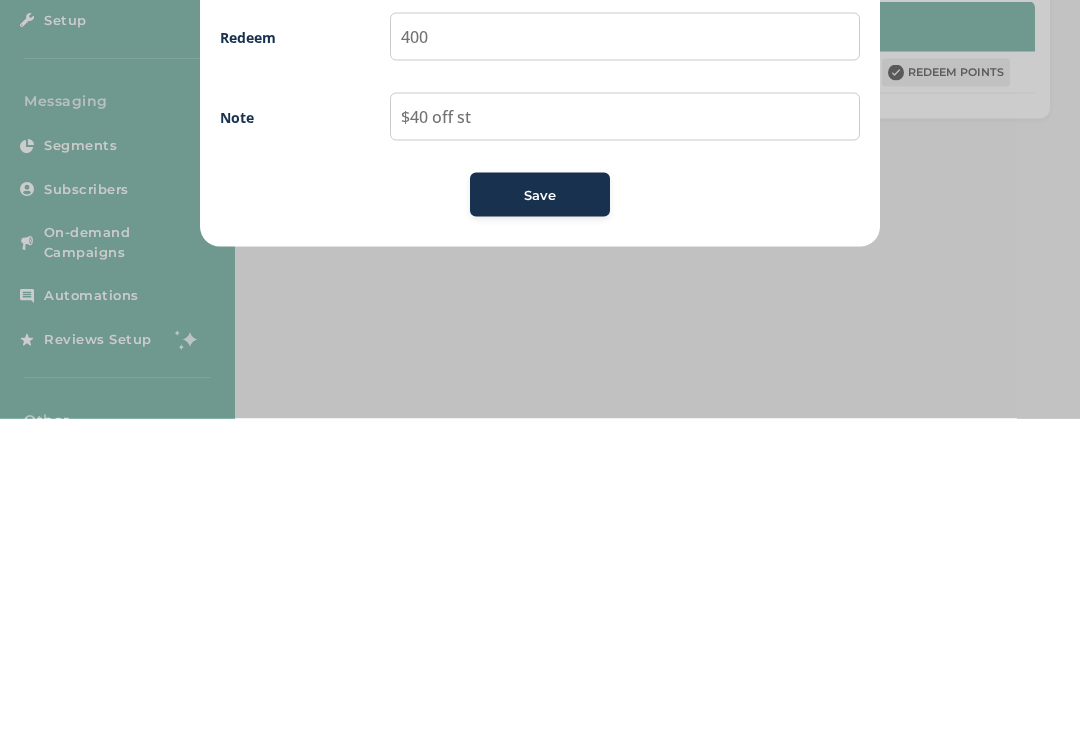 click on "Save" at bounding box center (540, 517) 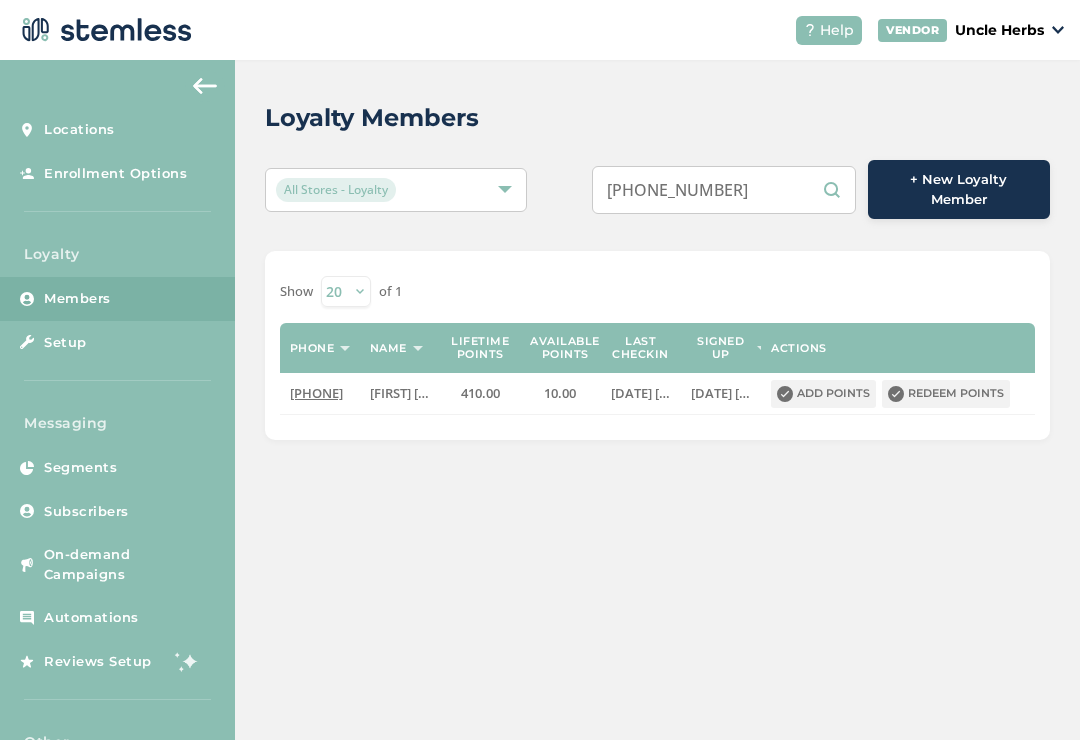 click on "9074351413" at bounding box center (724, 190) 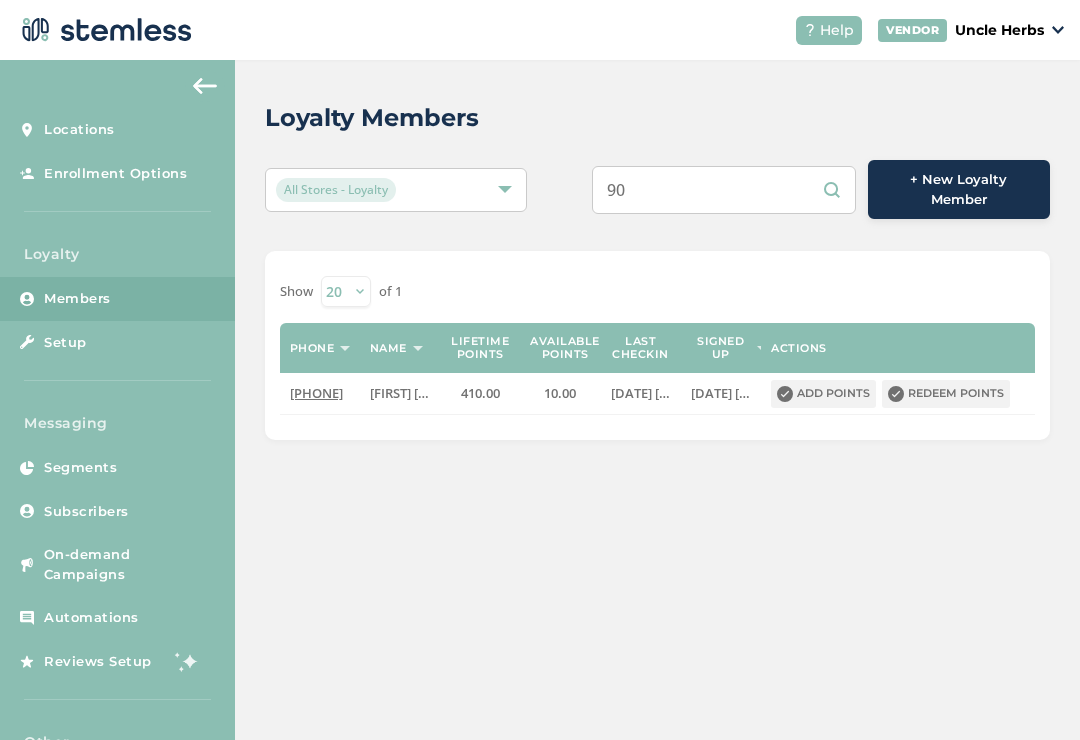 type on "9" 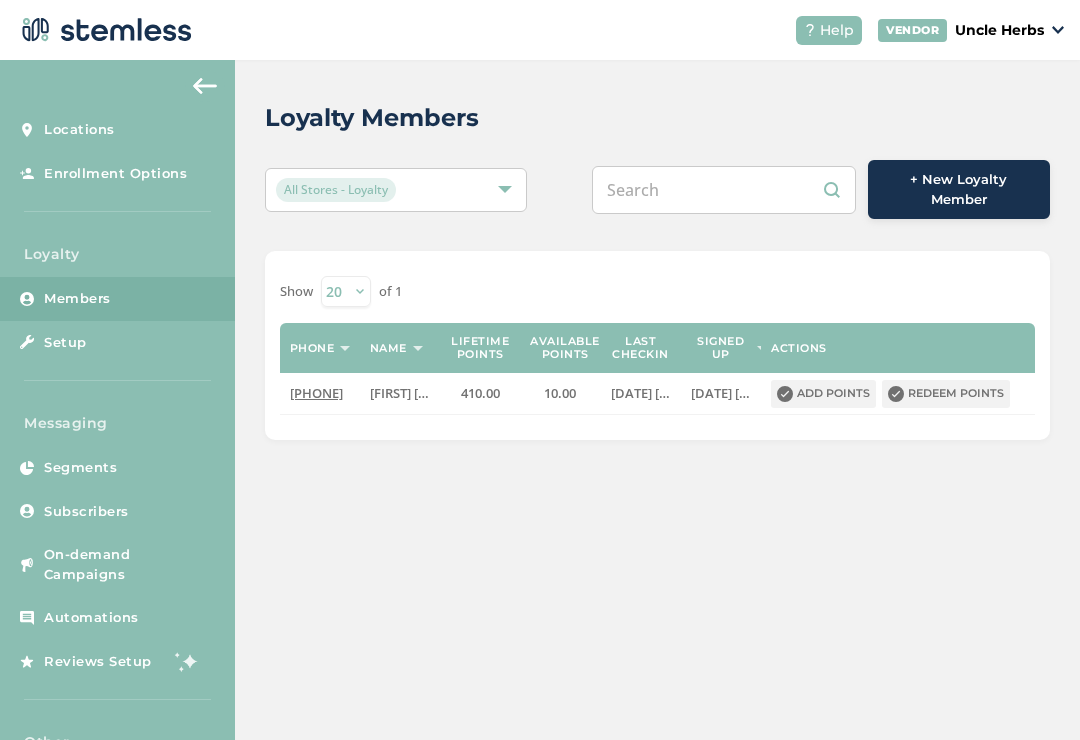 click at bounding box center (724, 190) 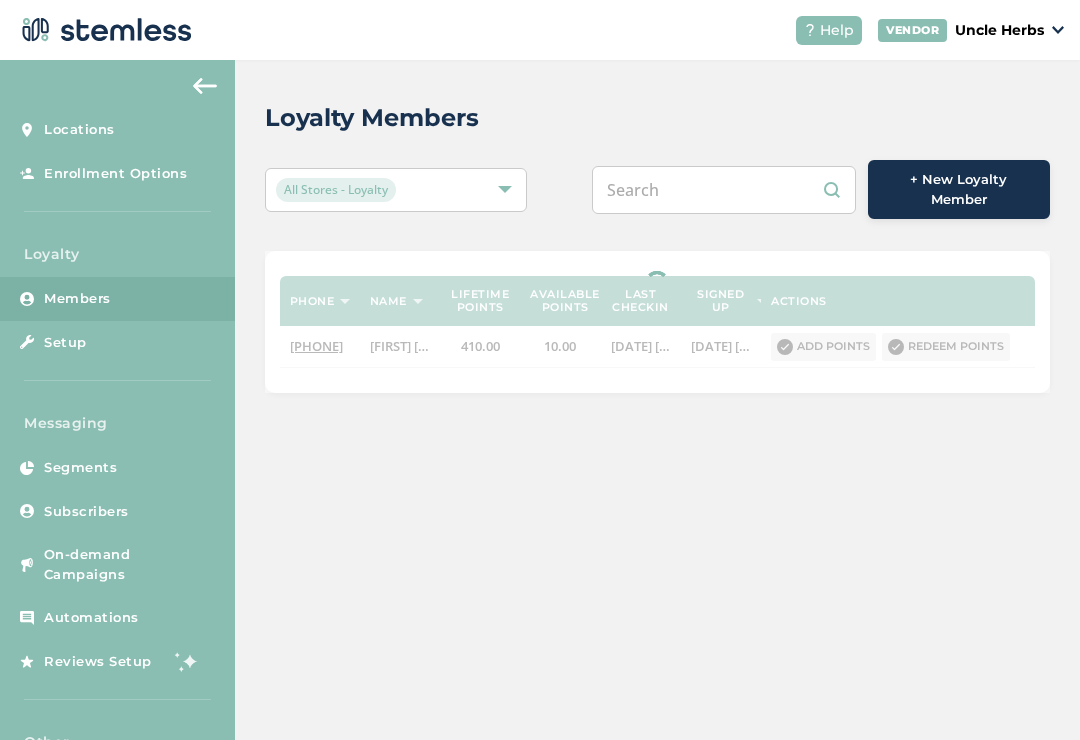 paste on "9187400853" 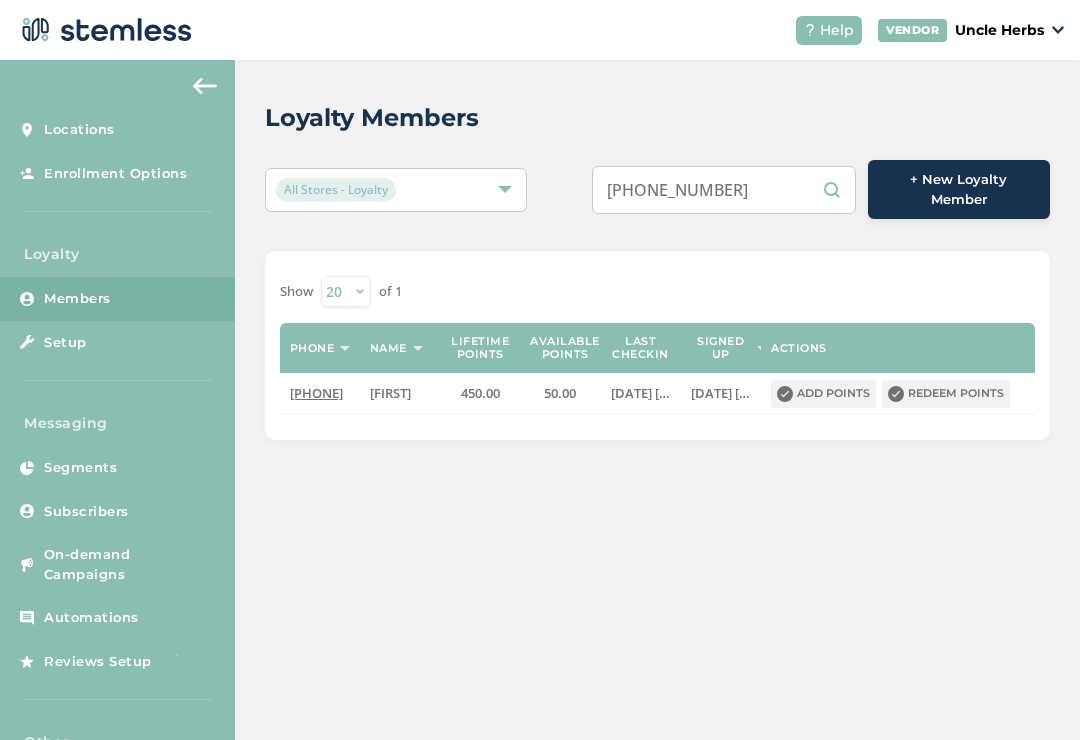 scroll, scrollTop: 0, scrollLeft: 0, axis: both 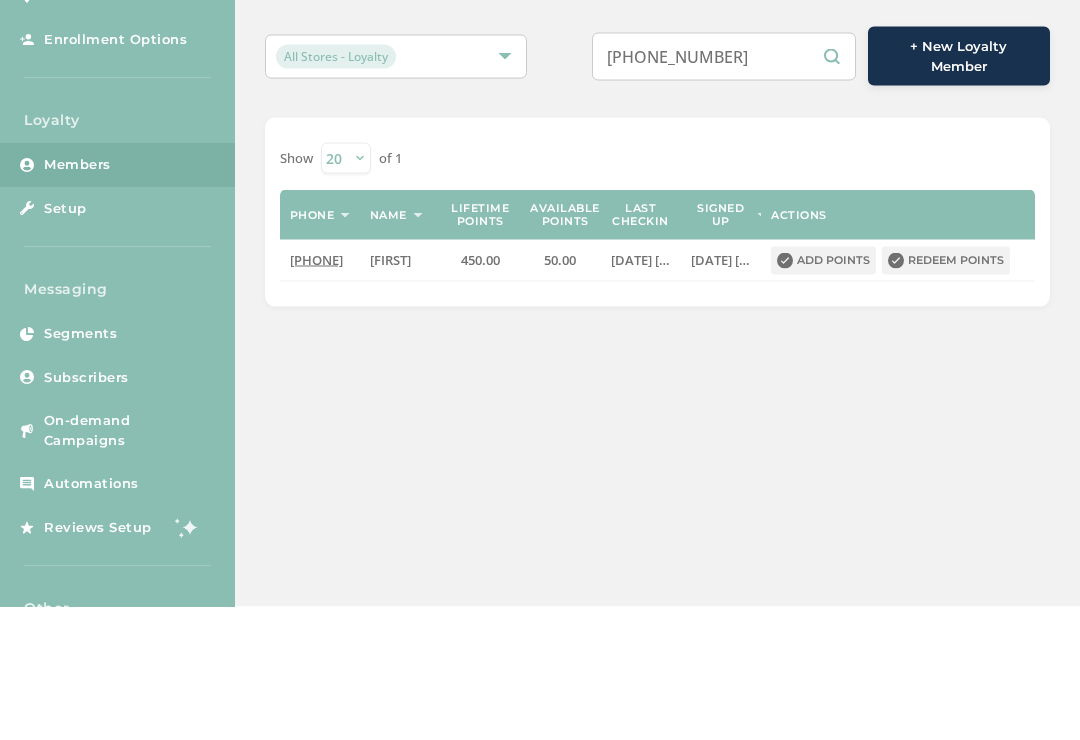 type on "9187400853" 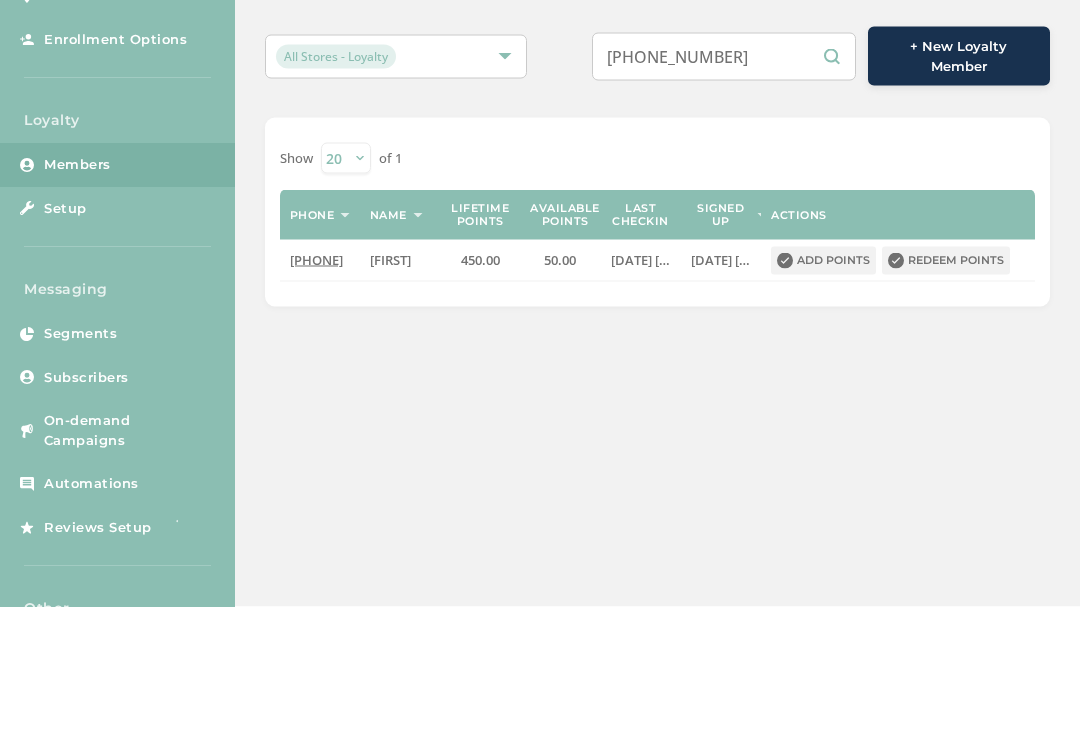 click on "Redeem points" at bounding box center [946, 394] 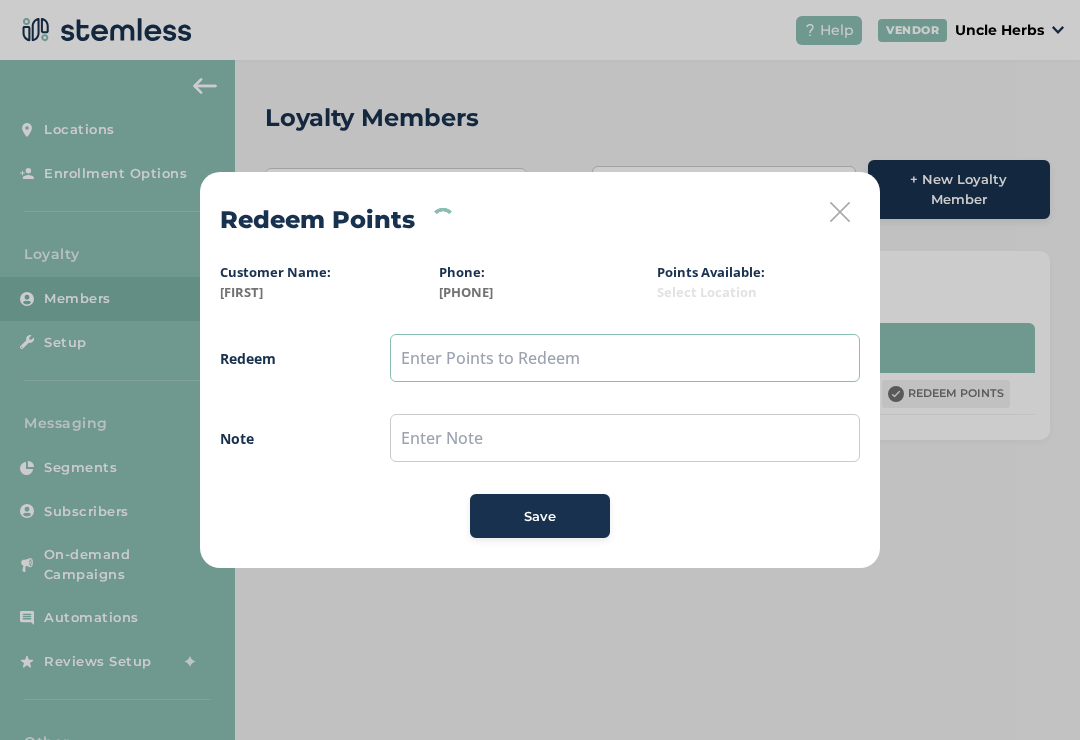 click at bounding box center (625, 358) 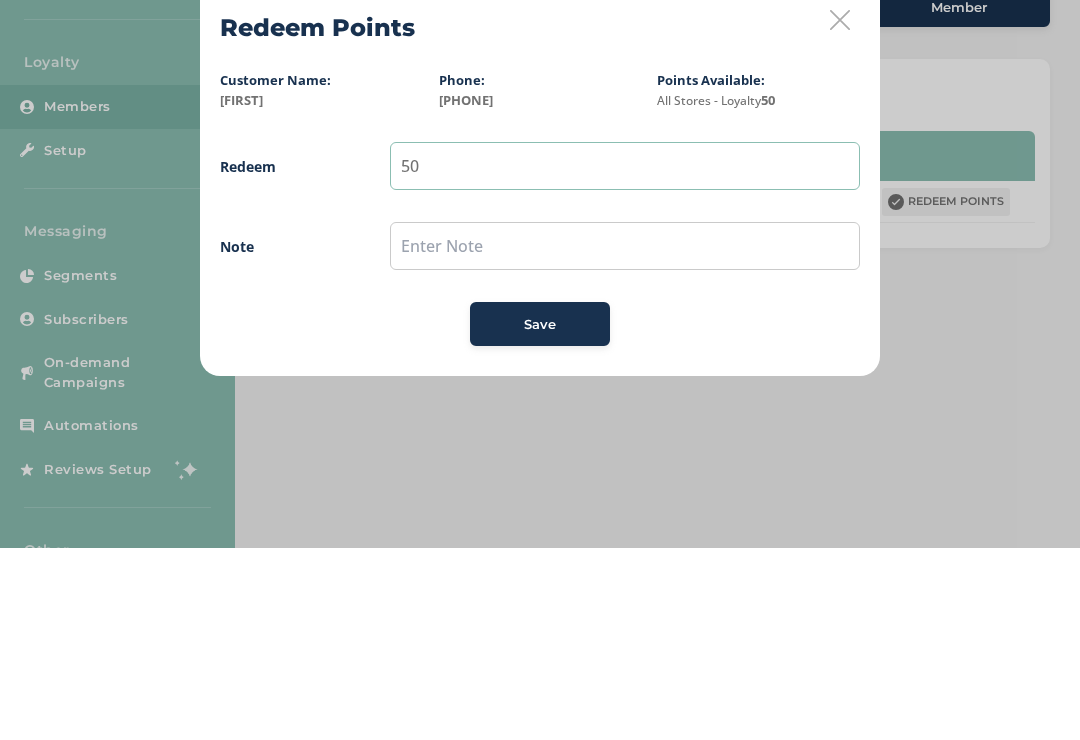 type on "50" 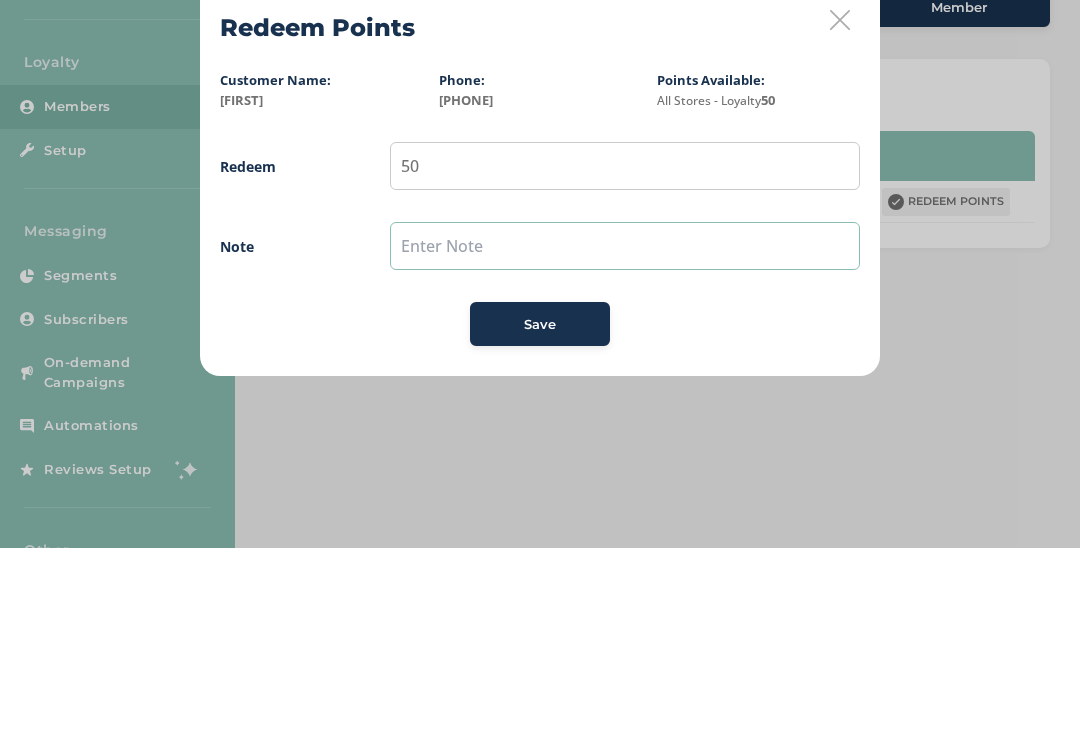 click at bounding box center (625, 438) 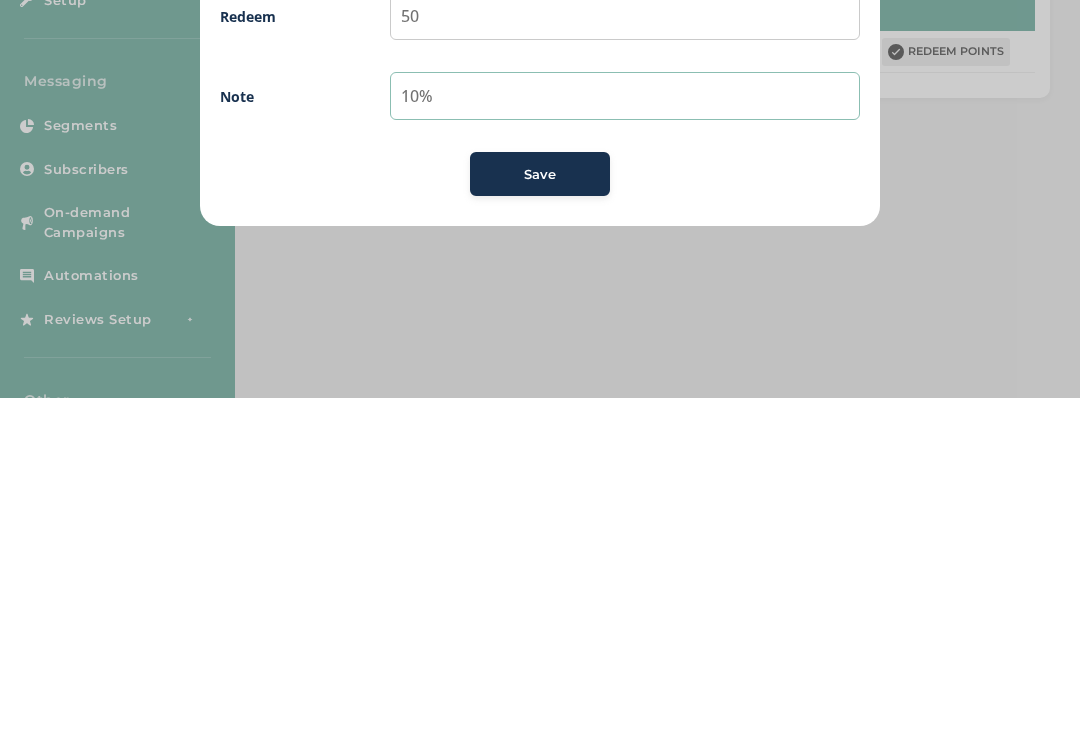 type on "10%" 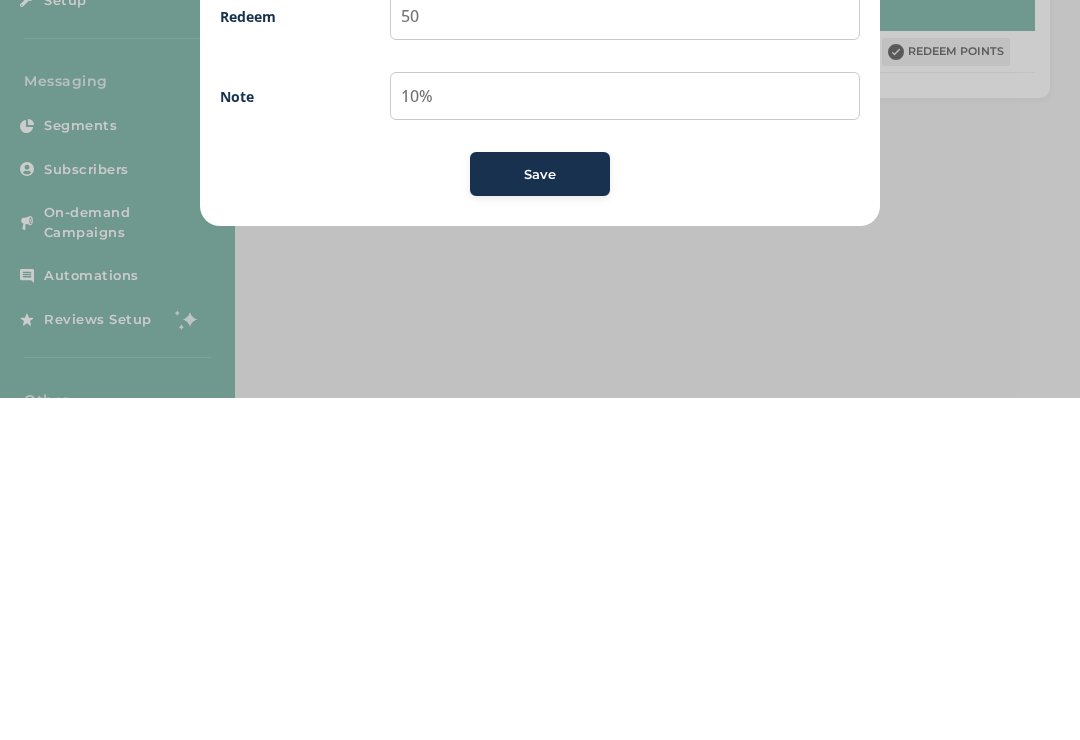 click on "Save" at bounding box center (540, 517) 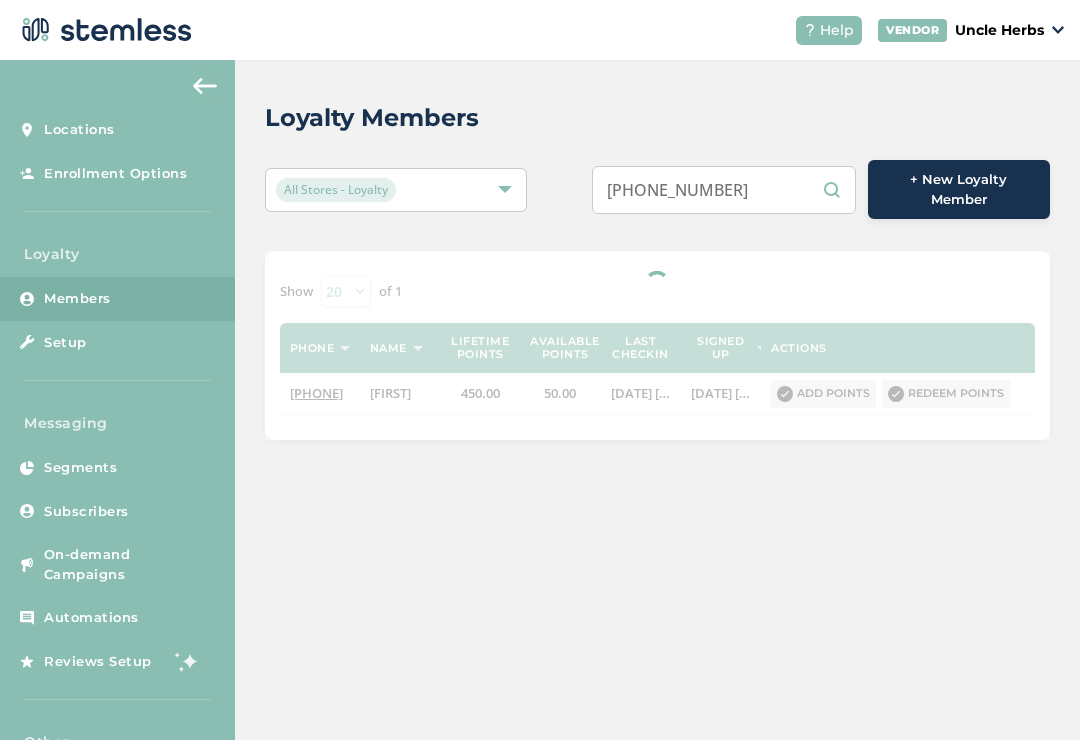 click on "9187400853" at bounding box center [724, 190] 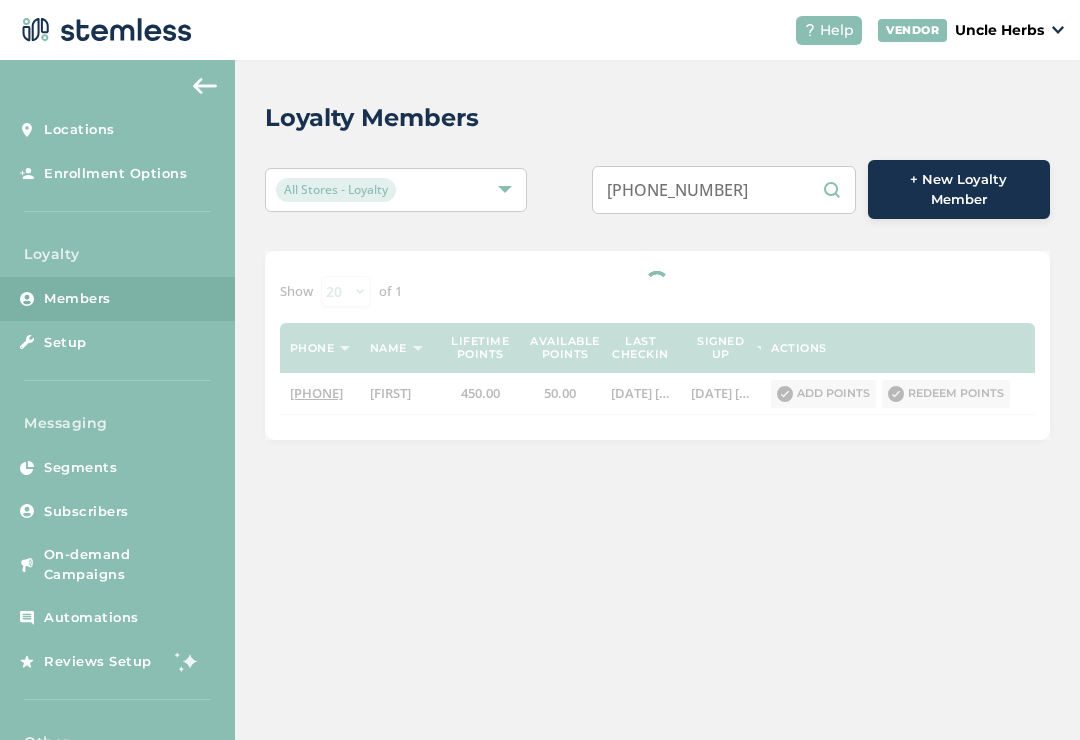 click on "9187400853" at bounding box center [724, 190] 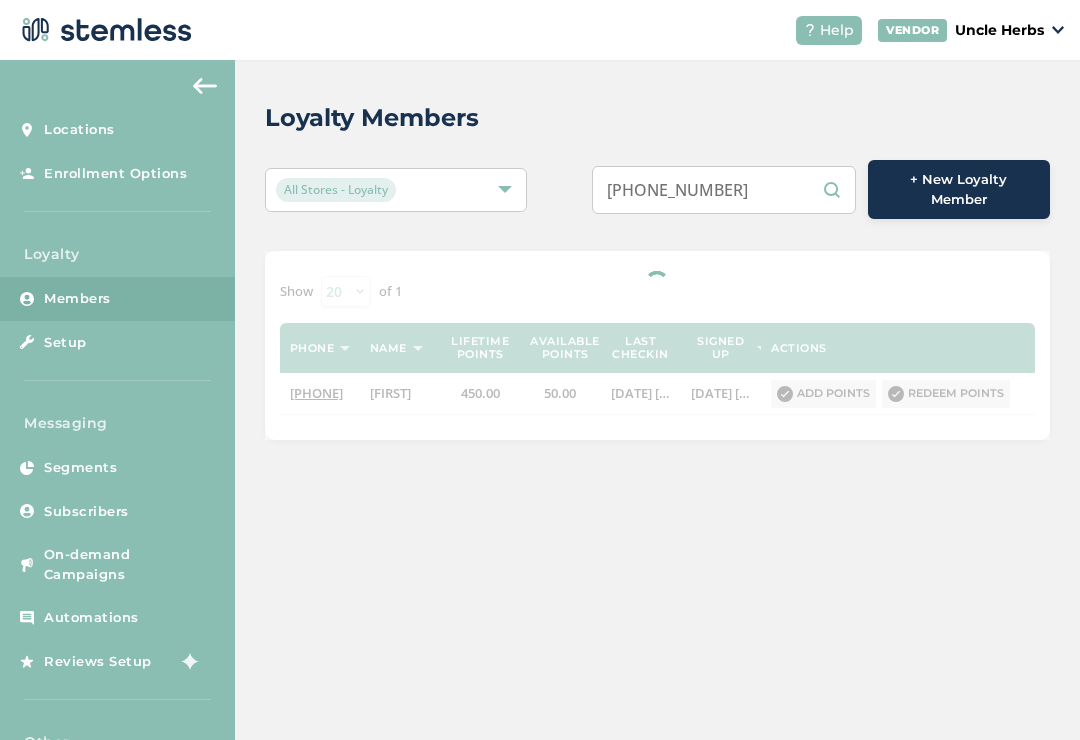 click on "9187400853" at bounding box center (724, 190) 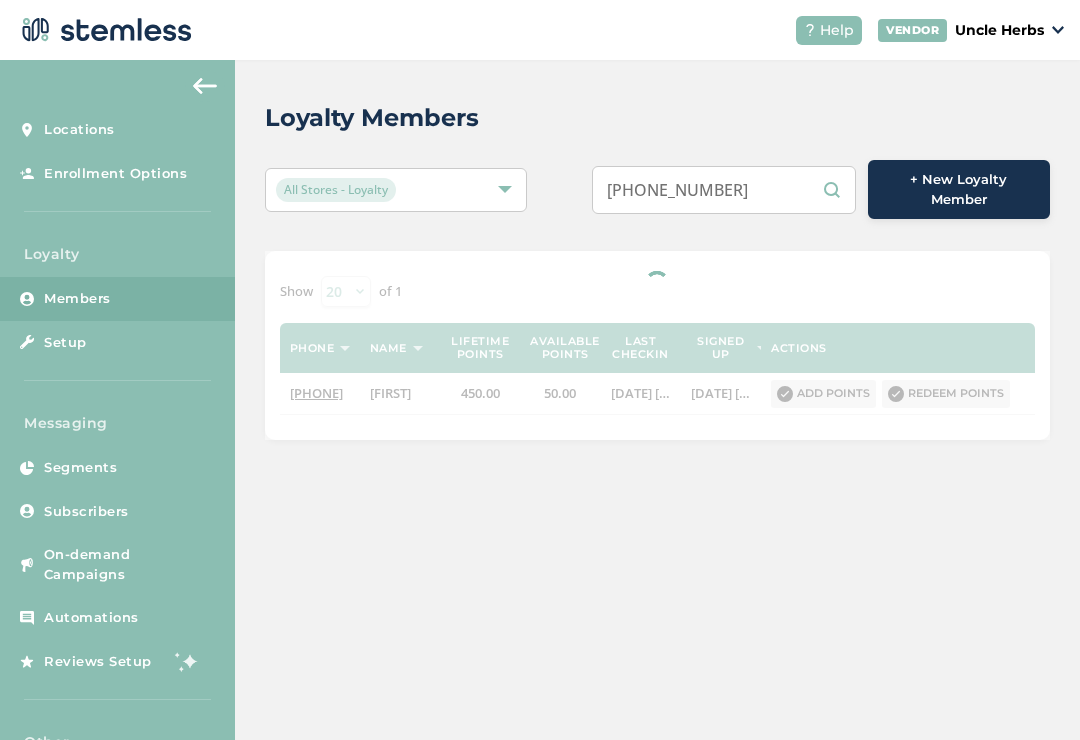 paste on "2993655" 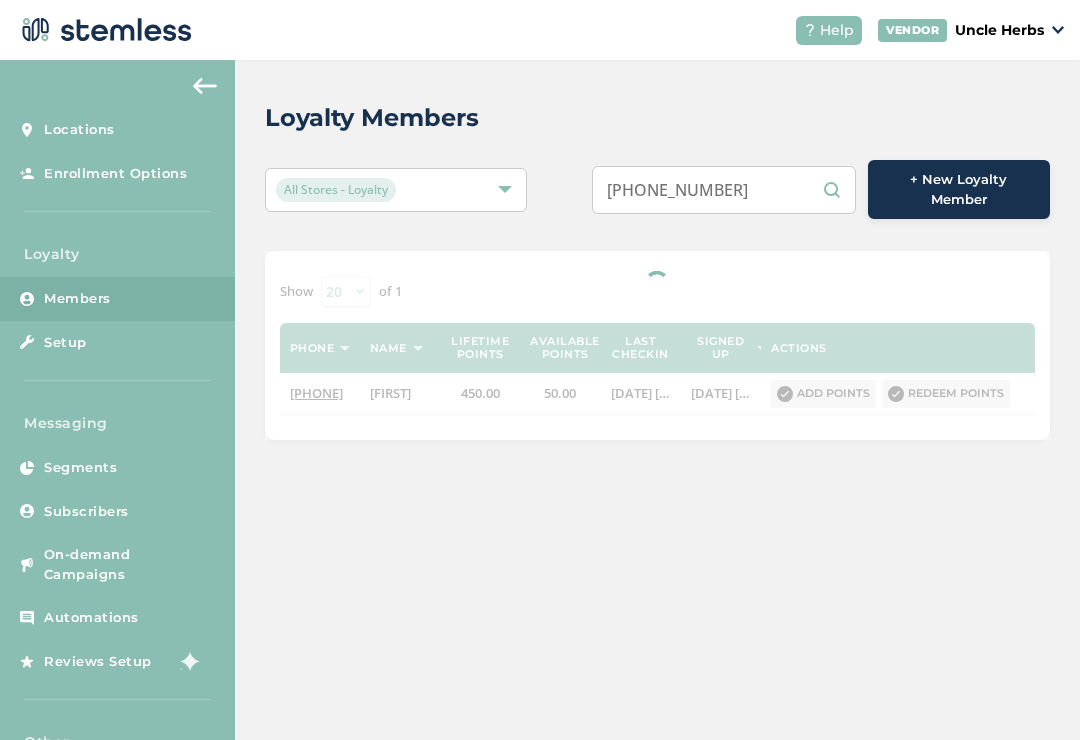 click on "2993655" at bounding box center [724, 190] 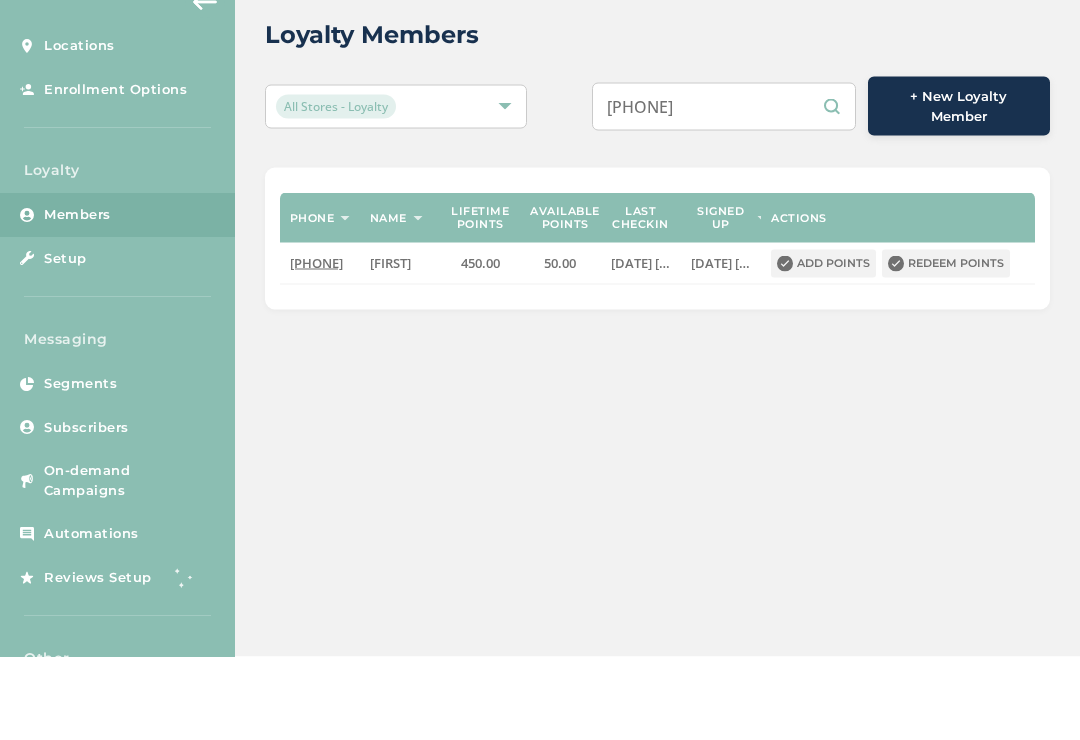 click on "9072993655" at bounding box center [724, 190] 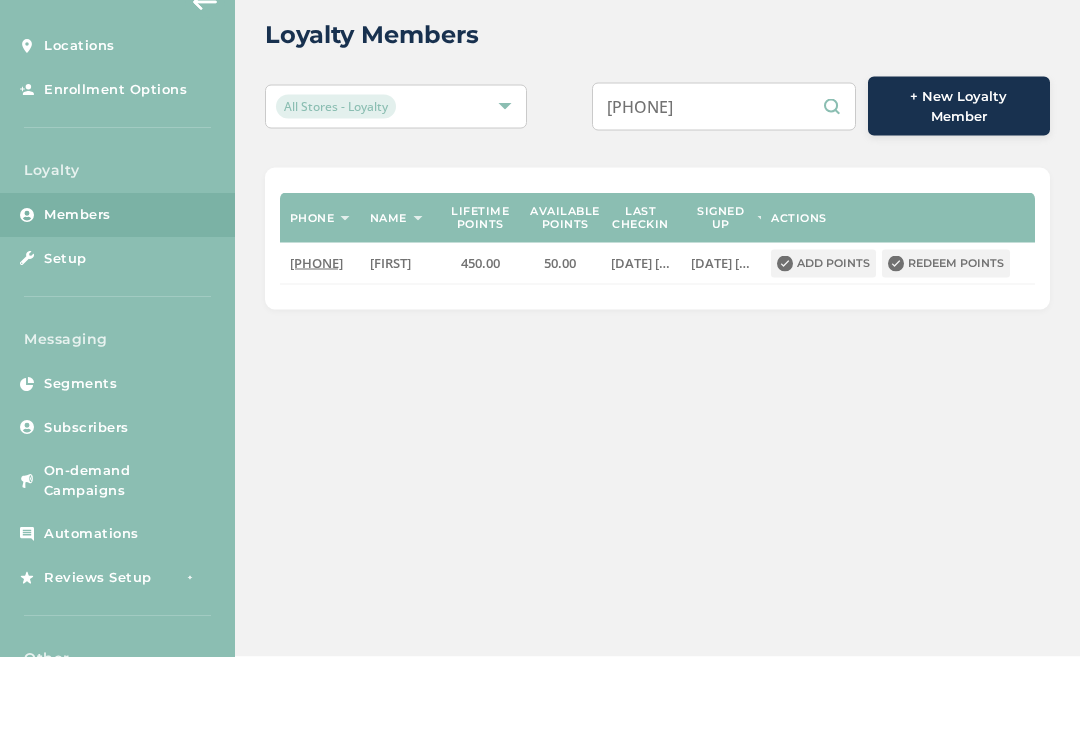 type on "9072993655" 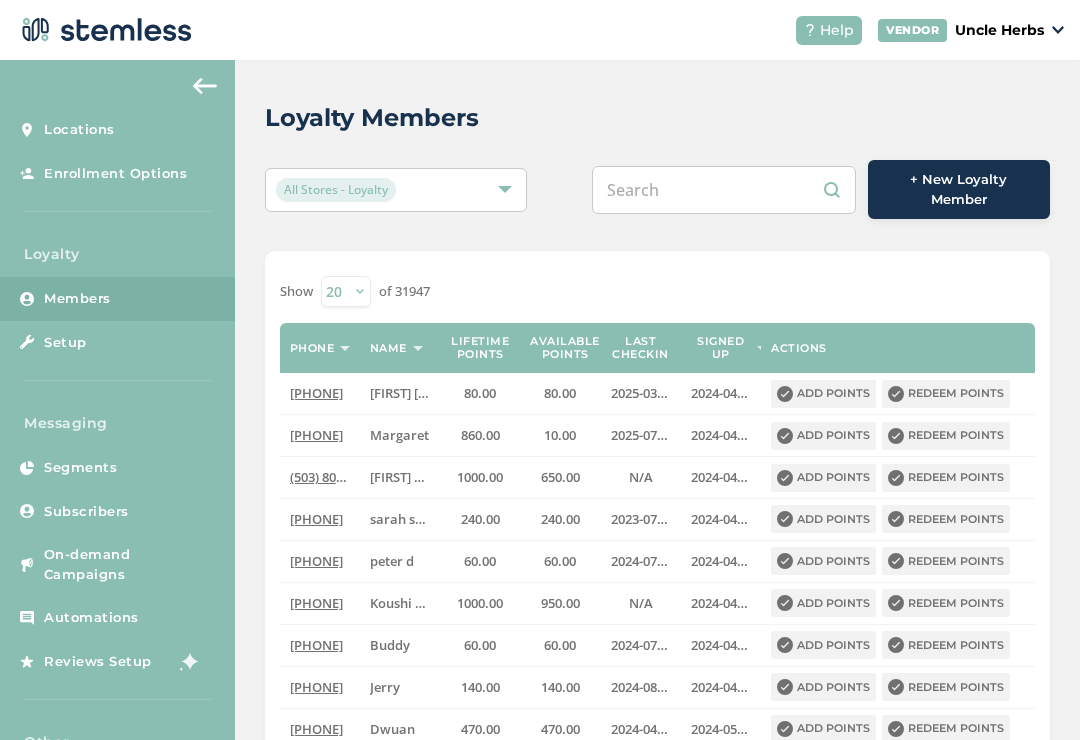 scroll, scrollTop: 31, scrollLeft: 0, axis: vertical 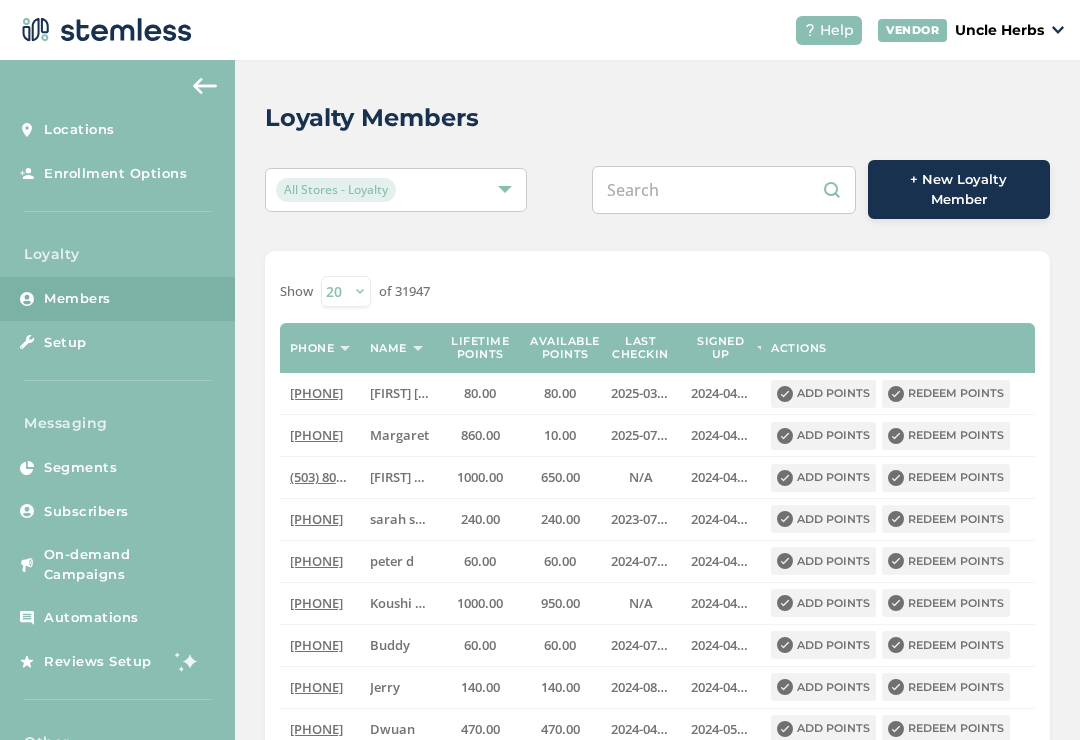 click at bounding box center [724, 190] 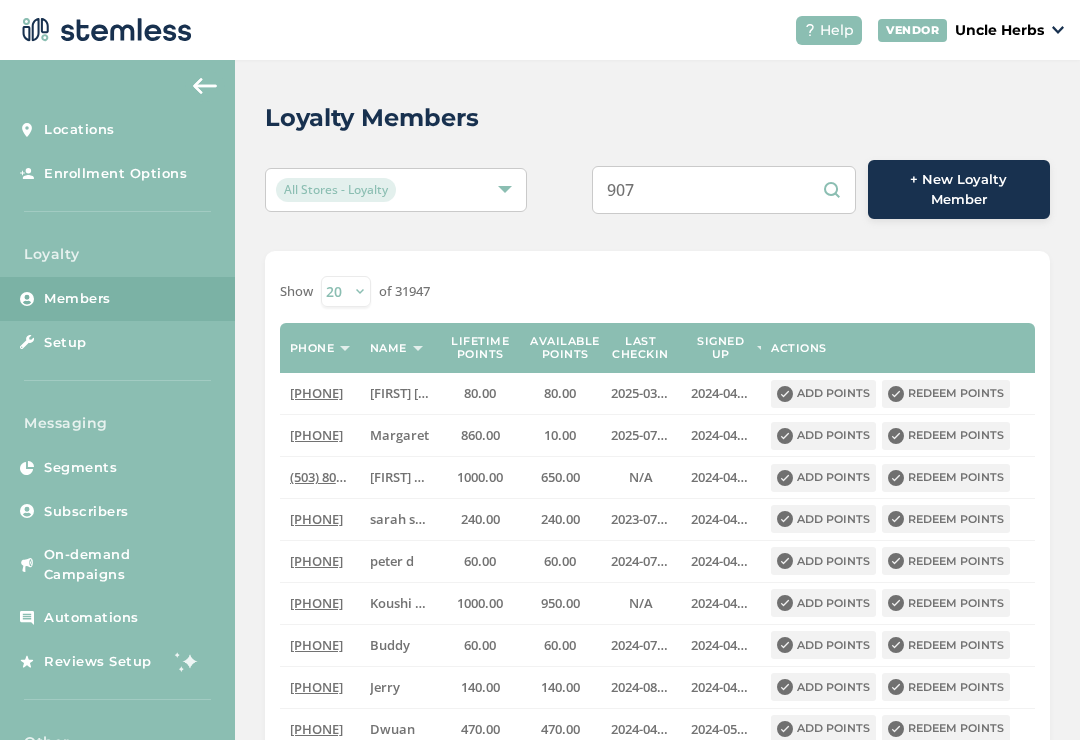 click on "907" at bounding box center (724, 190) 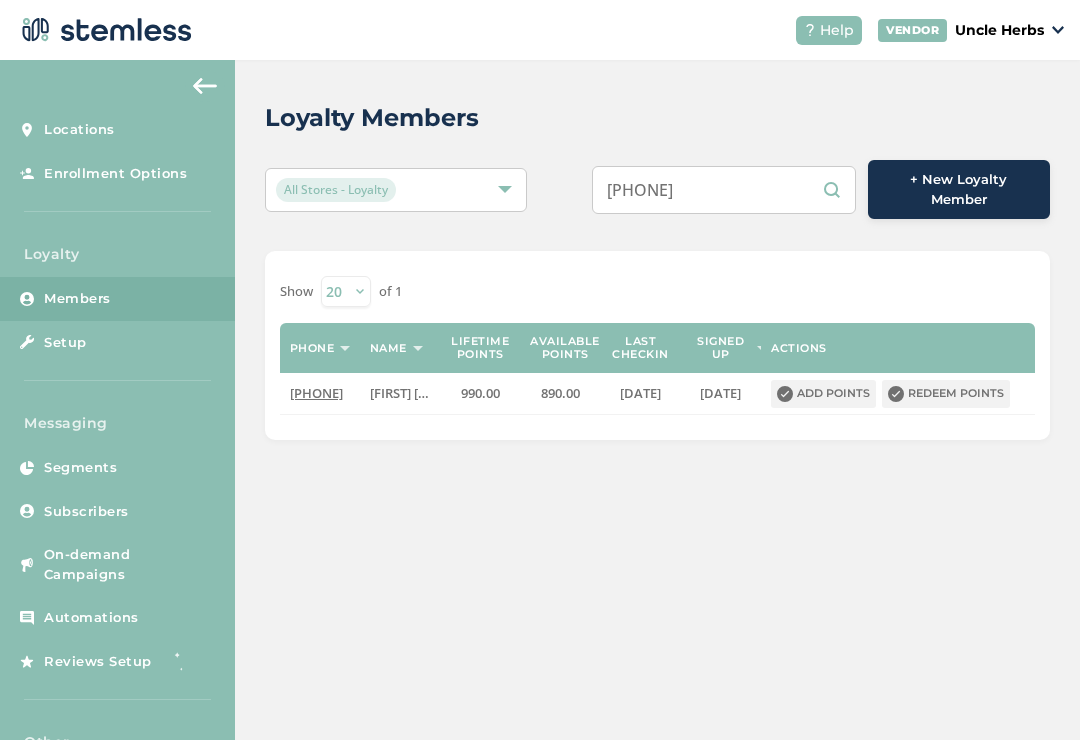 scroll, scrollTop: 0, scrollLeft: 0, axis: both 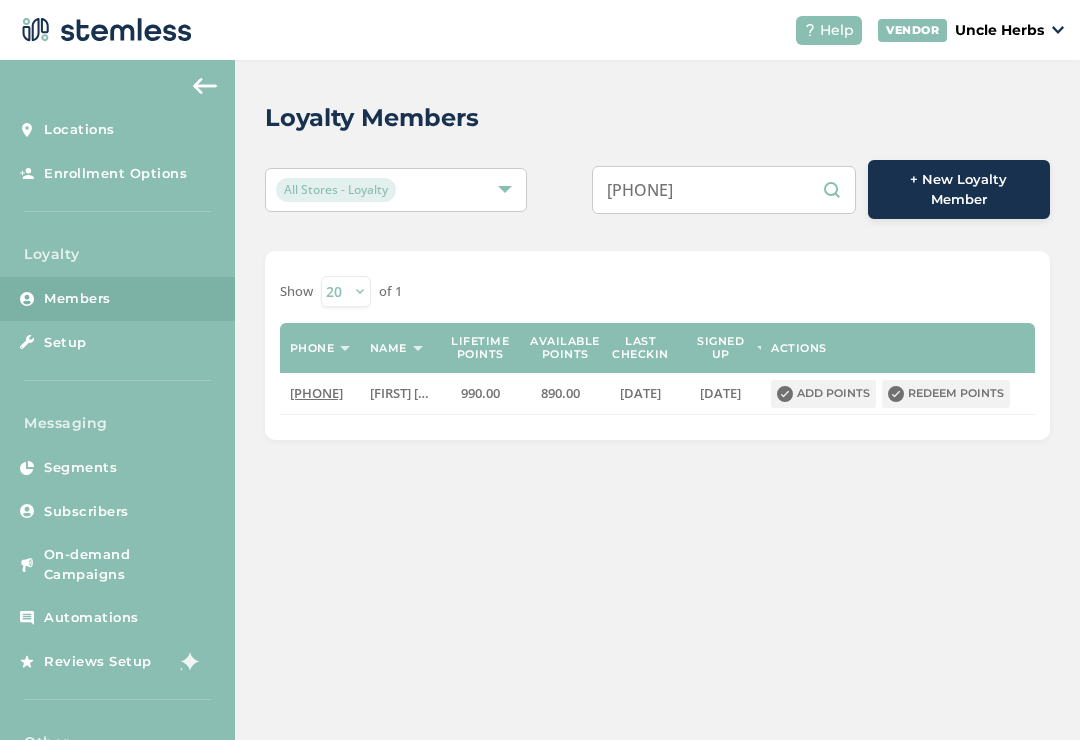 click on "9072993655" at bounding box center (724, 190) 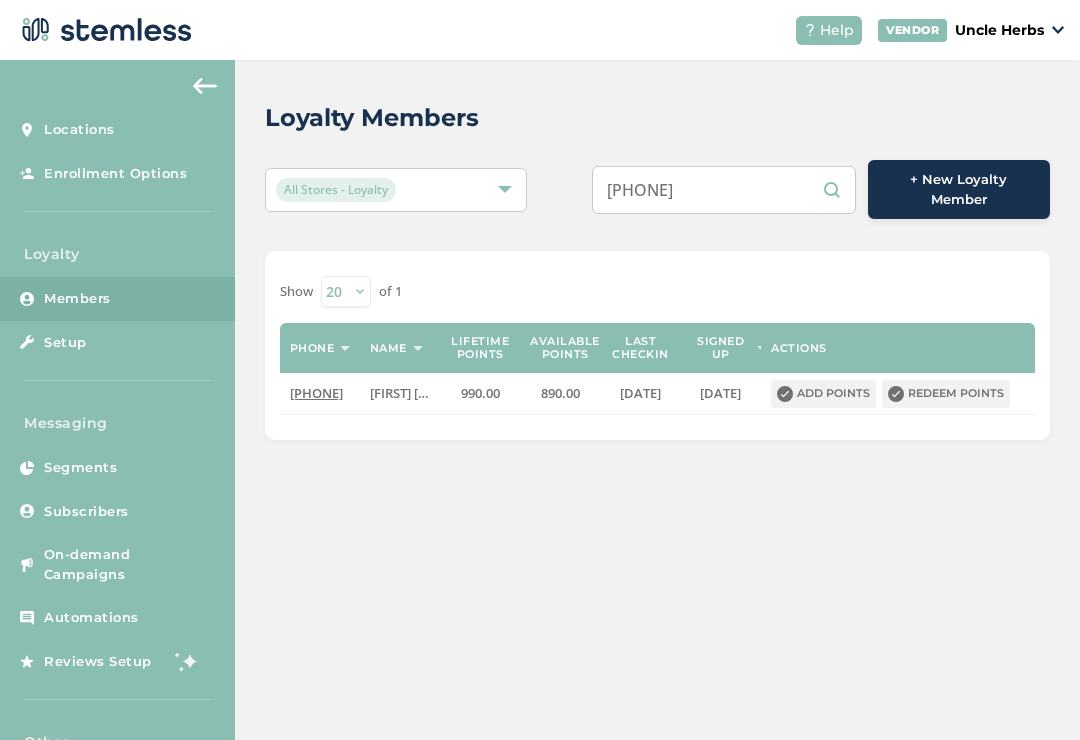 click on "9072993655" at bounding box center [724, 190] 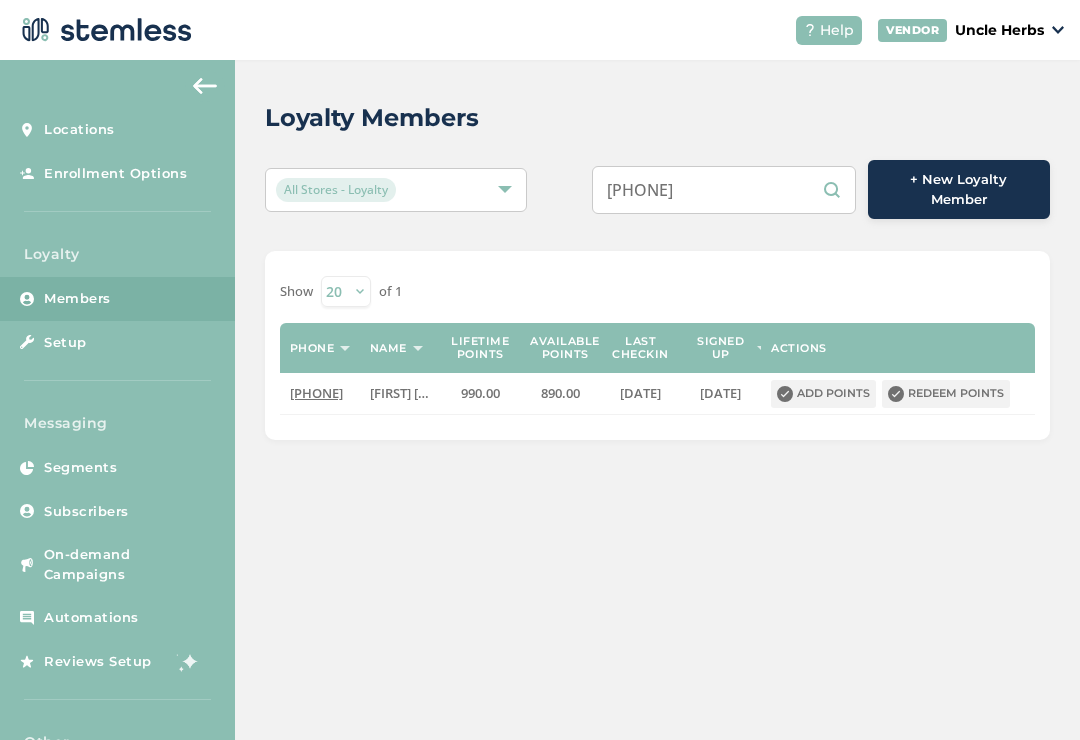 paste on "(907) 299-1643" 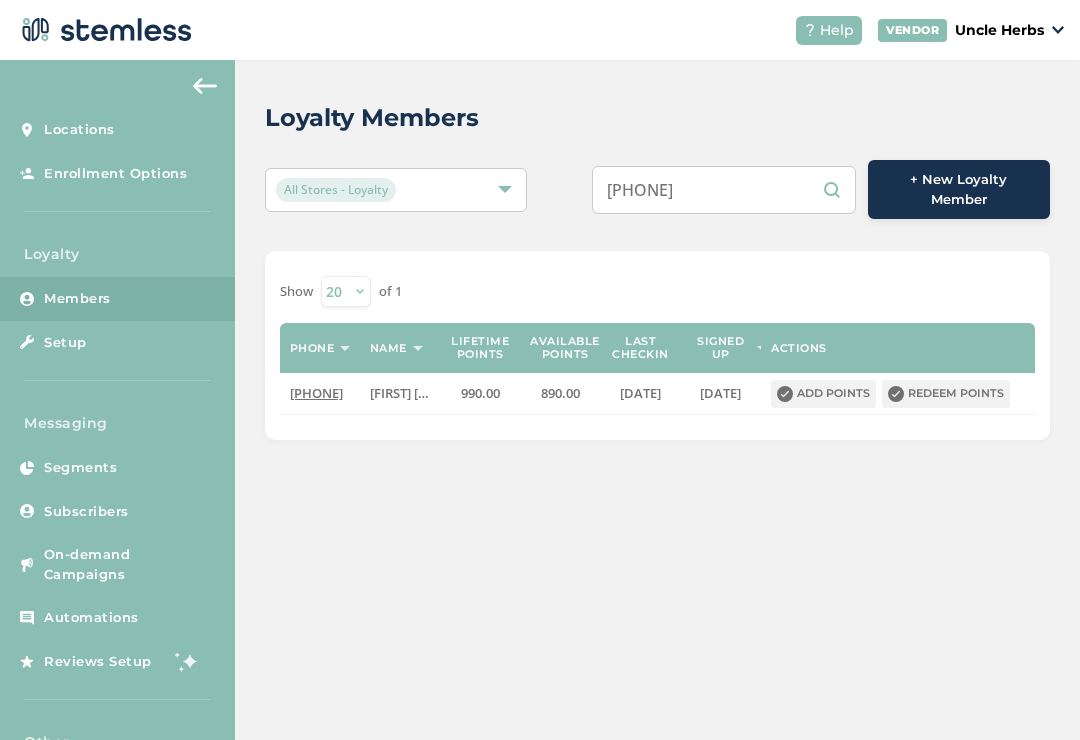 click on "(907) 299-1643" at bounding box center [724, 190] 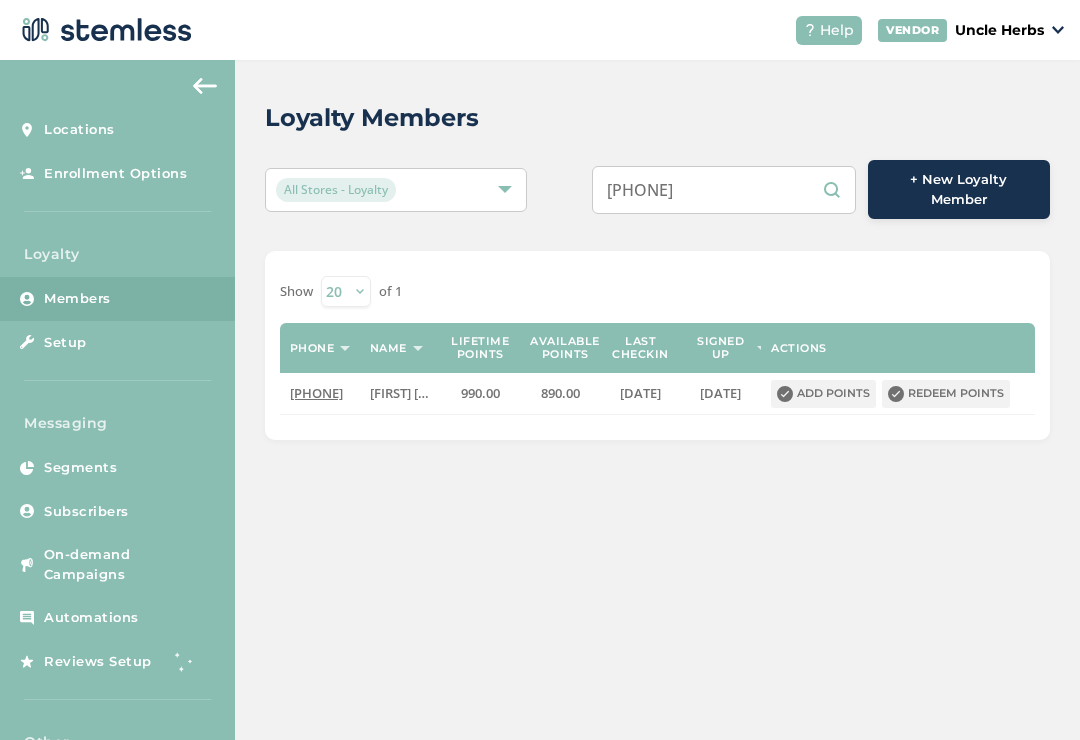 click on "(907) 2991643" at bounding box center [724, 190] 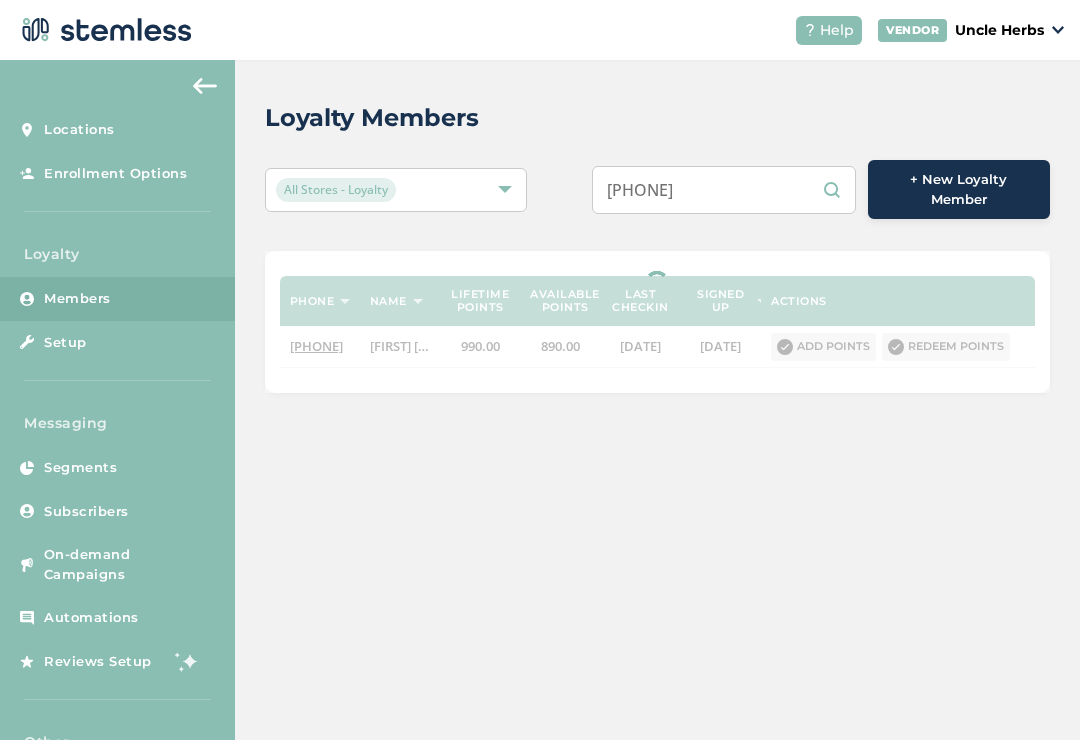 click on "(9072991643" at bounding box center [724, 190] 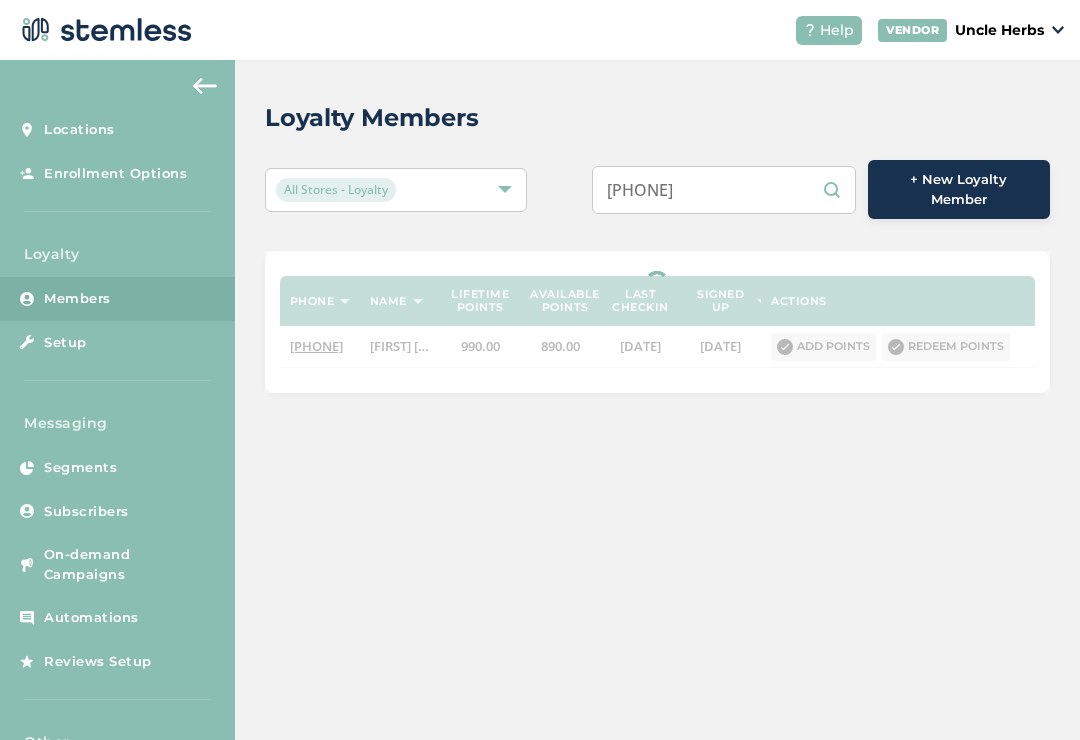 click on "9072991643" at bounding box center [724, 190] 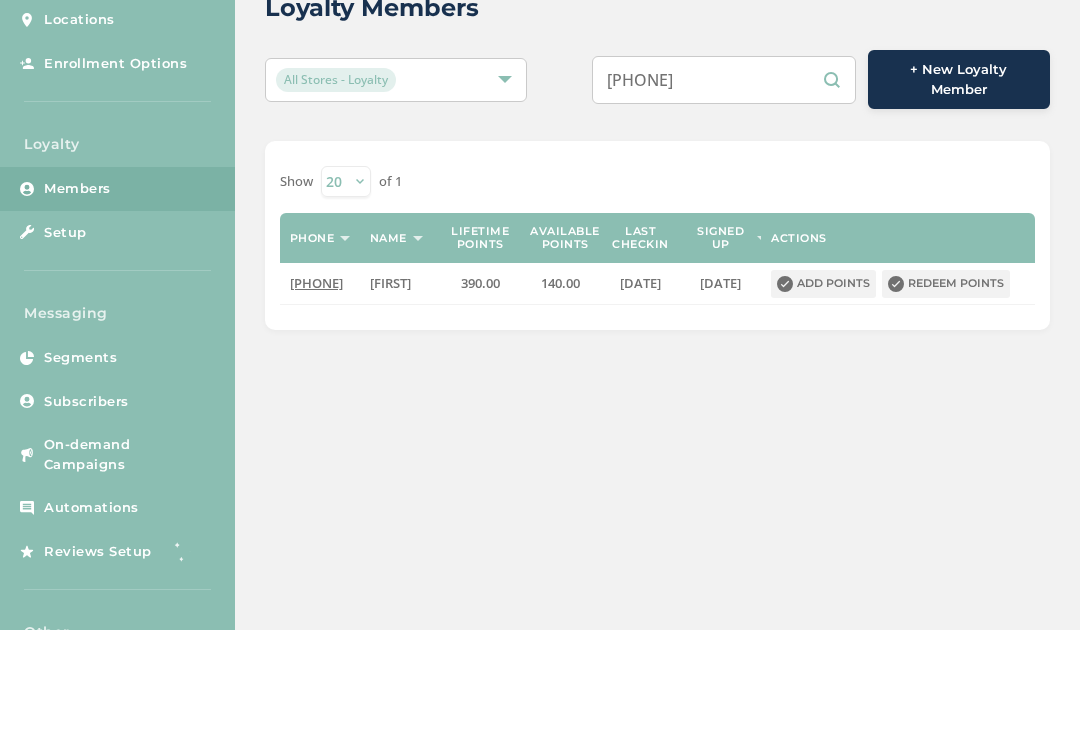 type on "9072991643" 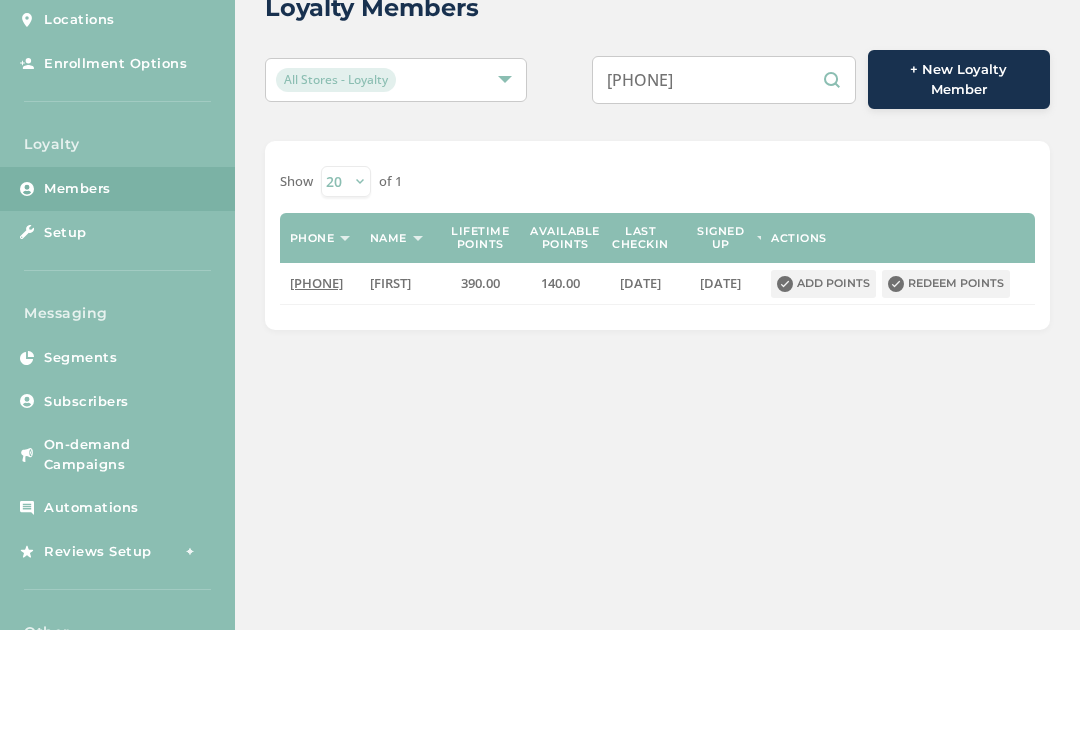 click on "Redeem points" at bounding box center (946, 394) 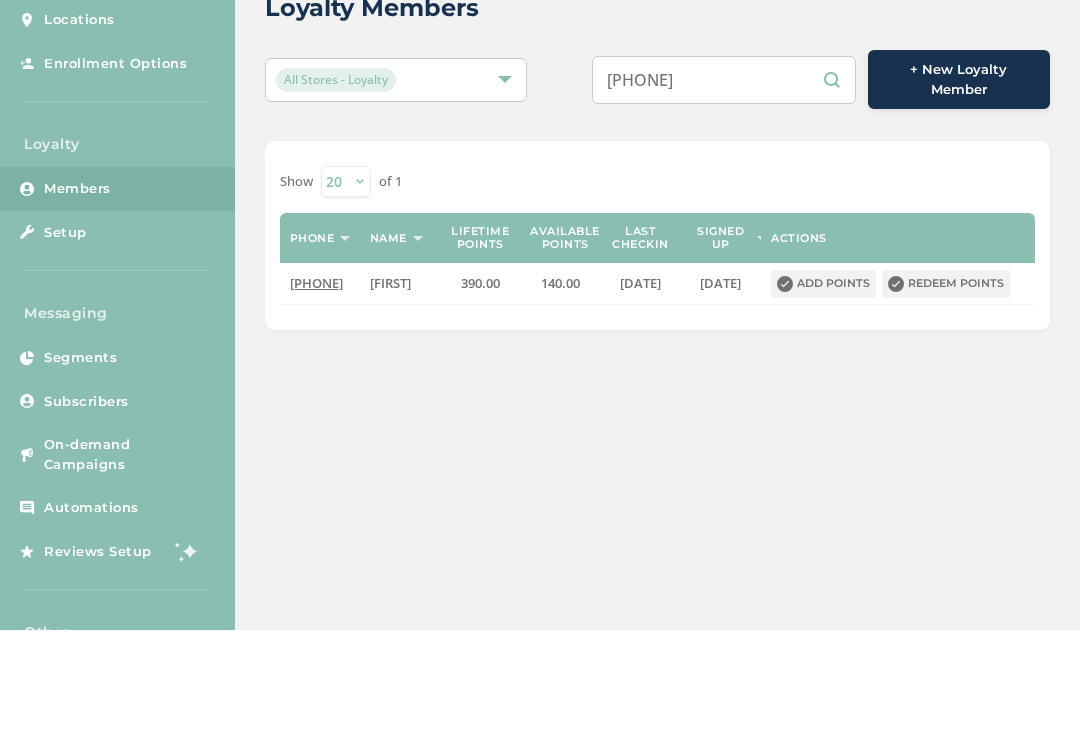 scroll, scrollTop: 0, scrollLeft: 0, axis: both 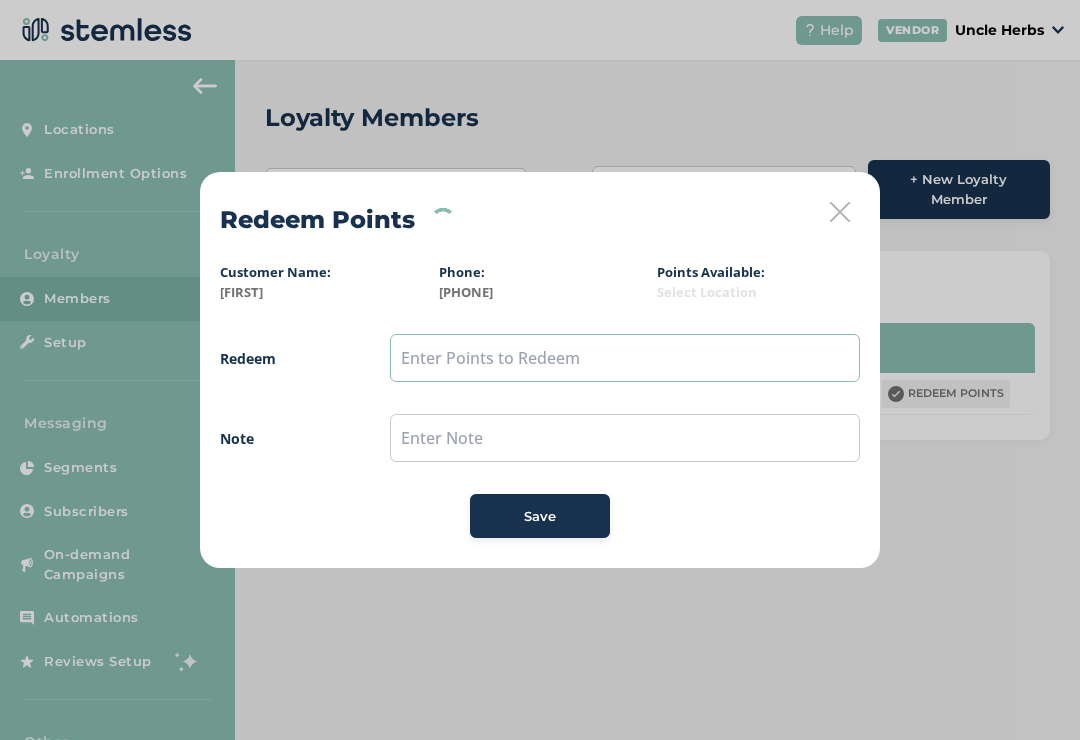 click at bounding box center [625, 358] 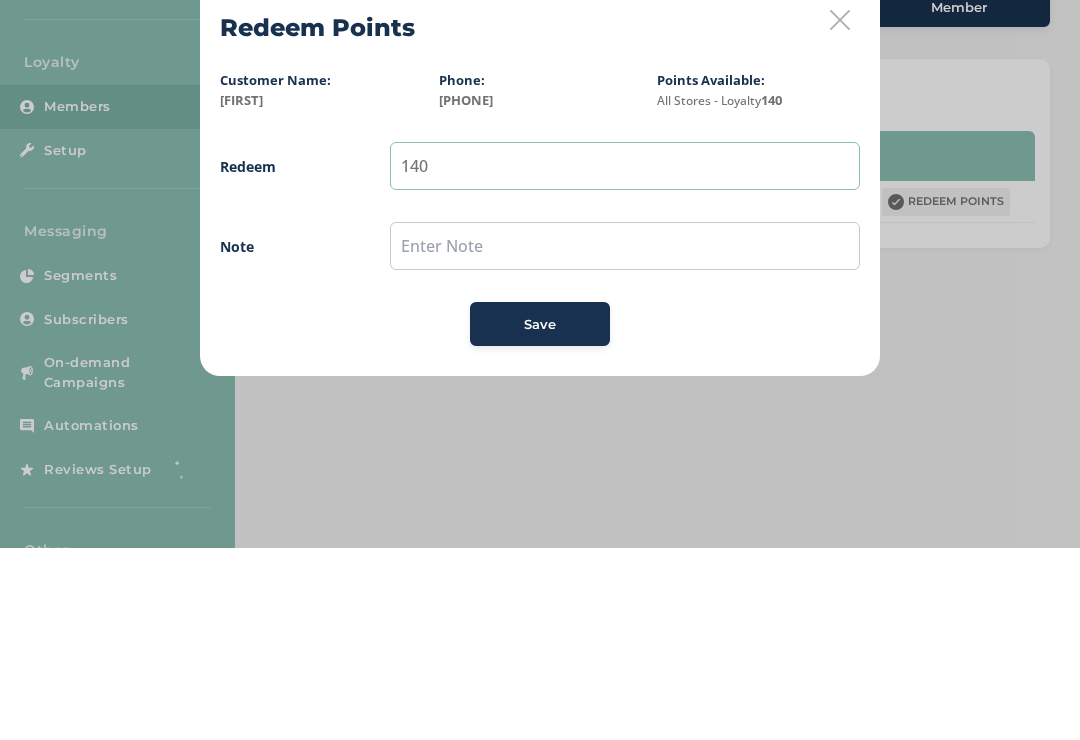 type on "140" 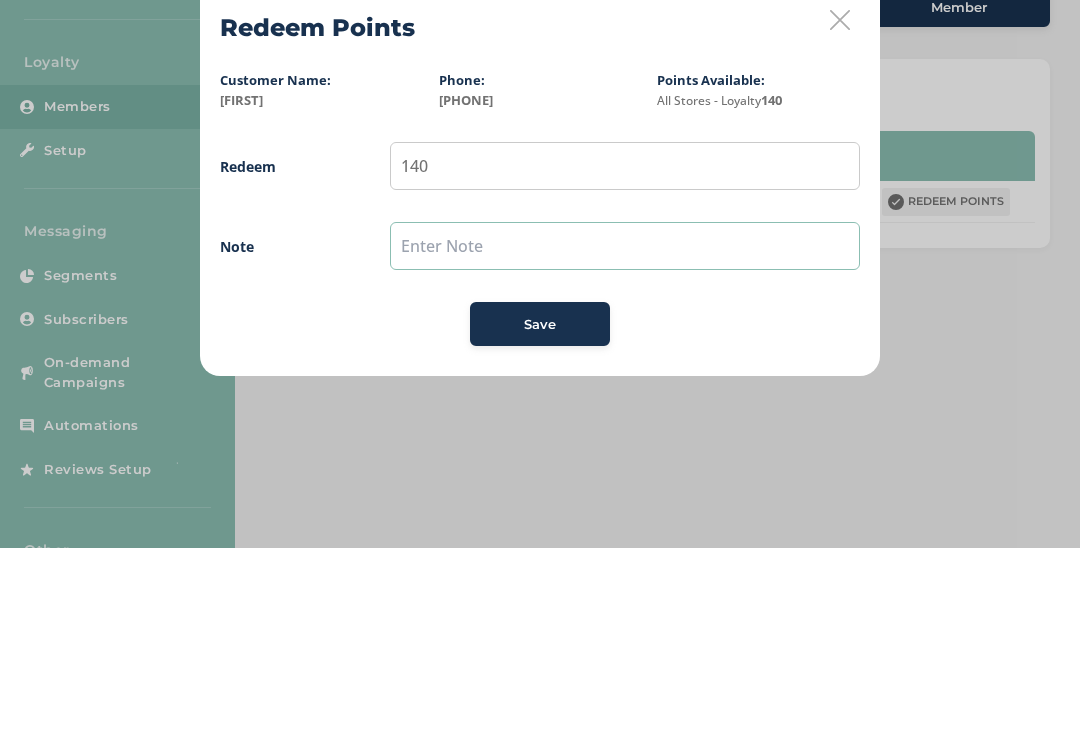 click at bounding box center (625, 438) 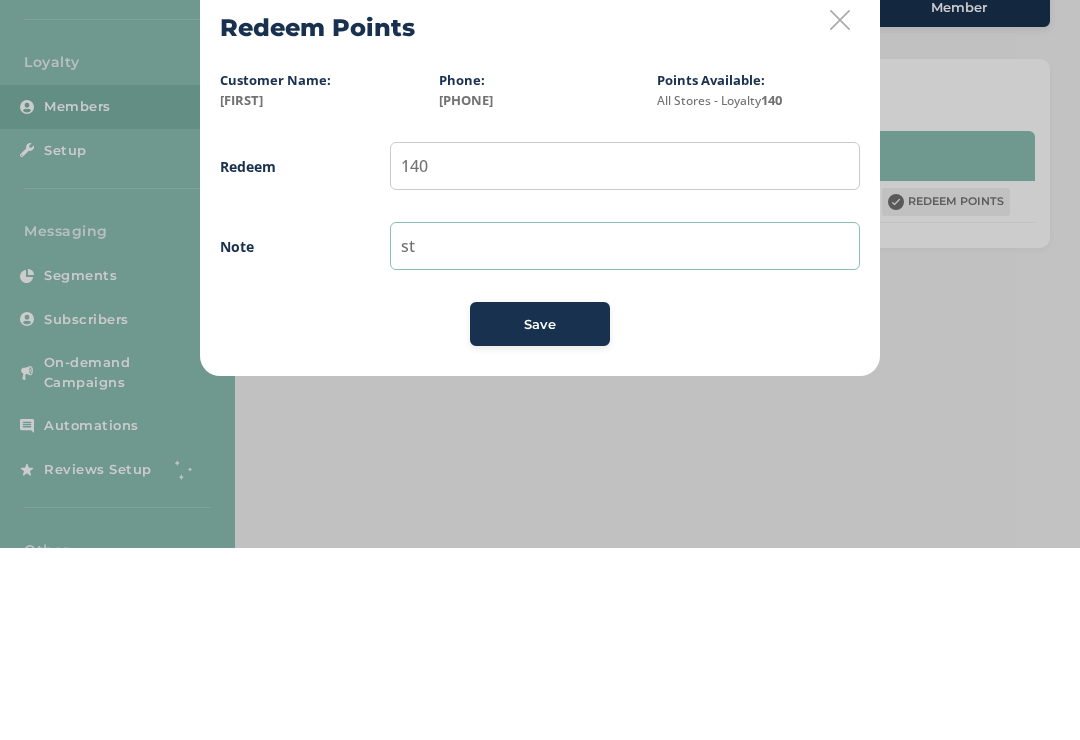 type on "st" 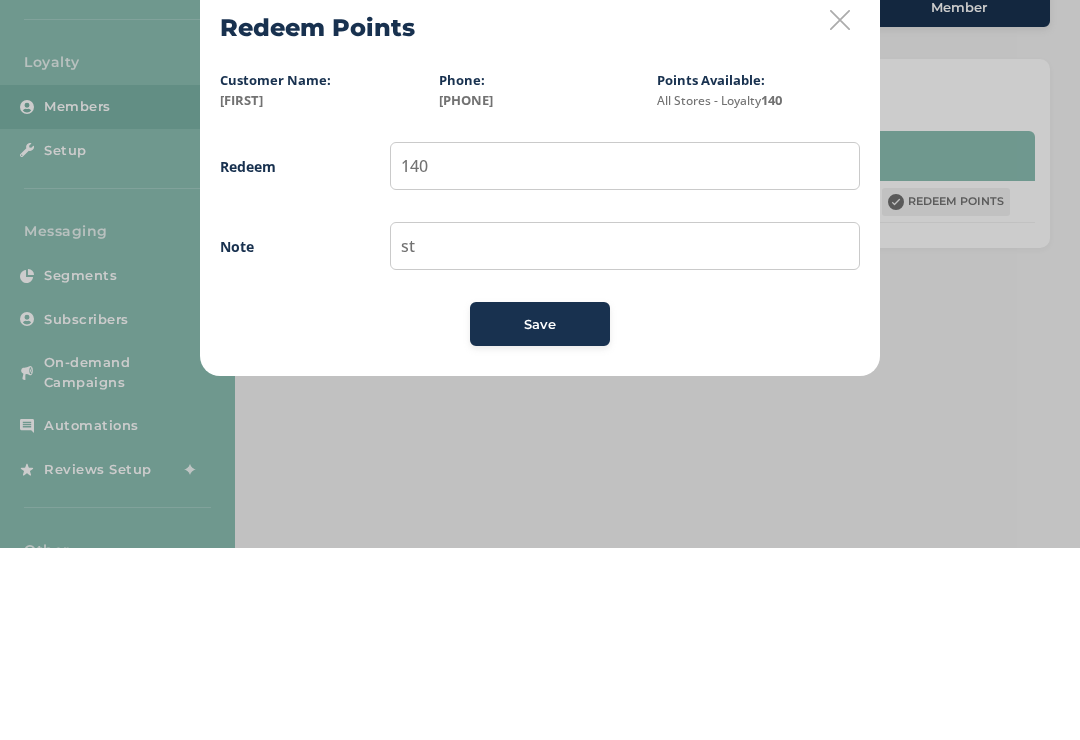 click on "Save" at bounding box center (540, 517) 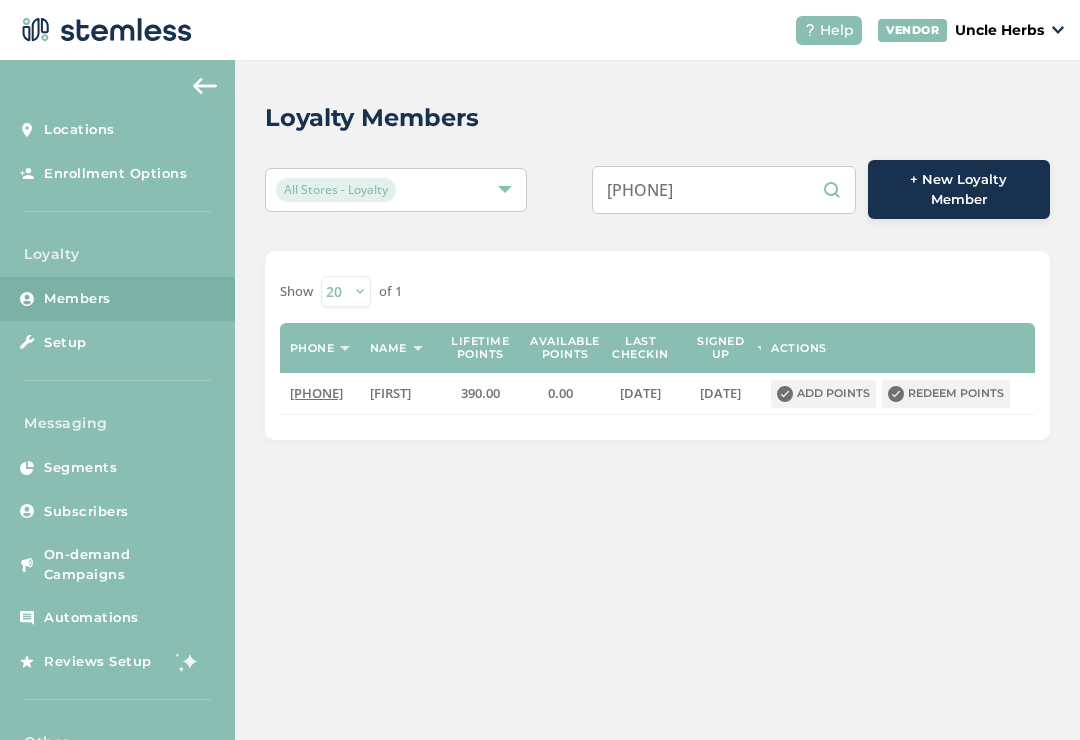 click on "9072991643" at bounding box center [724, 190] 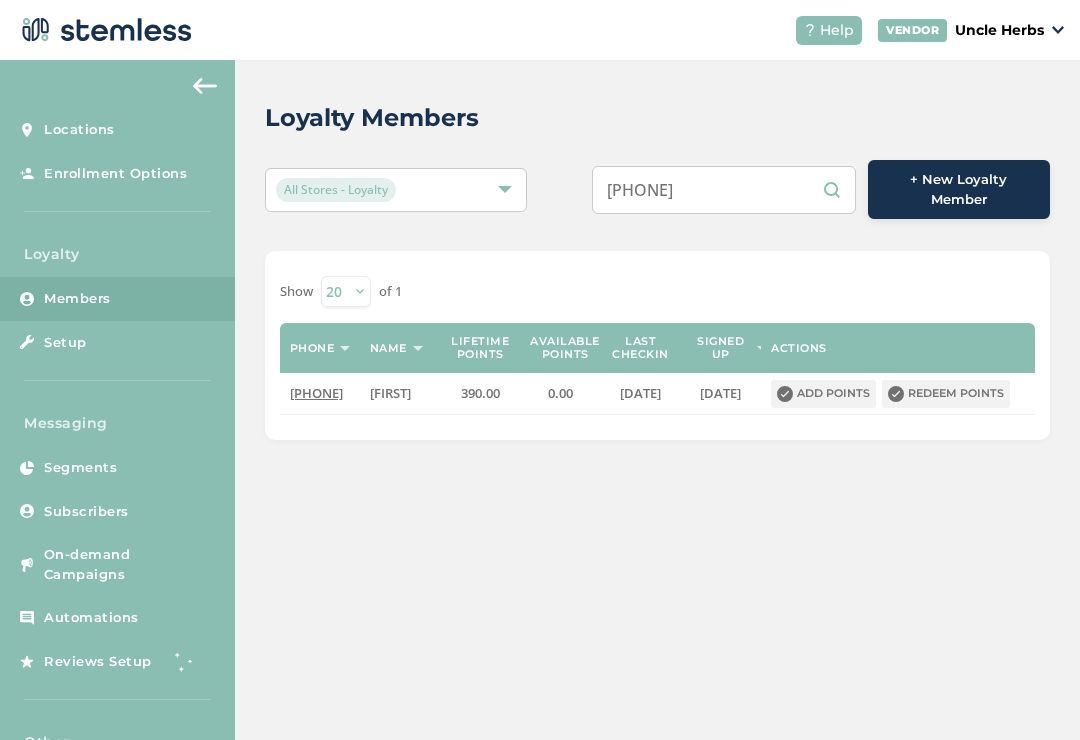 click on "9072991643" at bounding box center [724, 190] 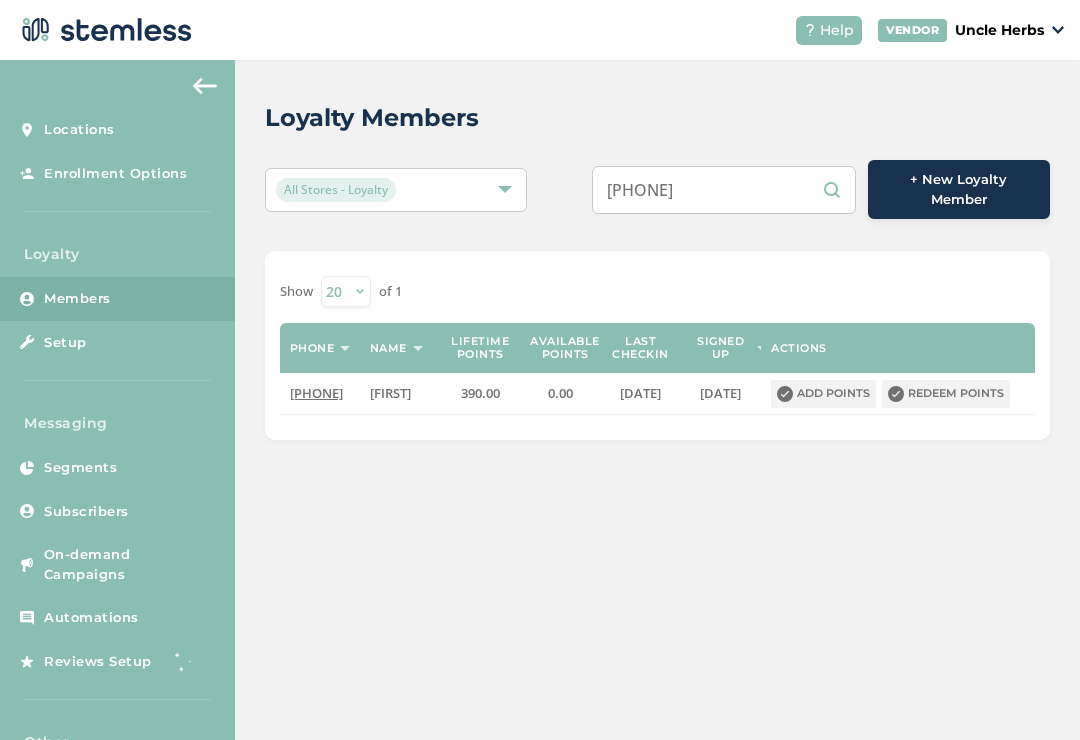 click on "9072991643" at bounding box center (724, 190) 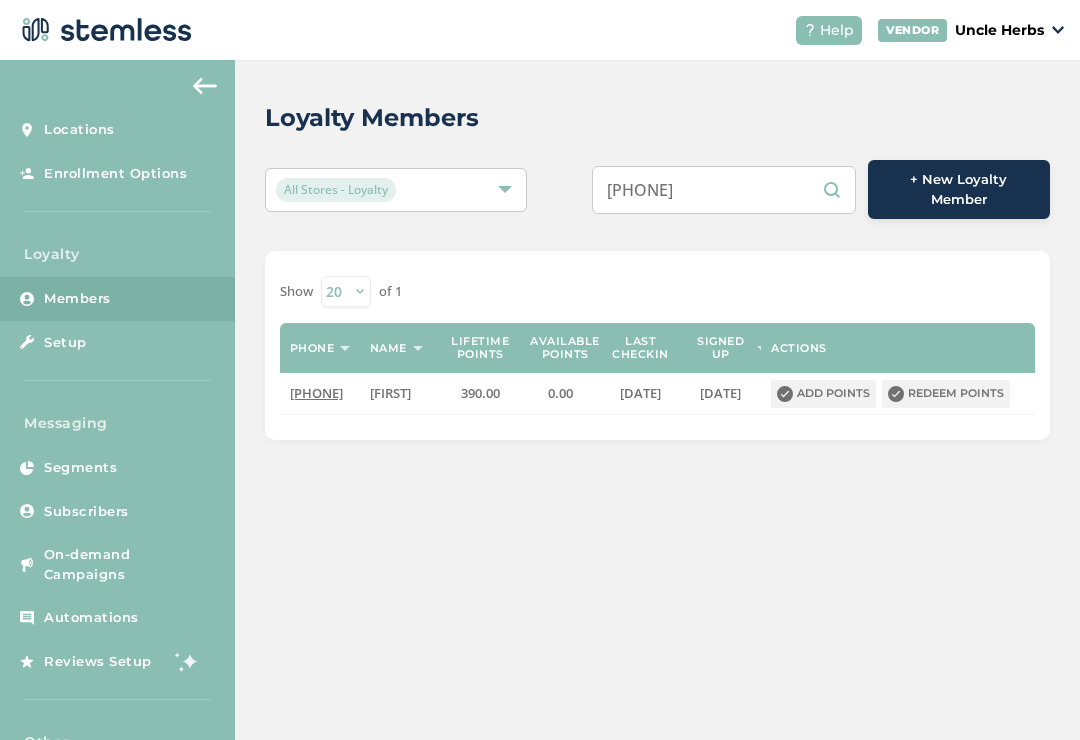 click on "9072991643" at bounding box center [724, 190] 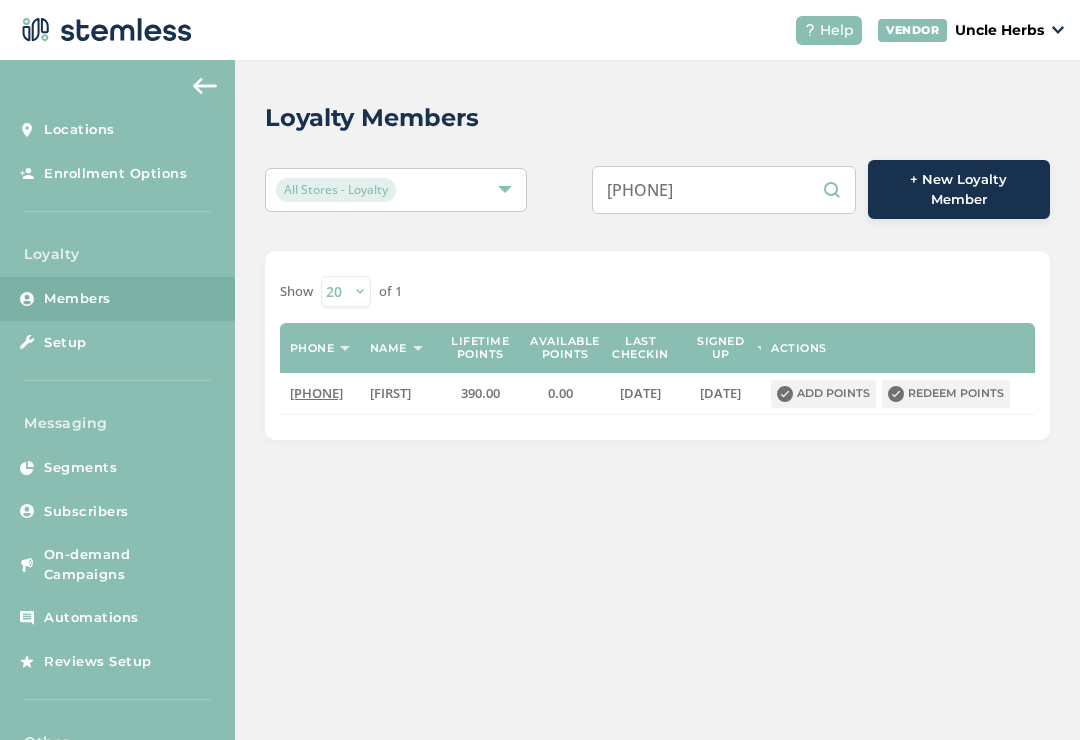 paste on "[PHONE]" 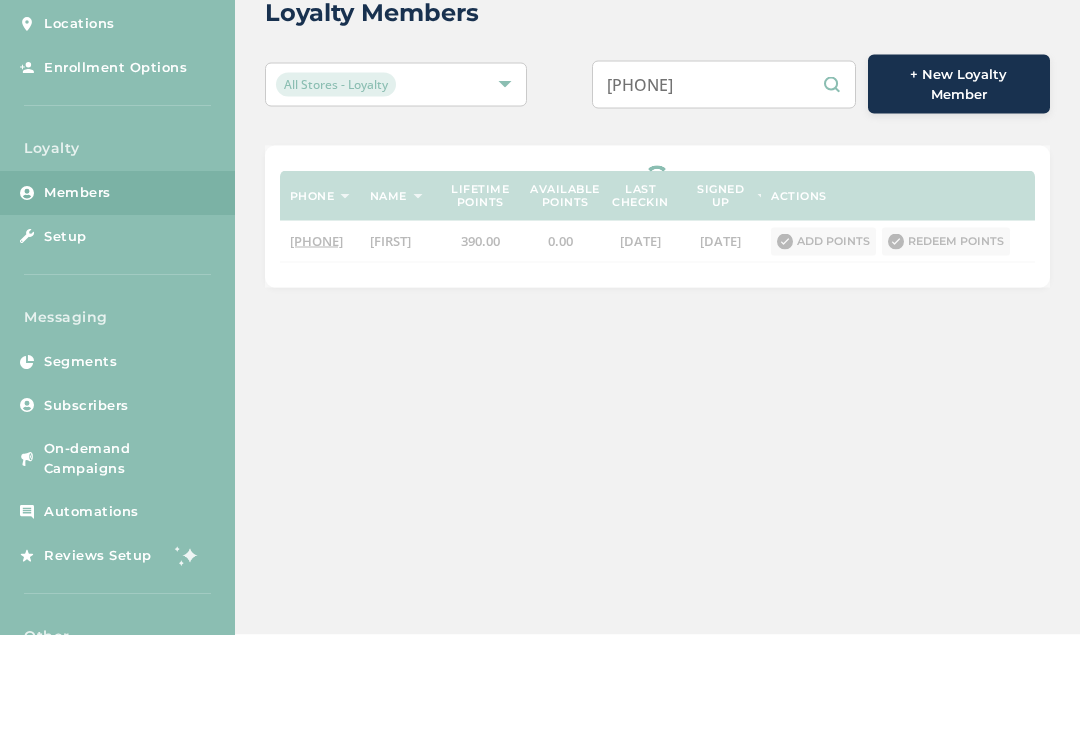 scroll, scrollTop: 0, scrollLeft: 0, axis: both 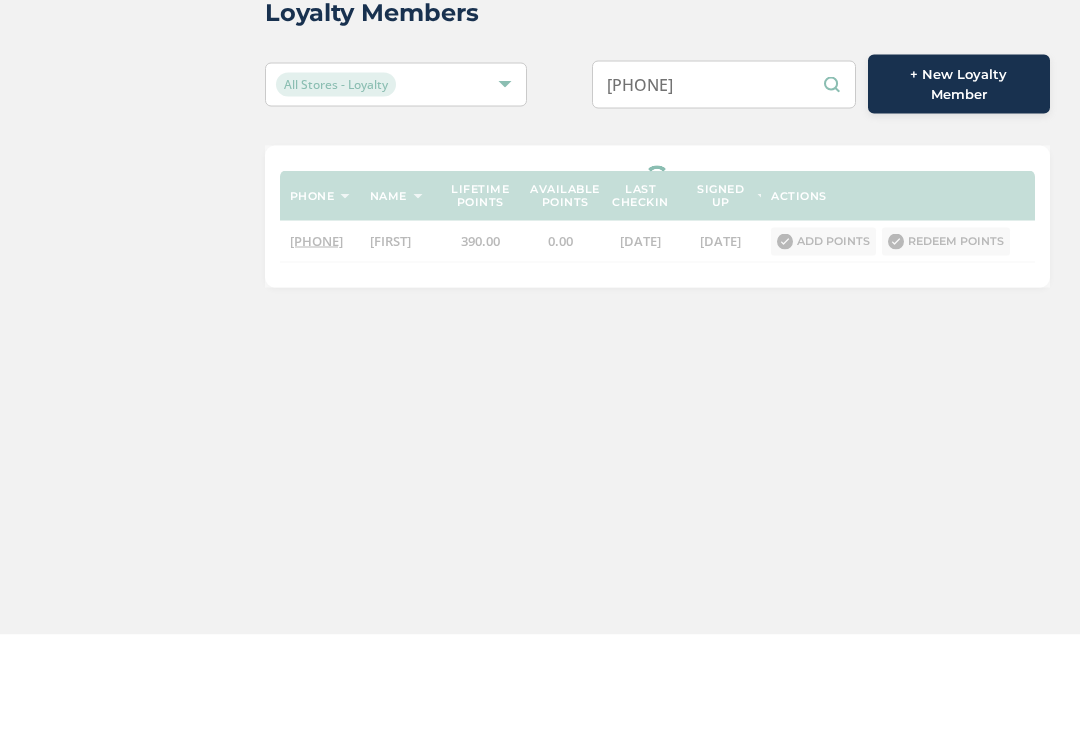 type on "[PHONE]" 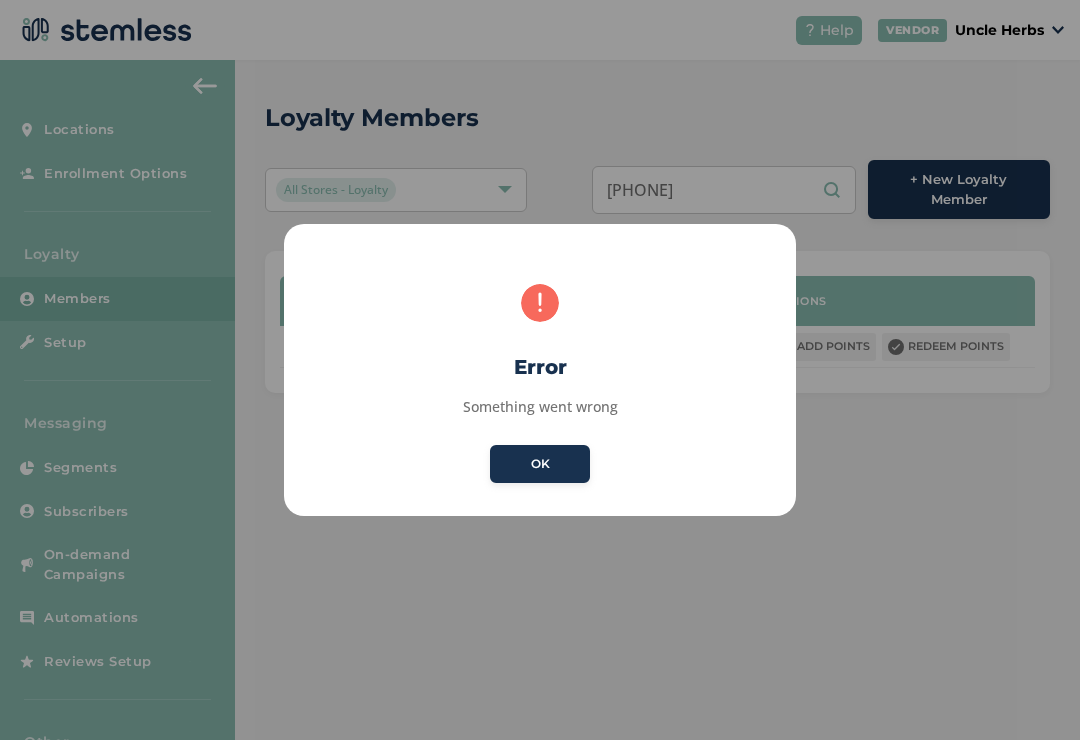 click on "OK" at bounding box center [540, 464] 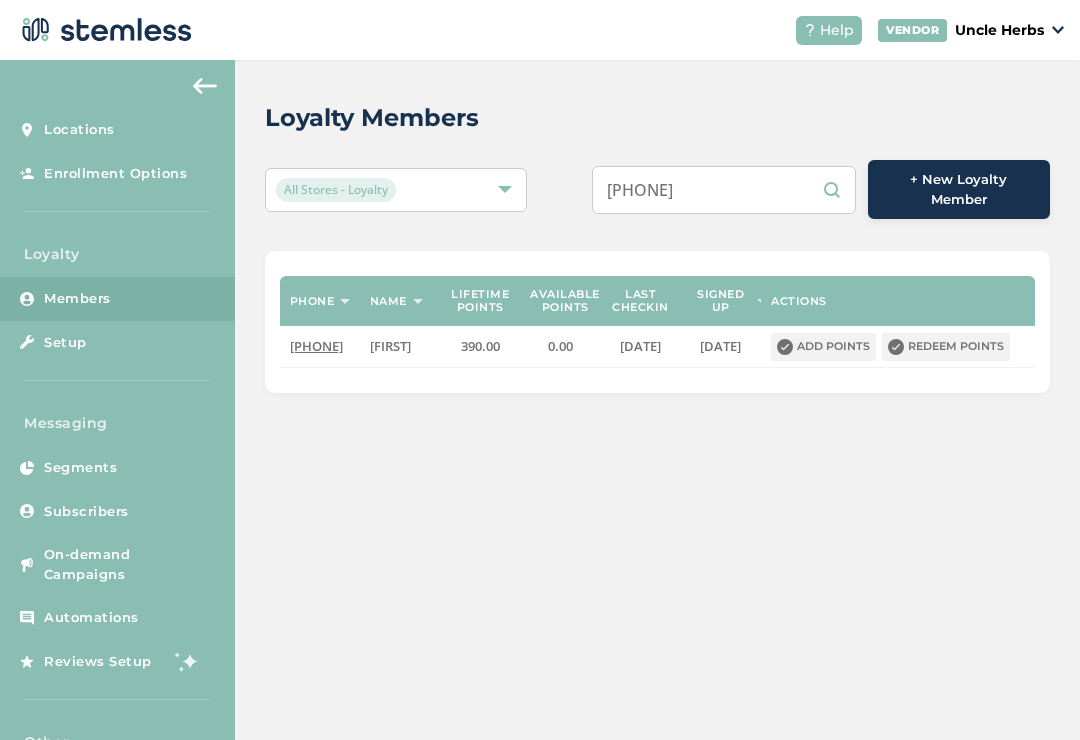scroll, scrollTop: 31, scrollLeft: 0, axis: vertical 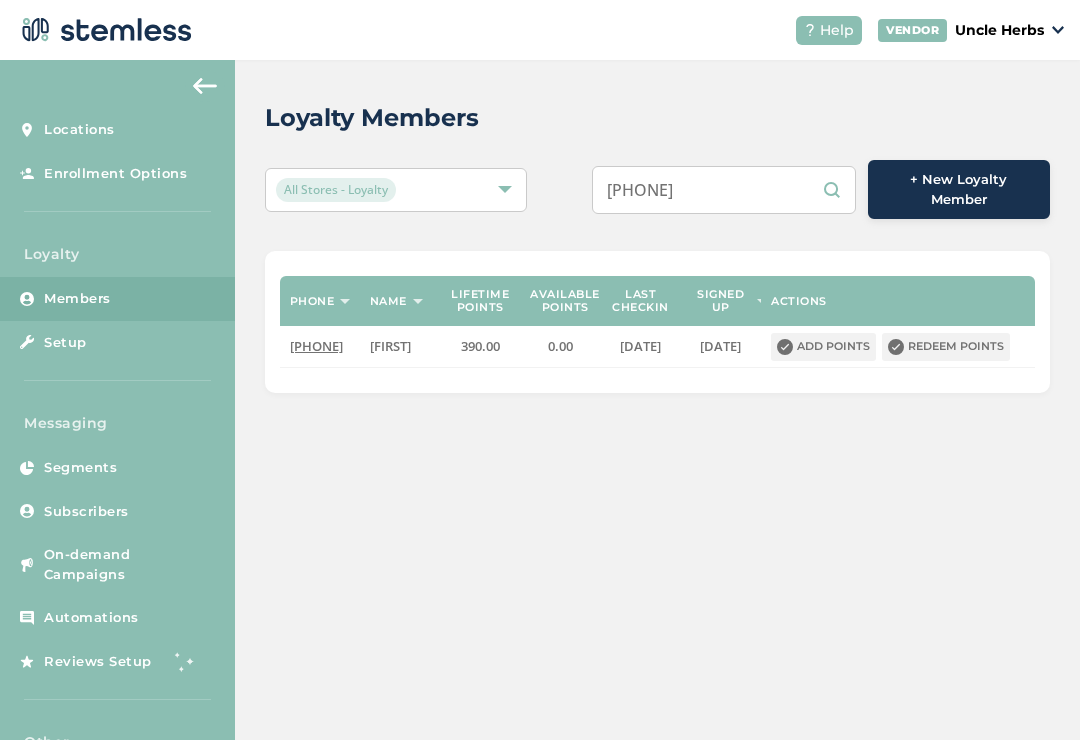 click on "[PHONE]" at bounding box center [724, 190] 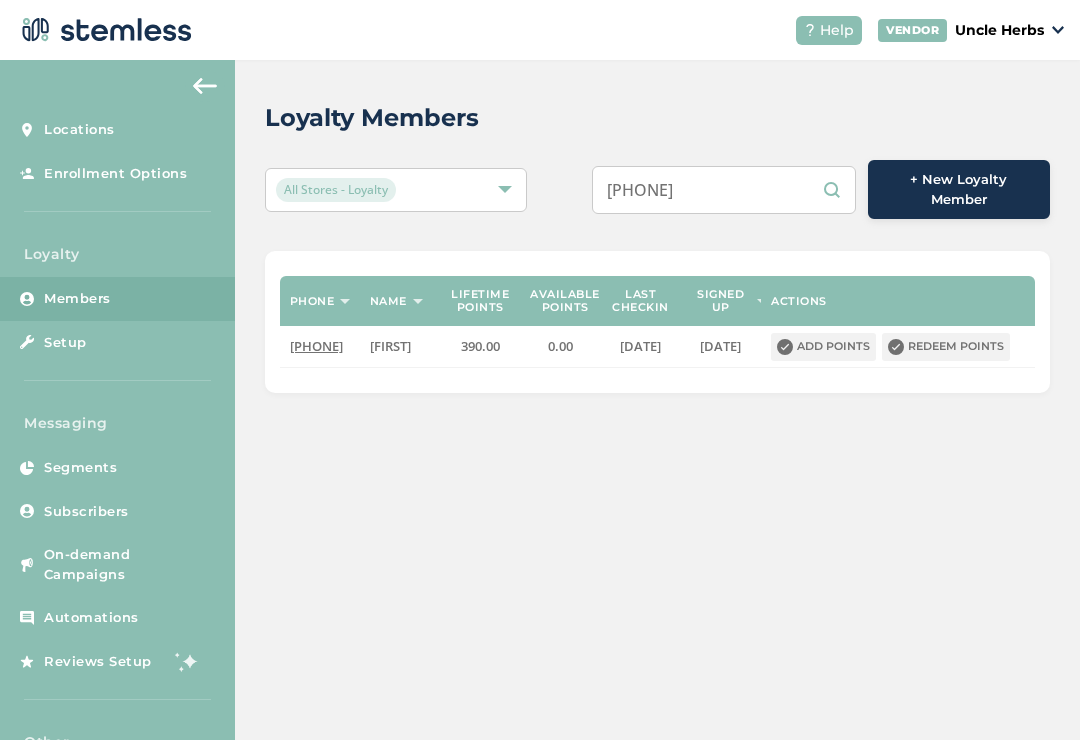 scroll, scrollTop: 31, scrollLeft: 0, axis: vertical 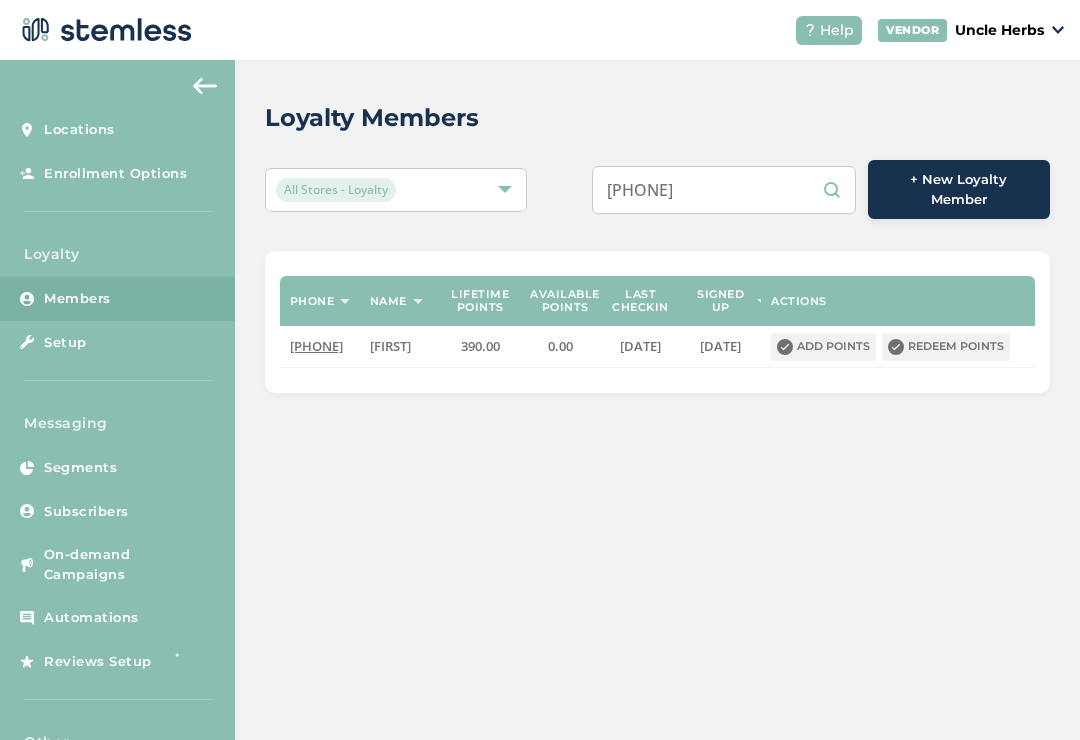 click on "[PHONE]" at bounding box center [724, 190] 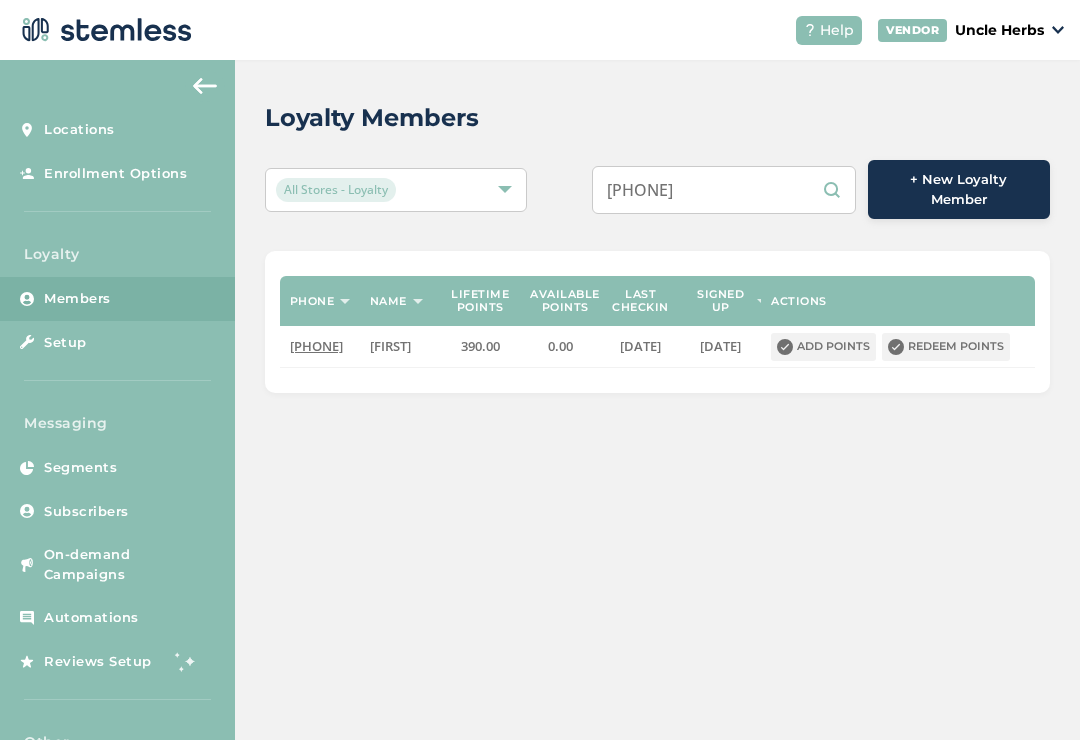 click on "Loyalty Members  All Stores - Loyalty  5413069510 + New Loyalty Member  Phone   Name   Lifetime points   Available points   Last checkin   Signed up   Actions   (907) 299-1643   Allie   390.00   0.00   2025-07-28 22:08:53   2024-05-31 06:53:37   Add points   Redeem points" at bounding box center [657, 246] 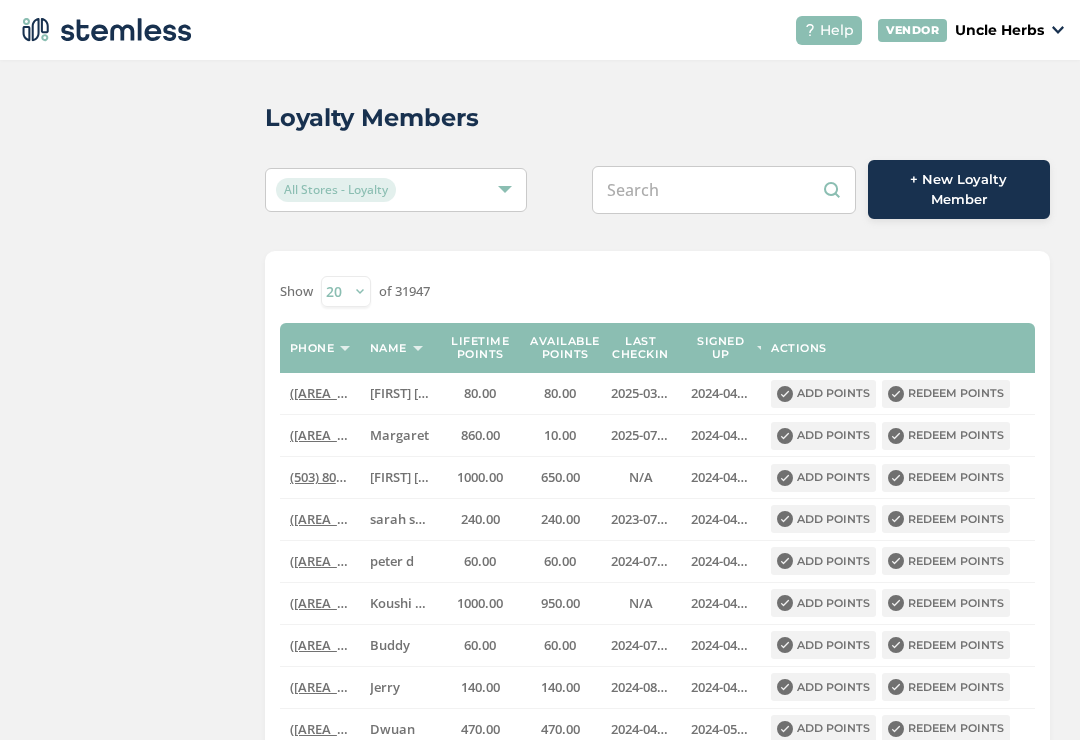 scroll, scrollTop: 0, scrollLeft: 0, axis: both 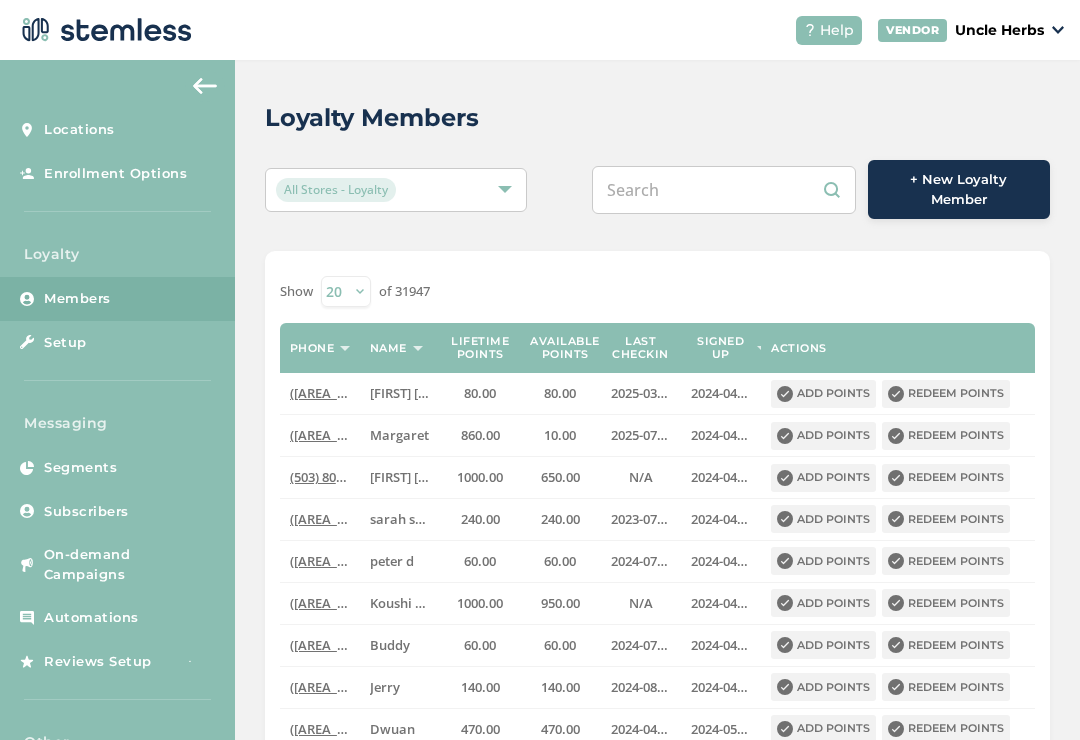 click at bounding box center [724, 190] 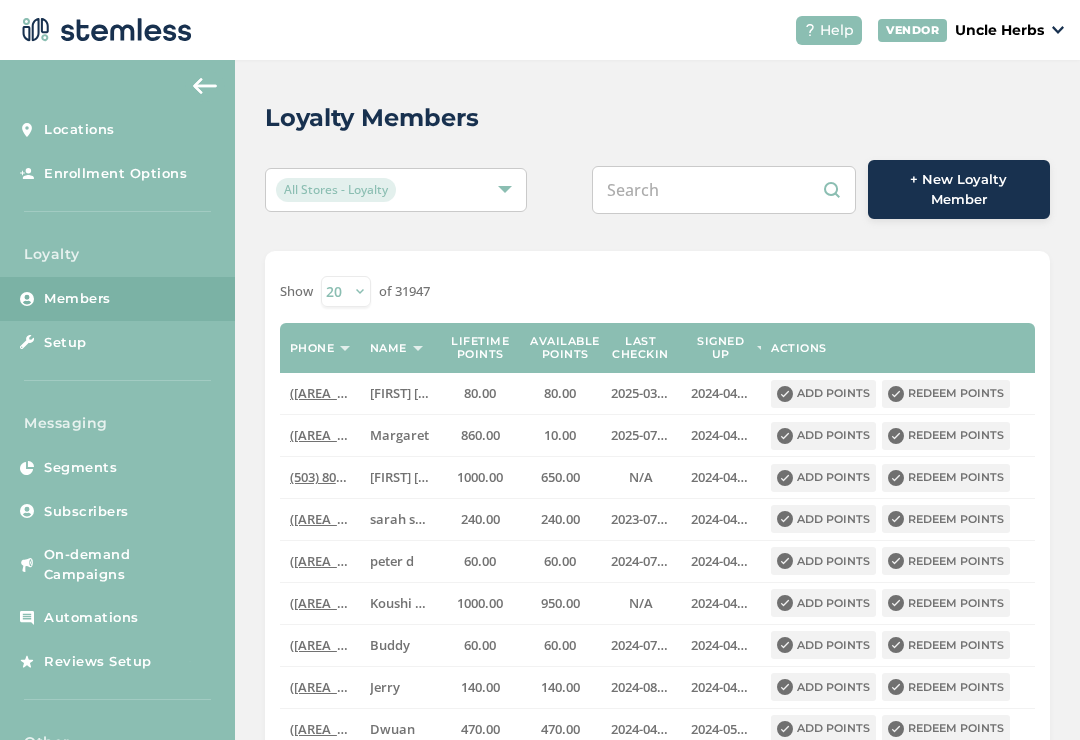 click at bounding box center (724, 190) 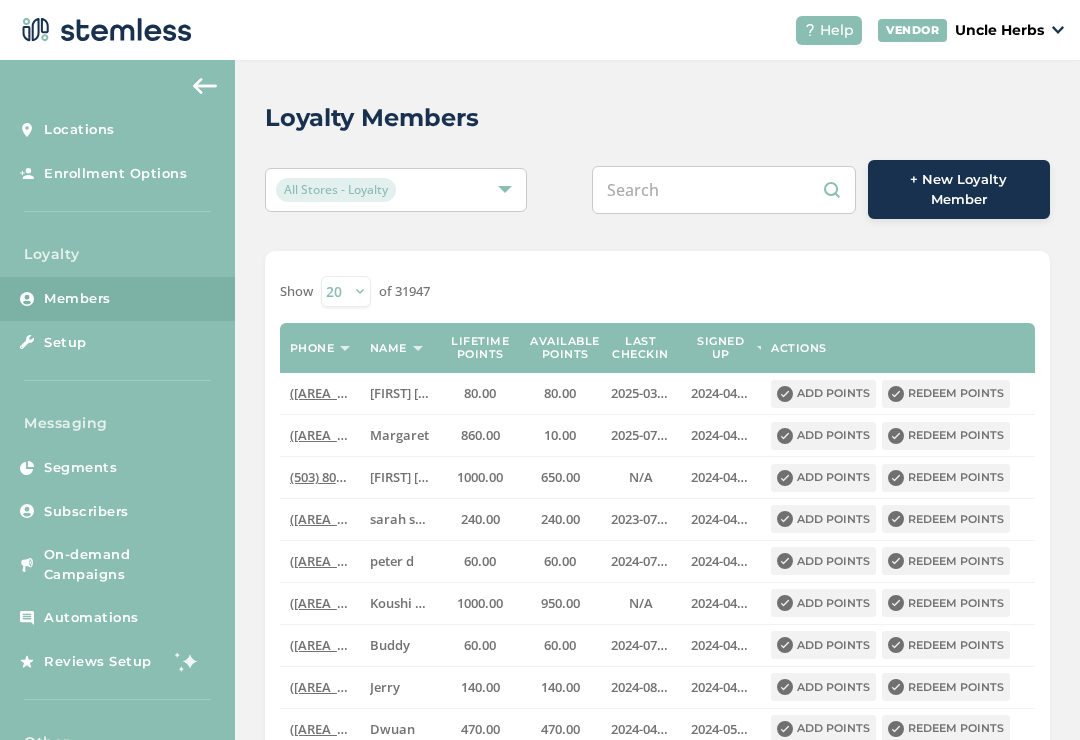 paste on "[PHONE]" 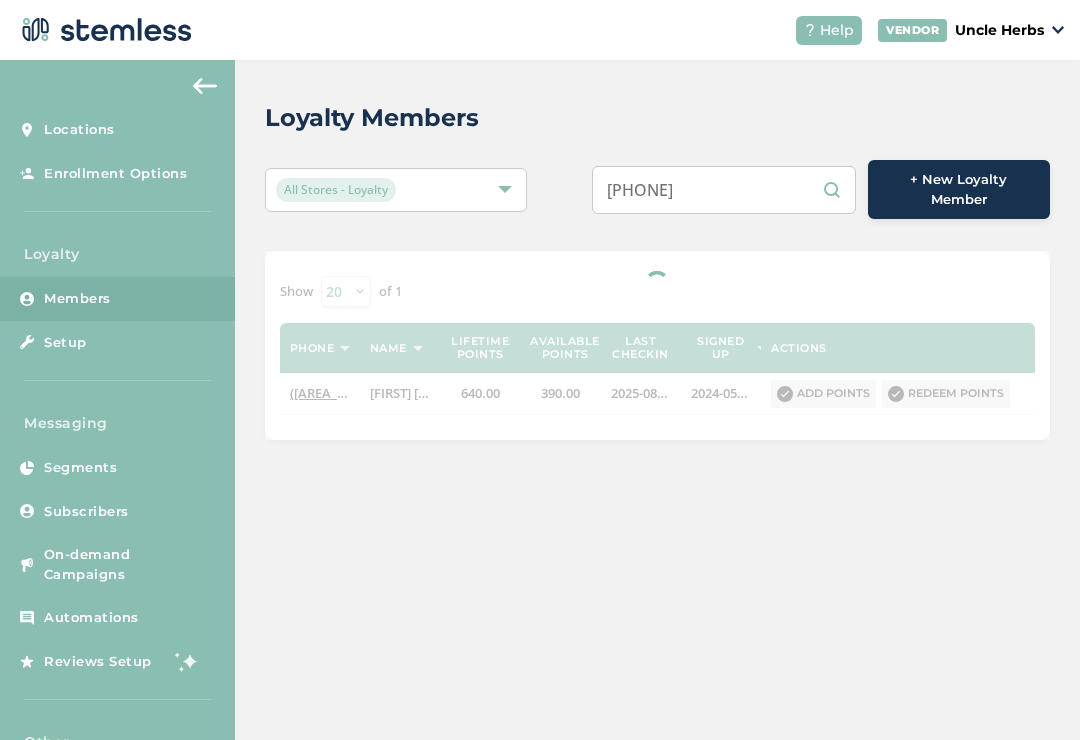 scroll, scrollTop: 0, scrollLeft: 0, axis: both 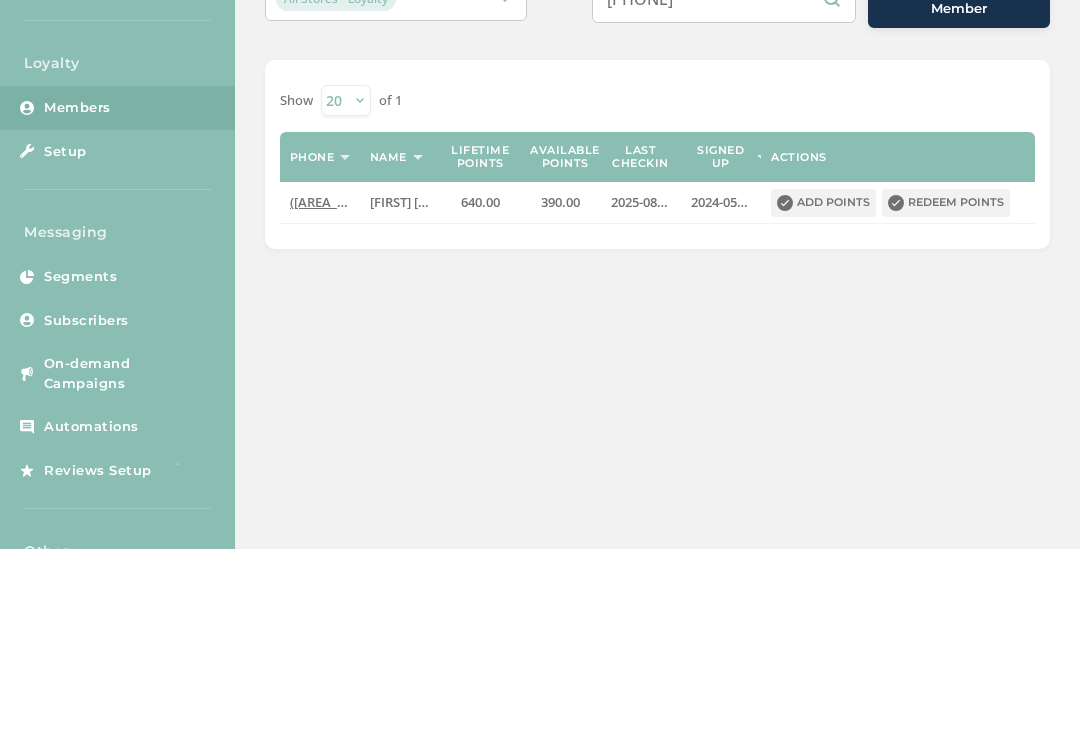 type on "[PHONE]" 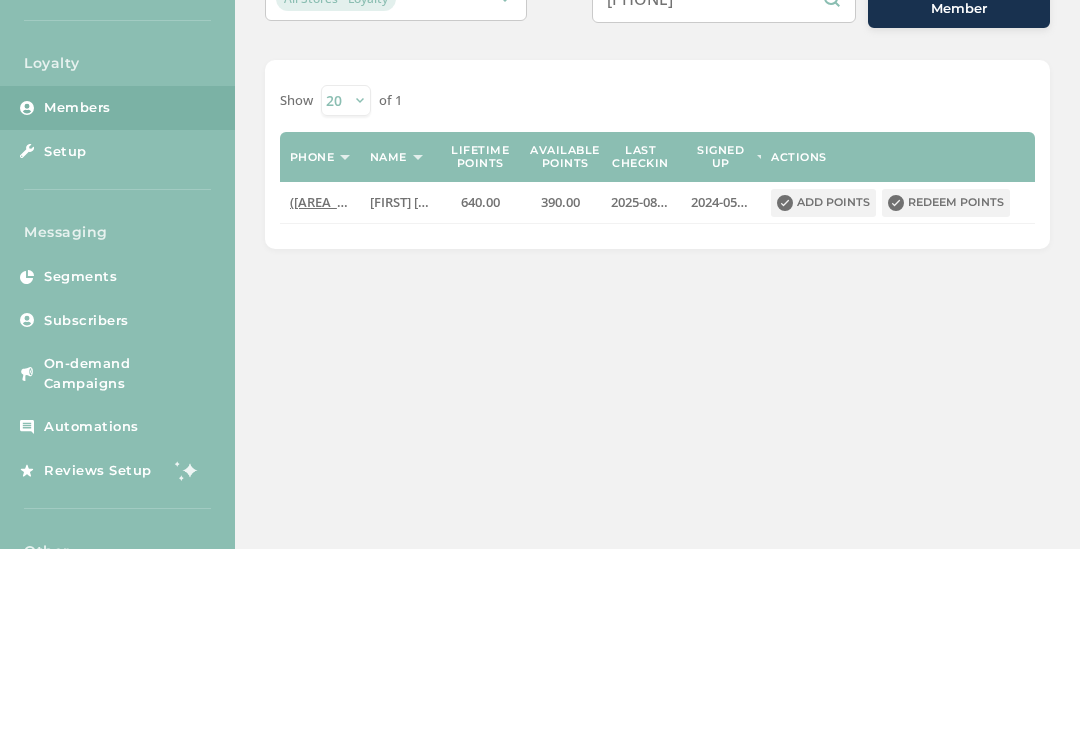 click on "Redeem points" at bounding box center [946, 394] 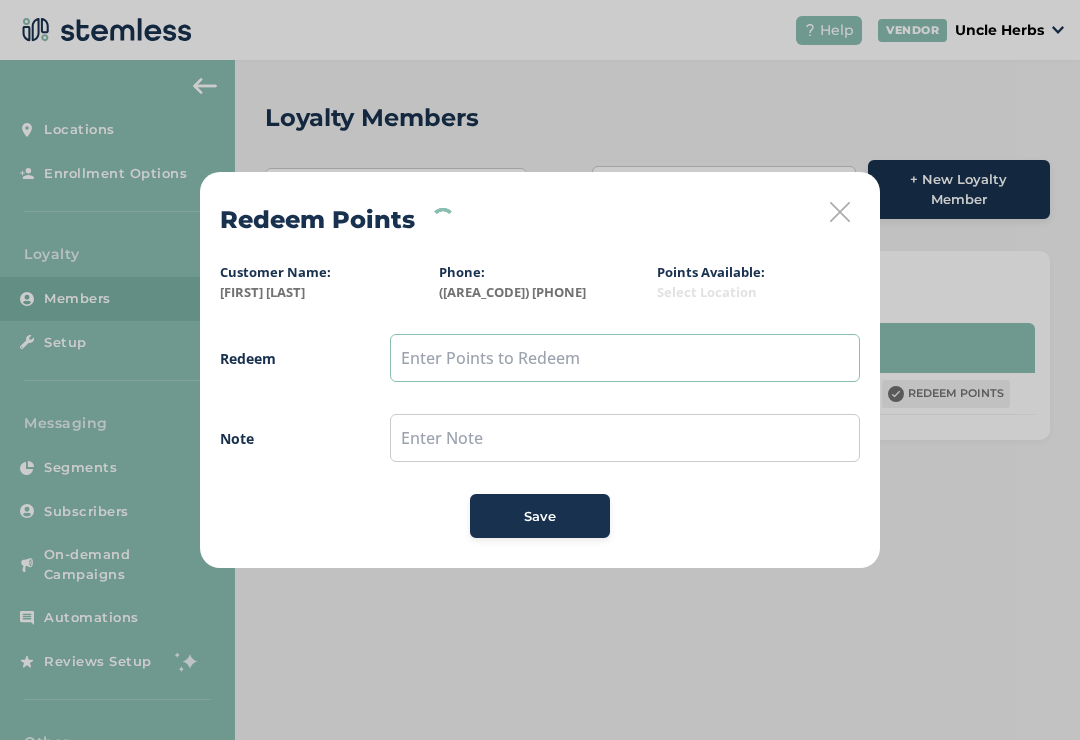 click at bounding box center (625, 358) 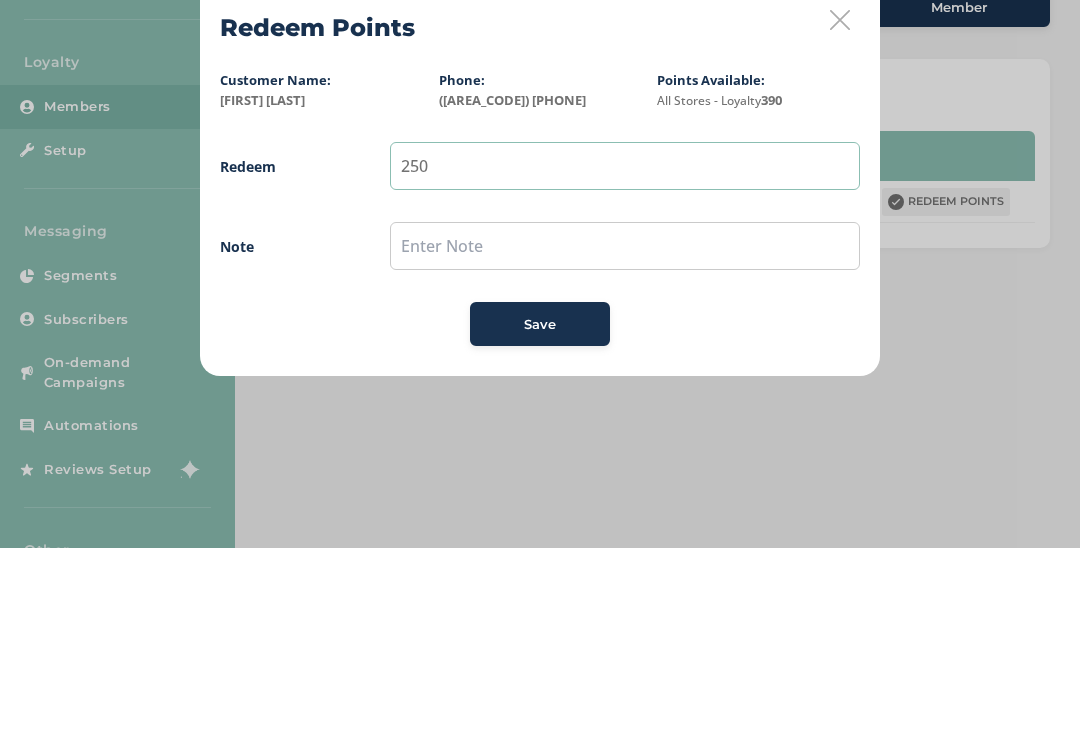 type on "250" 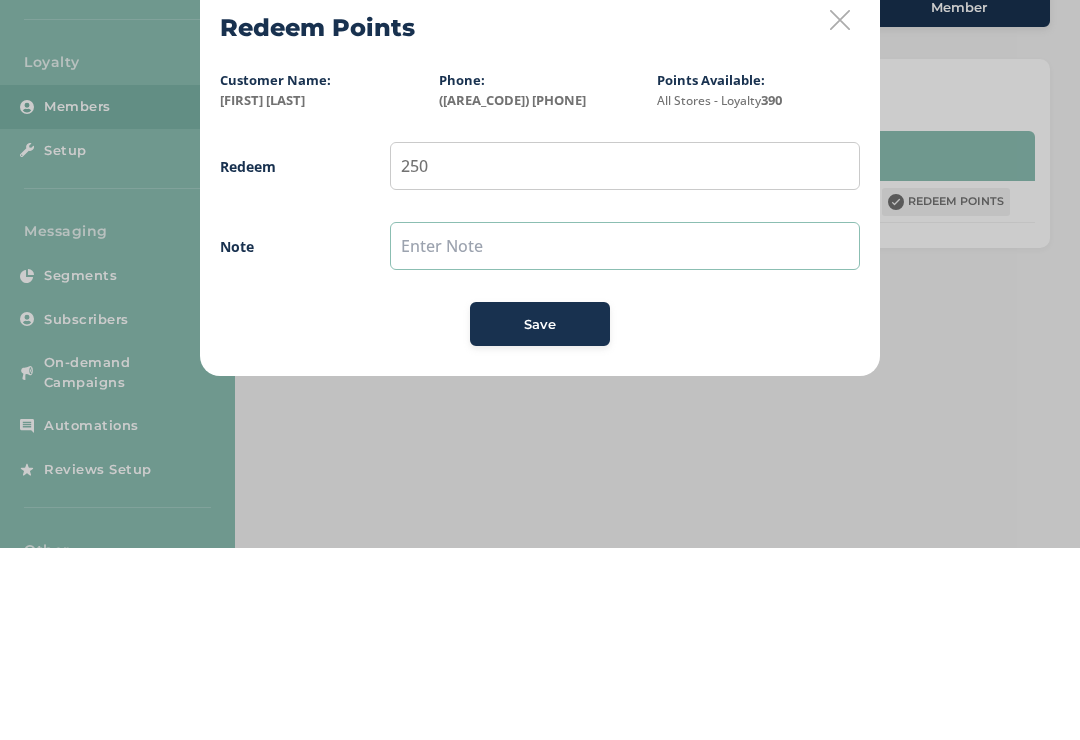 click at bounding box center [625, 438] 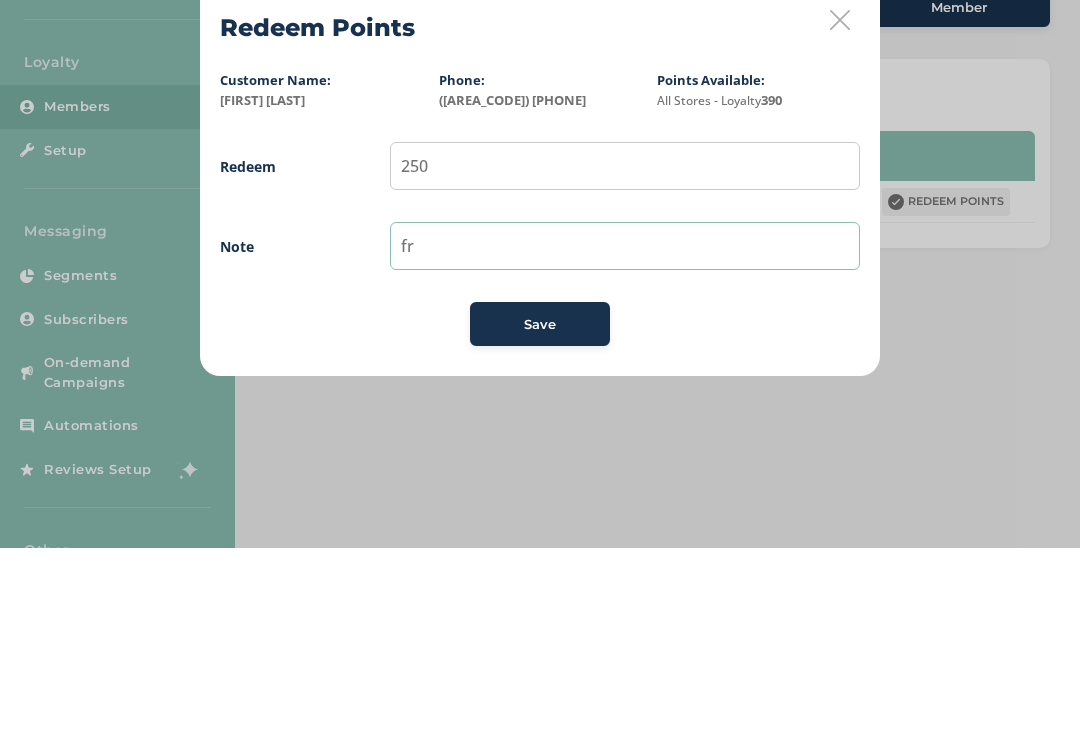 type on "f" 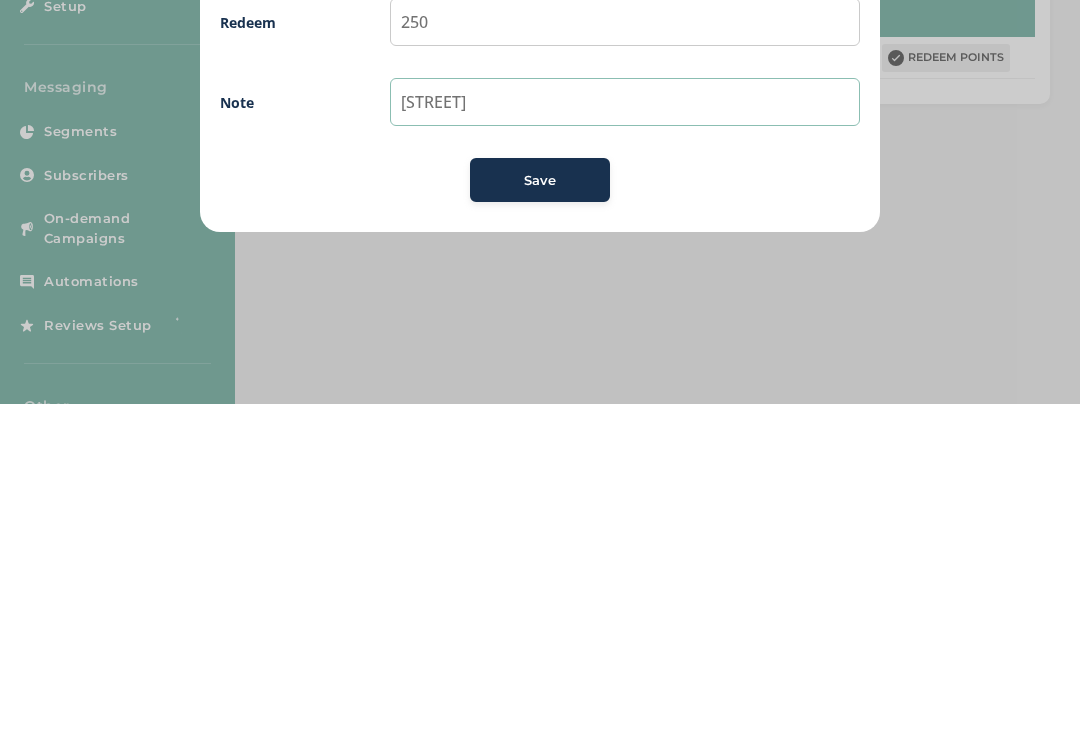 type on "[STREET]" 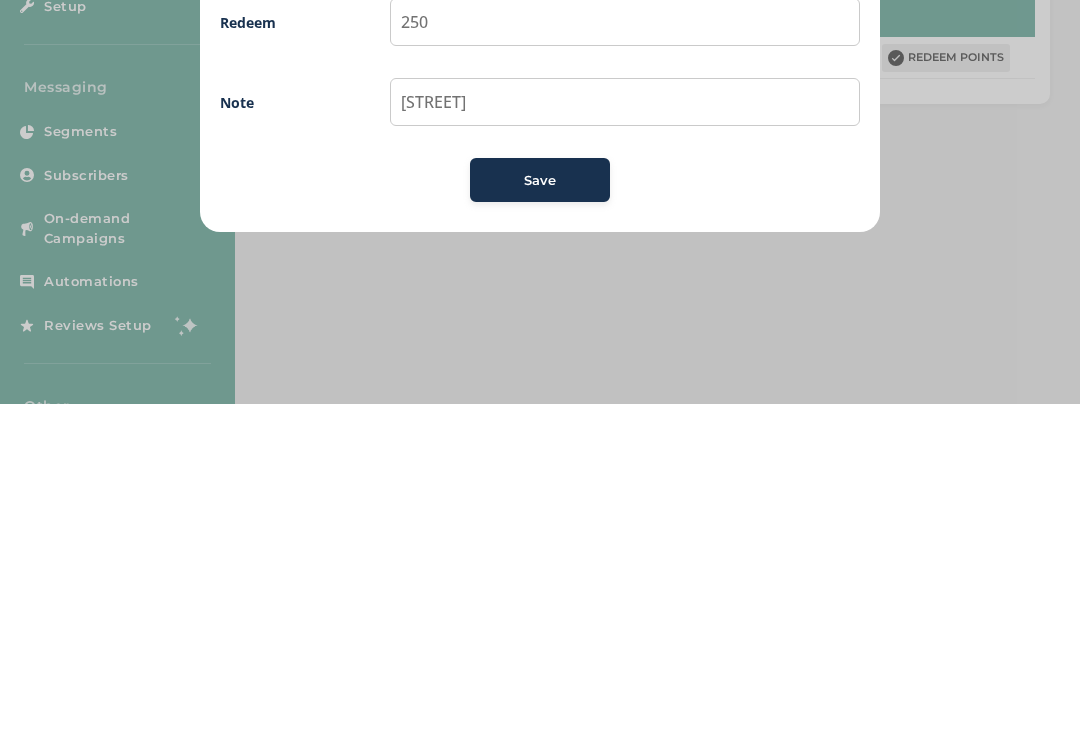 click on "Save" at bounding box center (540, 517) 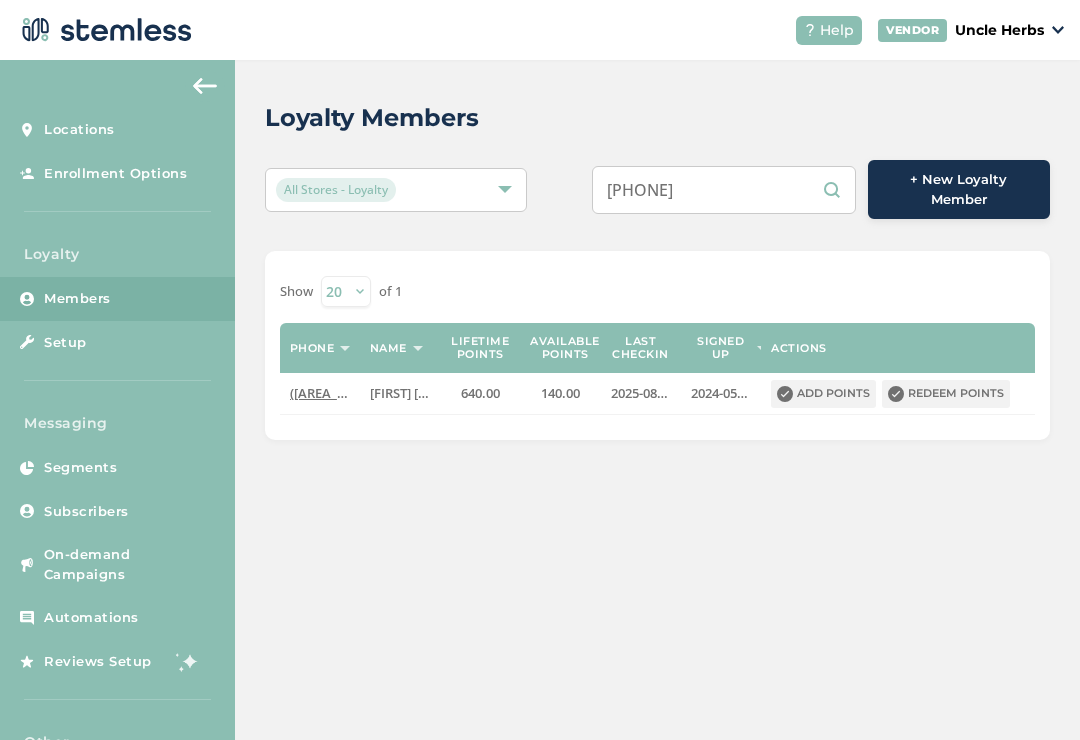click on "[PHONE]" at bounding box center [724, 190] 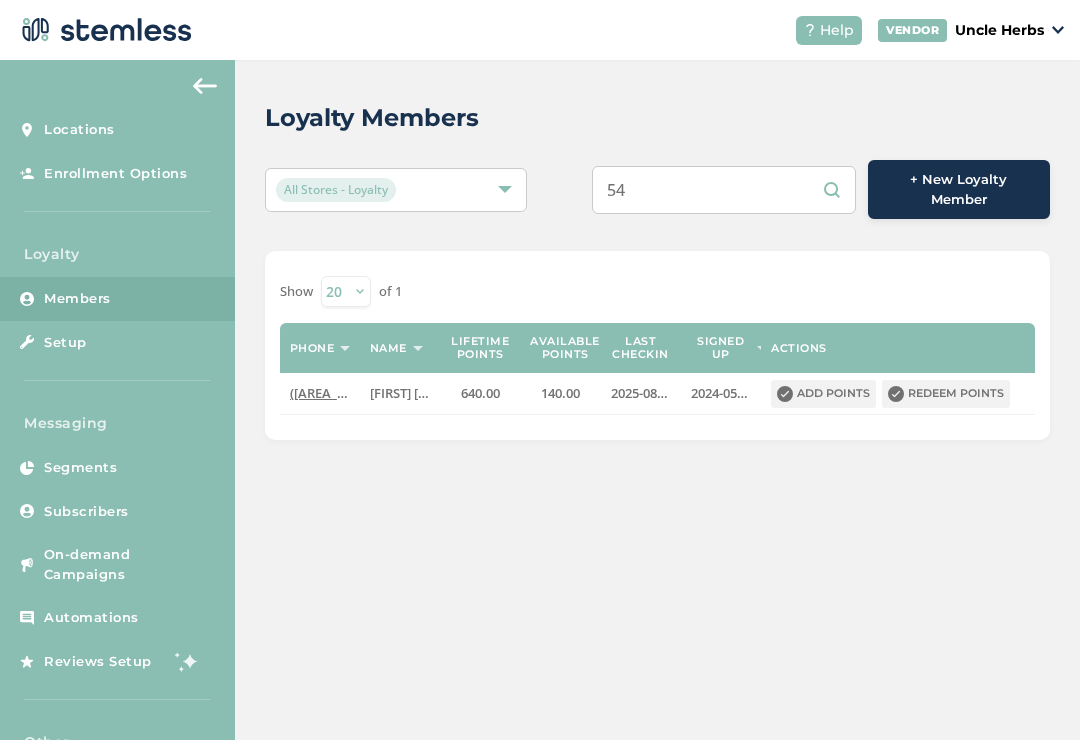 type on "5" 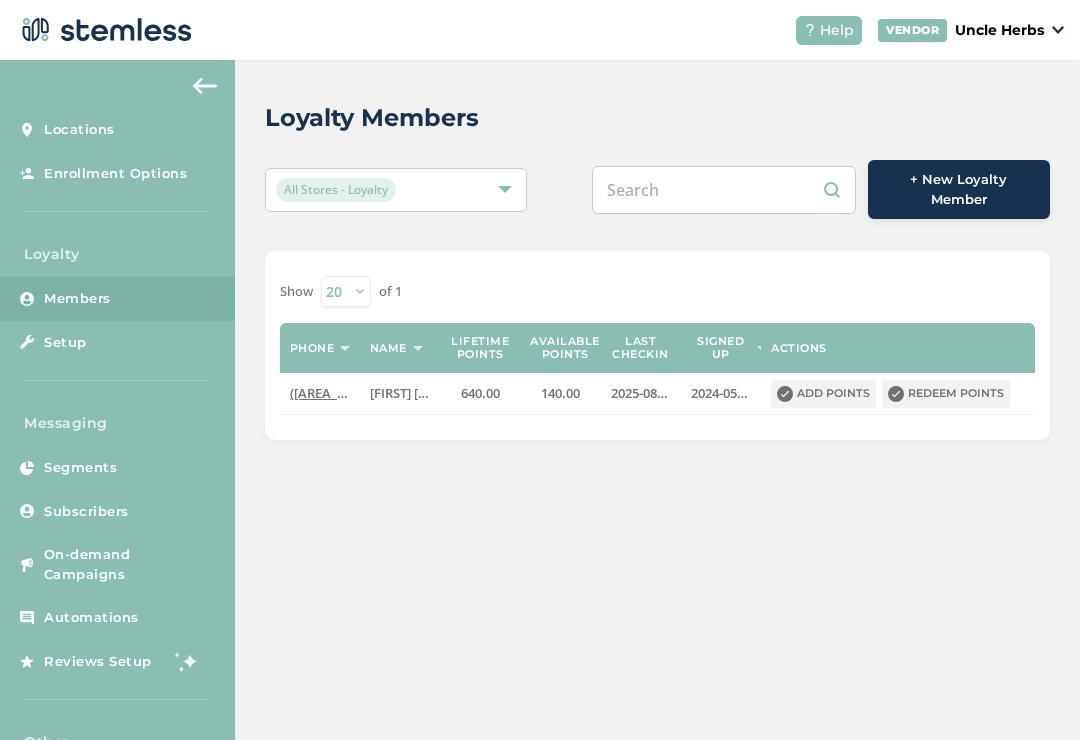 click at bounding box center [724, 190] 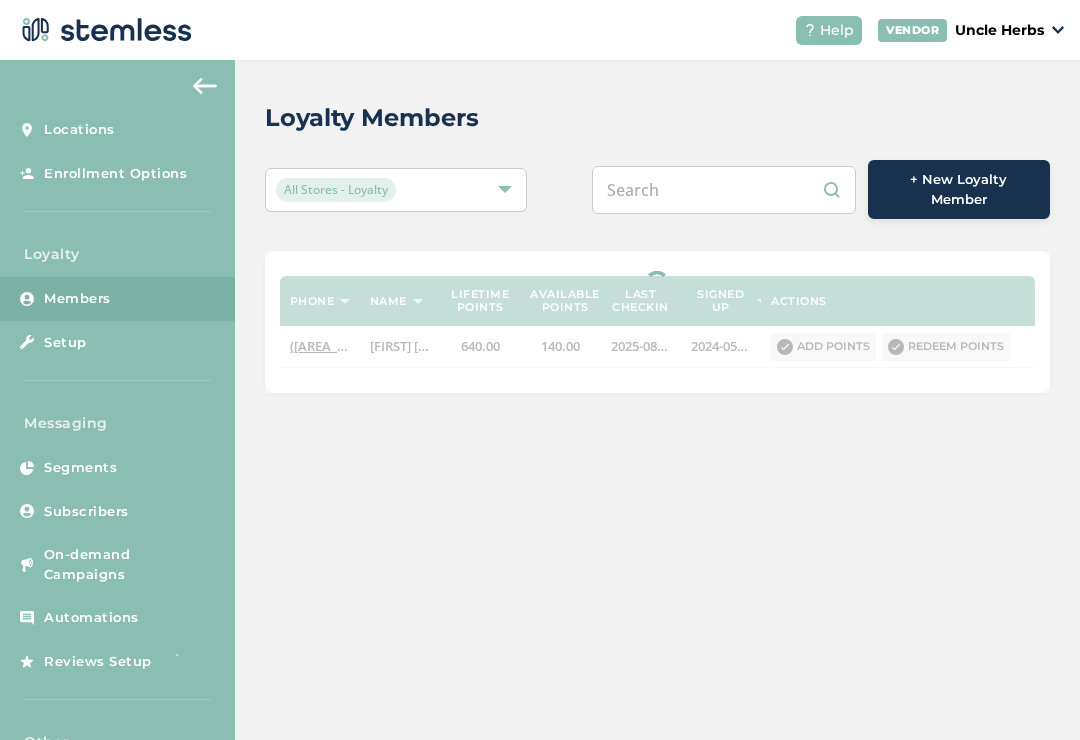 paste on "([AREA_CODE]) [PHONE]" 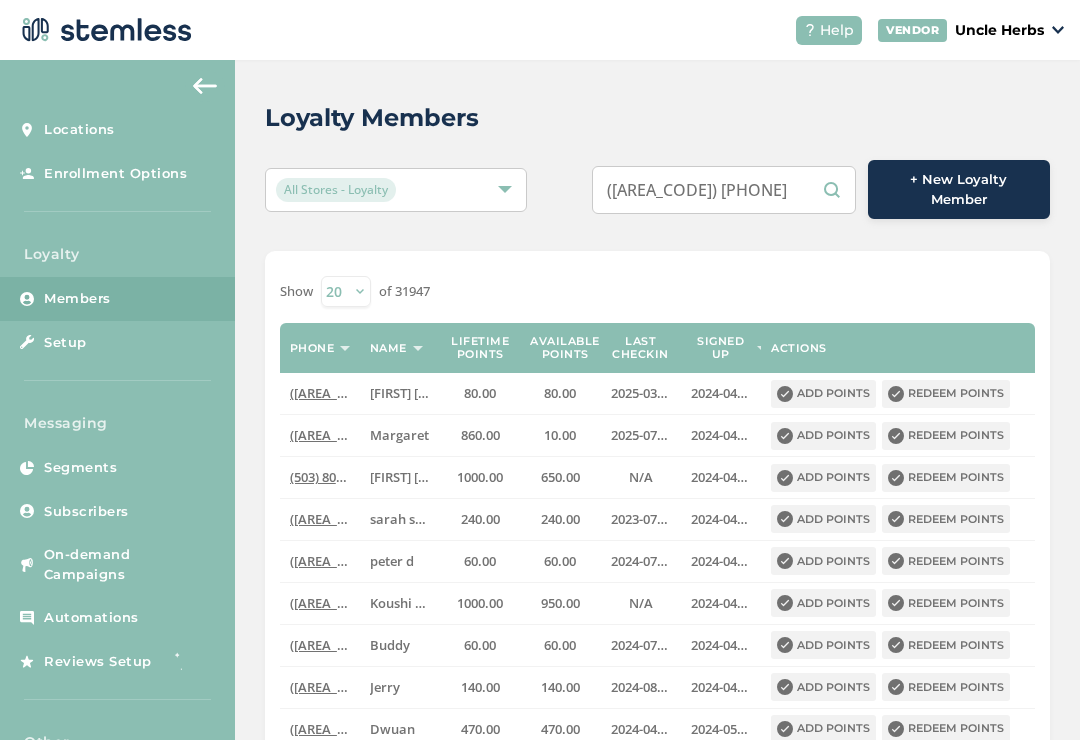 click on "([AREA_CODE]) [PHONE]" at bounding box center (724, 190) 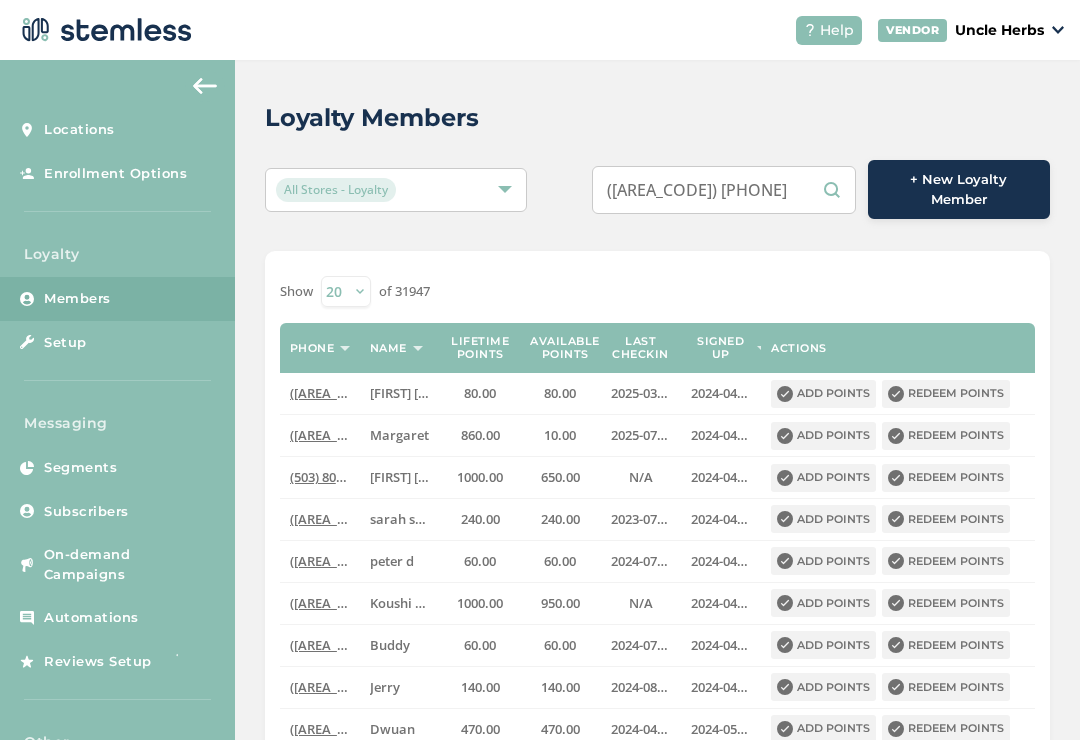 click on "([AREA_CODE]) [PHONE]" at bounding box center (724, 190) 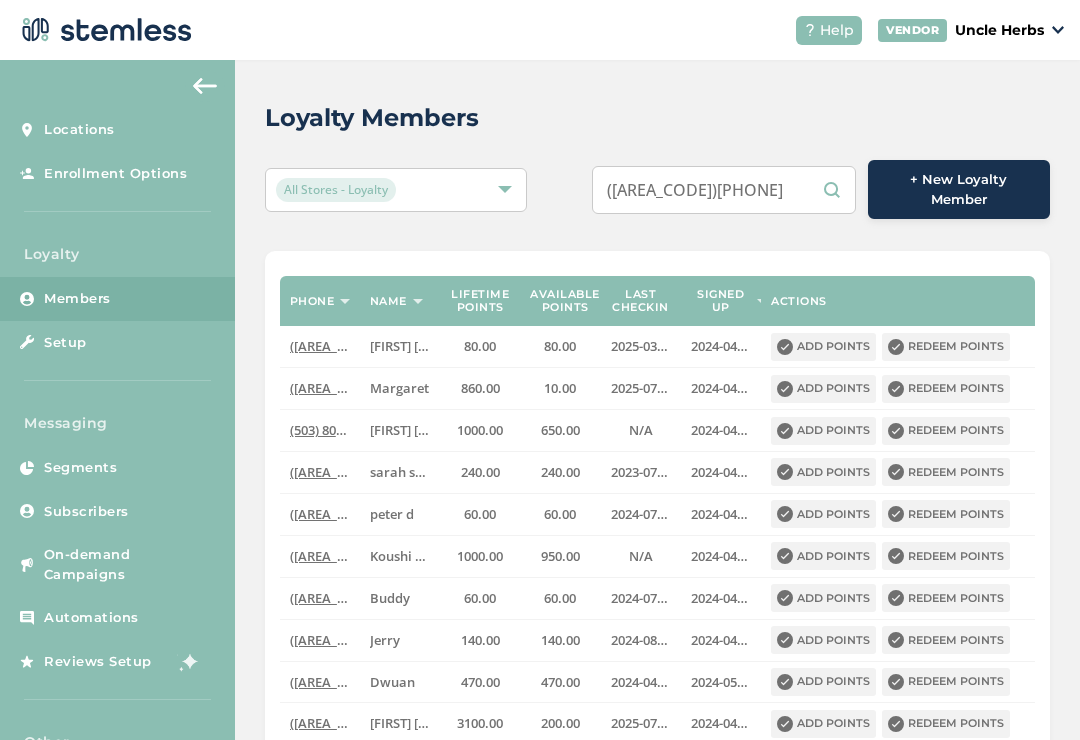 click on "([AREA_CODE])[PHONE]" at bounding box center [724, 190] 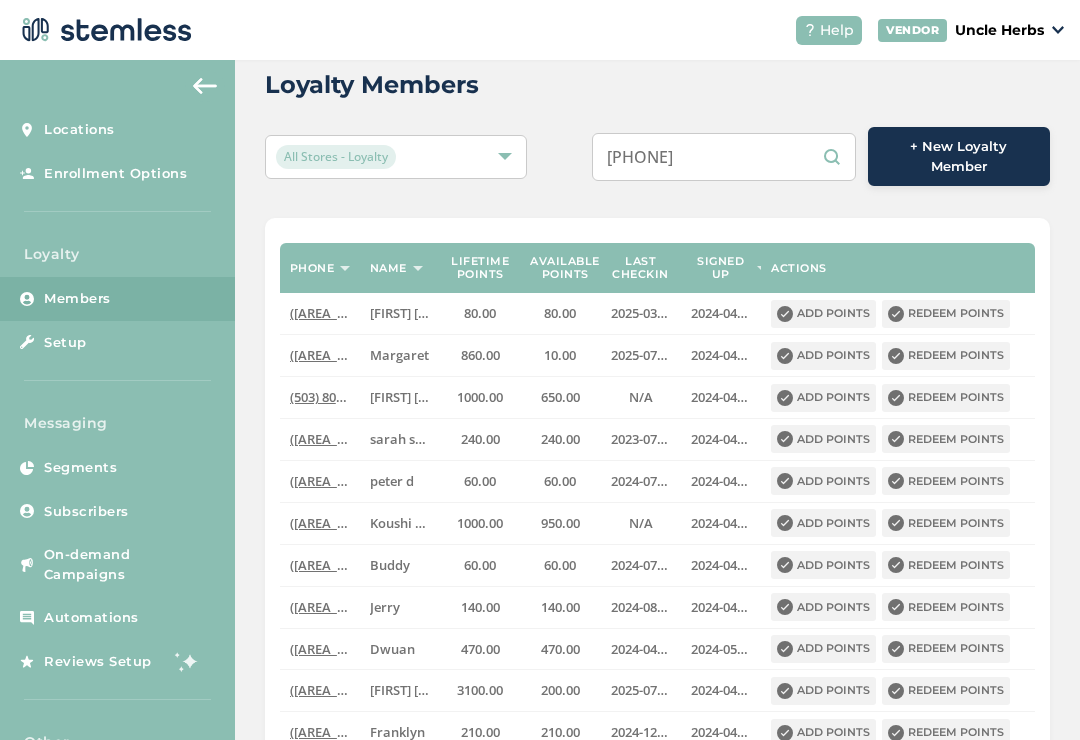 scroll, scrollTop: 32, scrollLeft: 0, axis: vertical 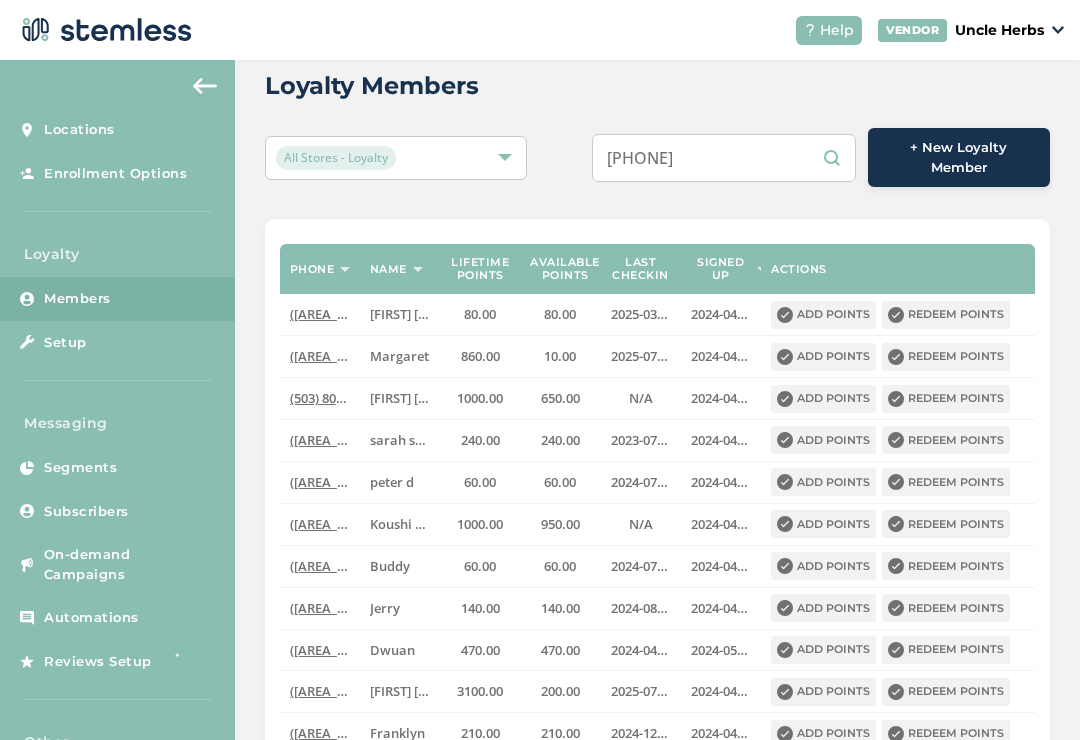 click on "[PHONE]" at bounding box center (724, 158) 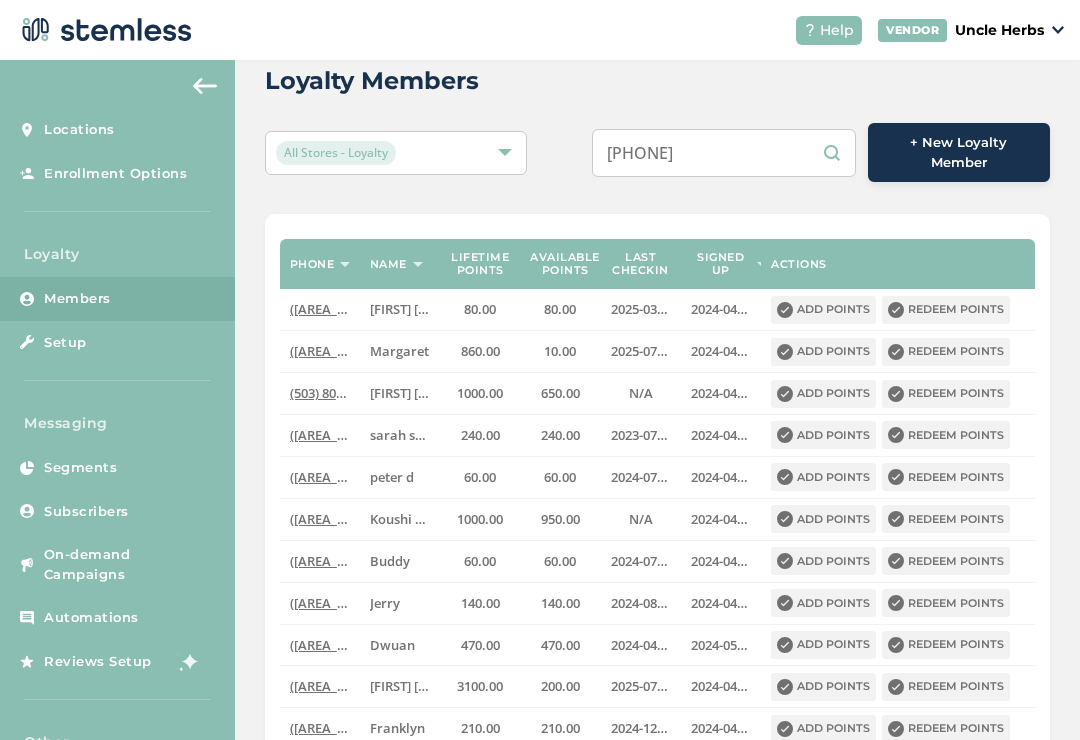 scroll, scrollTop: 0, scrollLeft: 0, axis: both 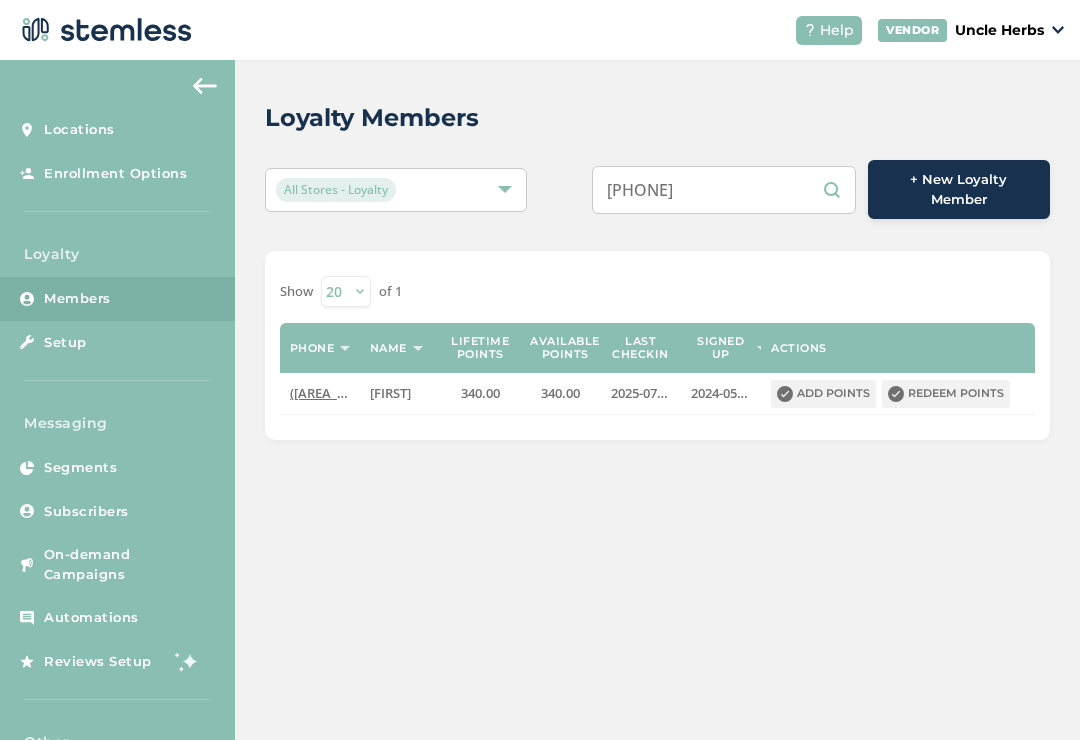click on "[PHONE]" at bounding box center [724, 190] 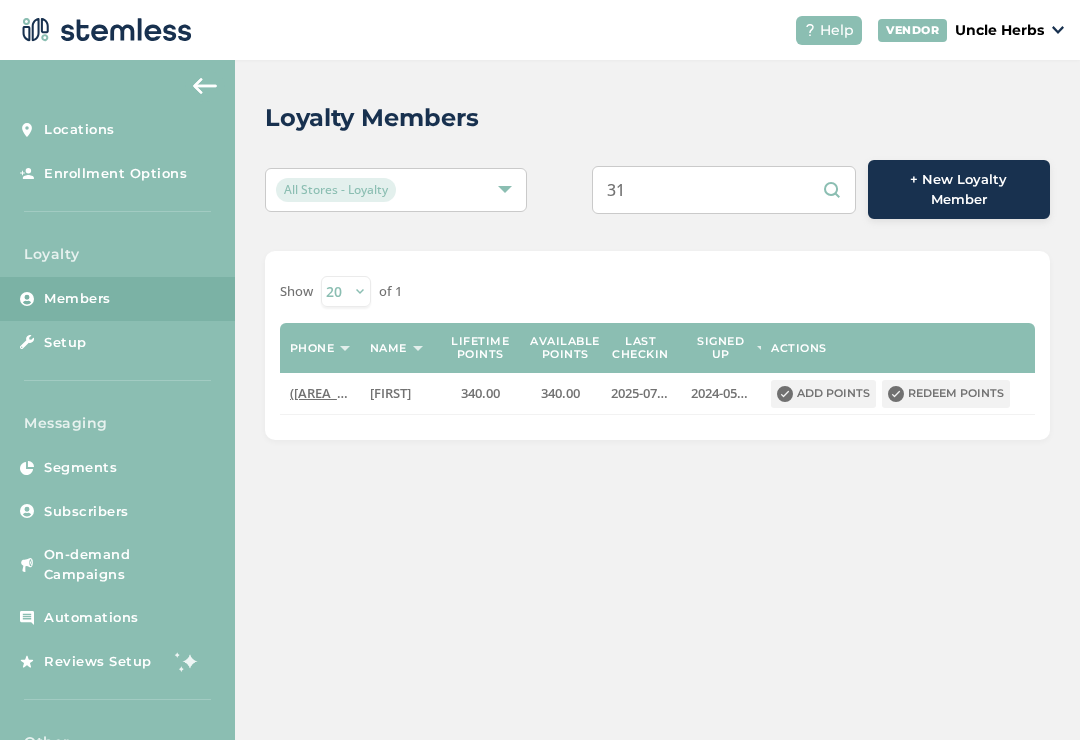 type on "3" 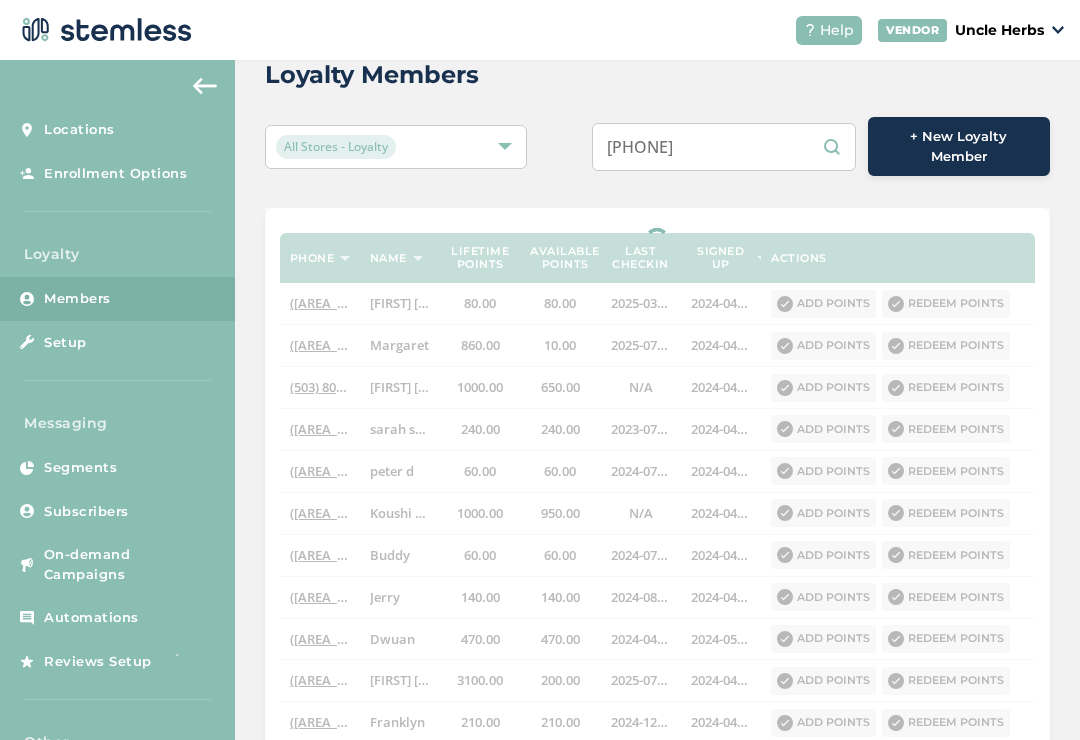 scroll, scrollTop: 0, scrollLeft: 0, axis: both 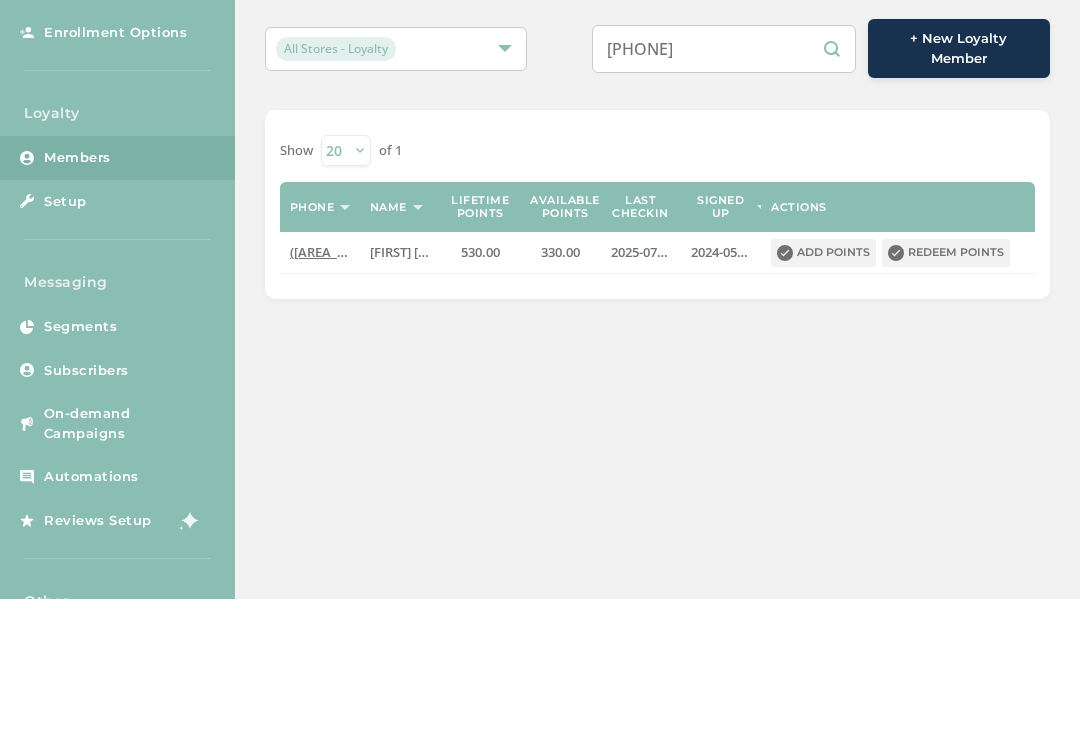 type on "[PHONE]" 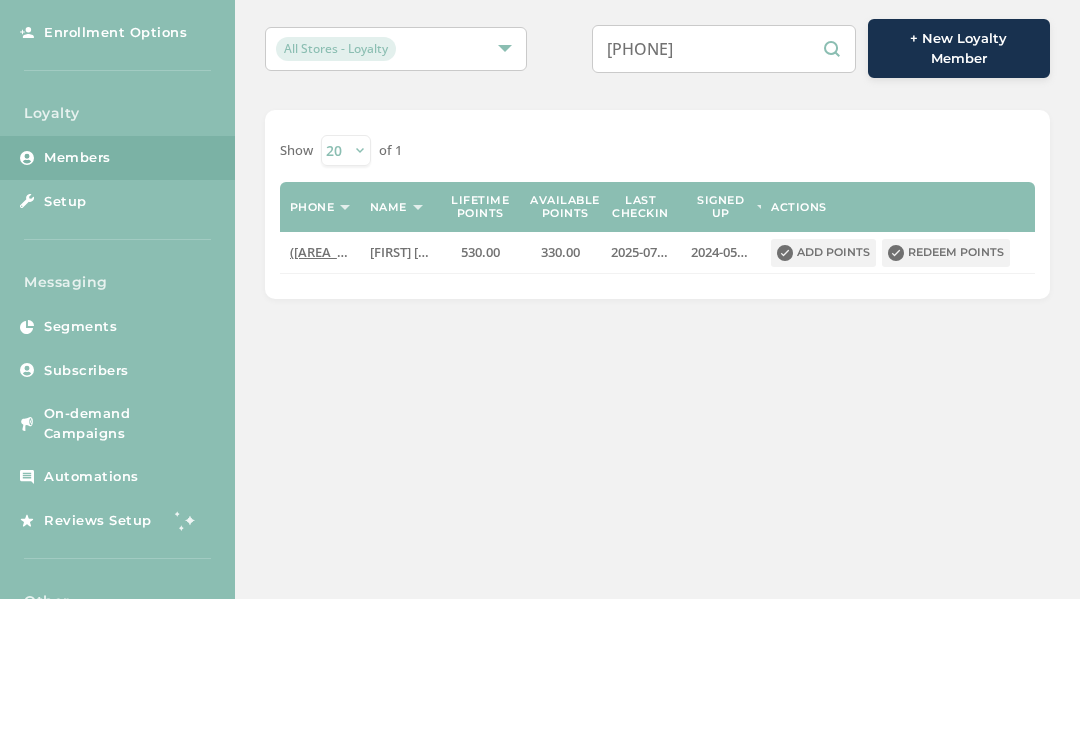 click on "Redeem points" at bounding box center [946, 394] 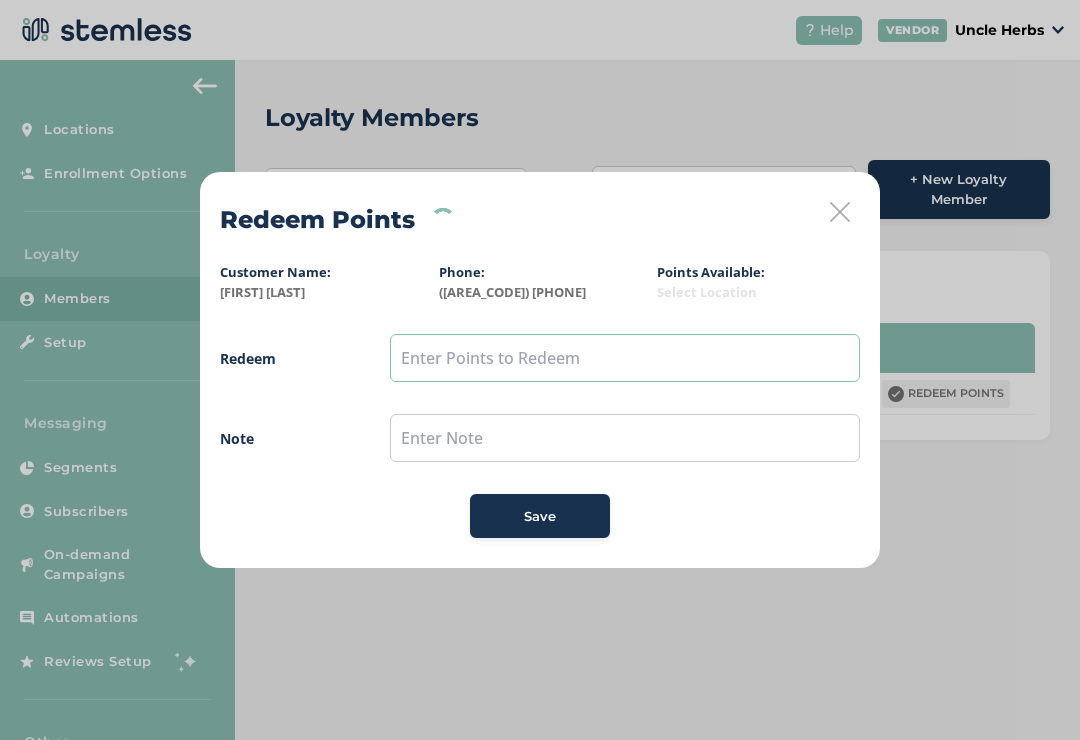 click at bounding box center [625, 358] 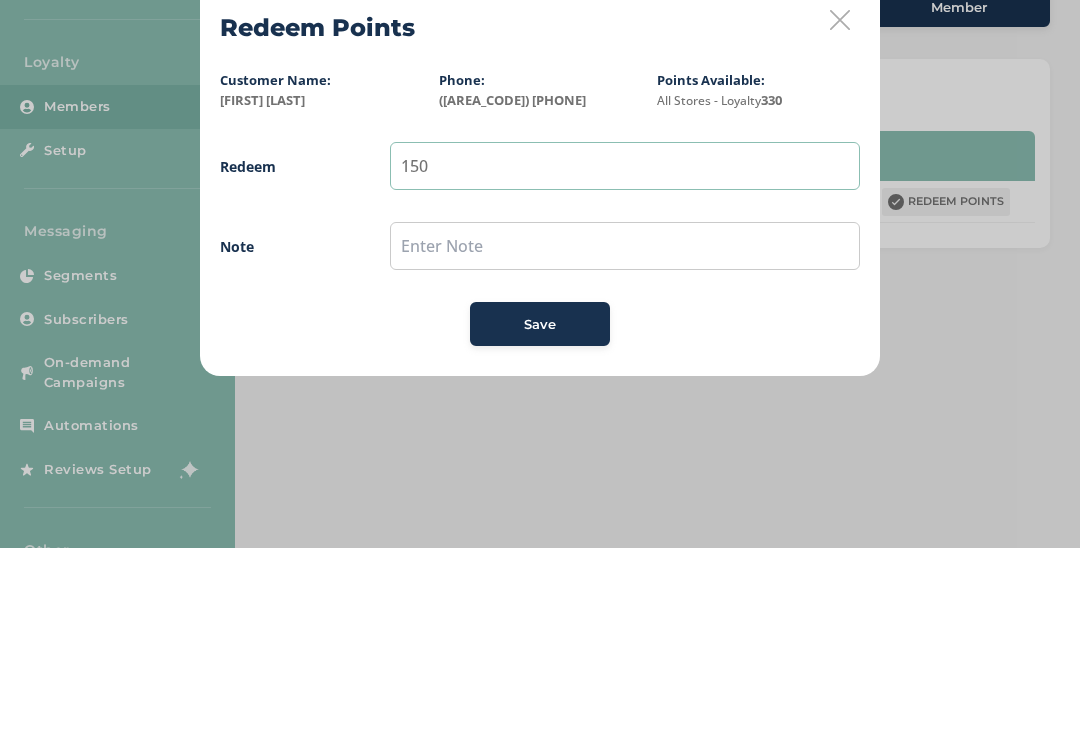type on "150" 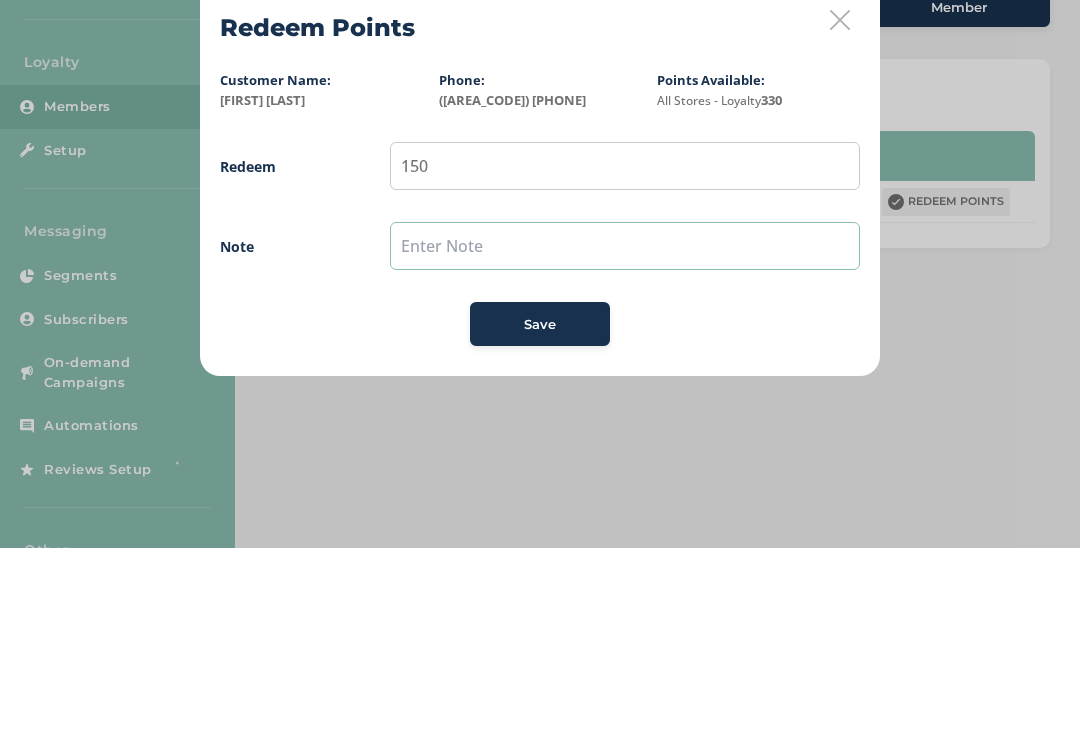click at bounding box center [625, 438] 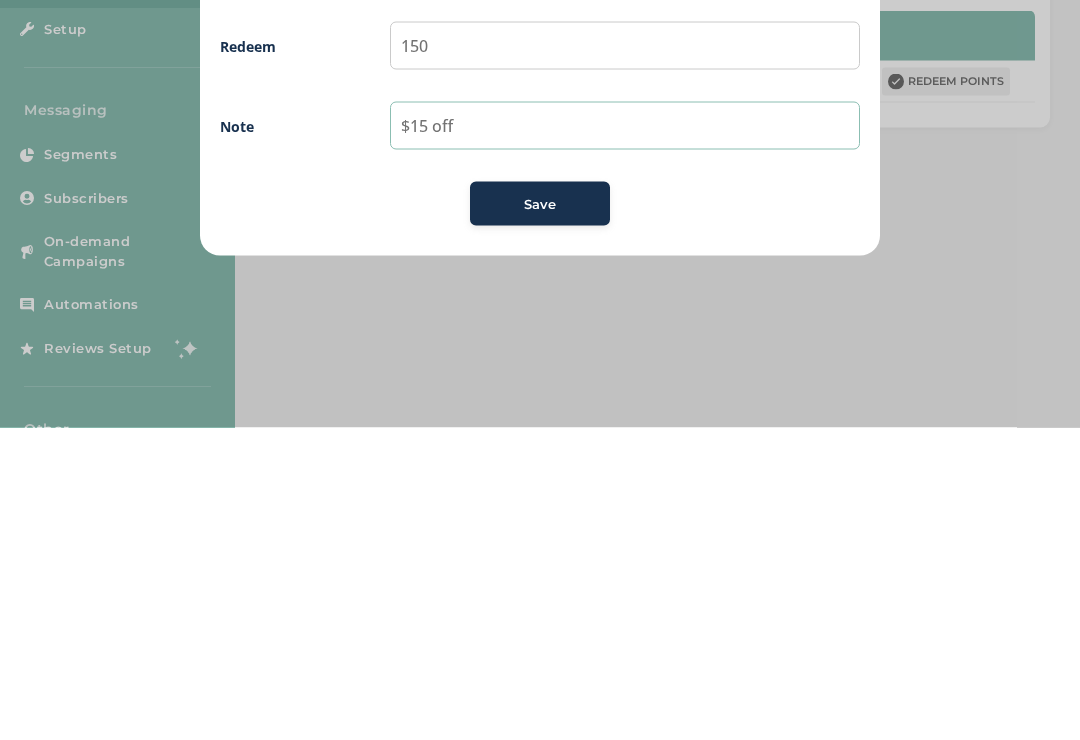 type on "$15 off" 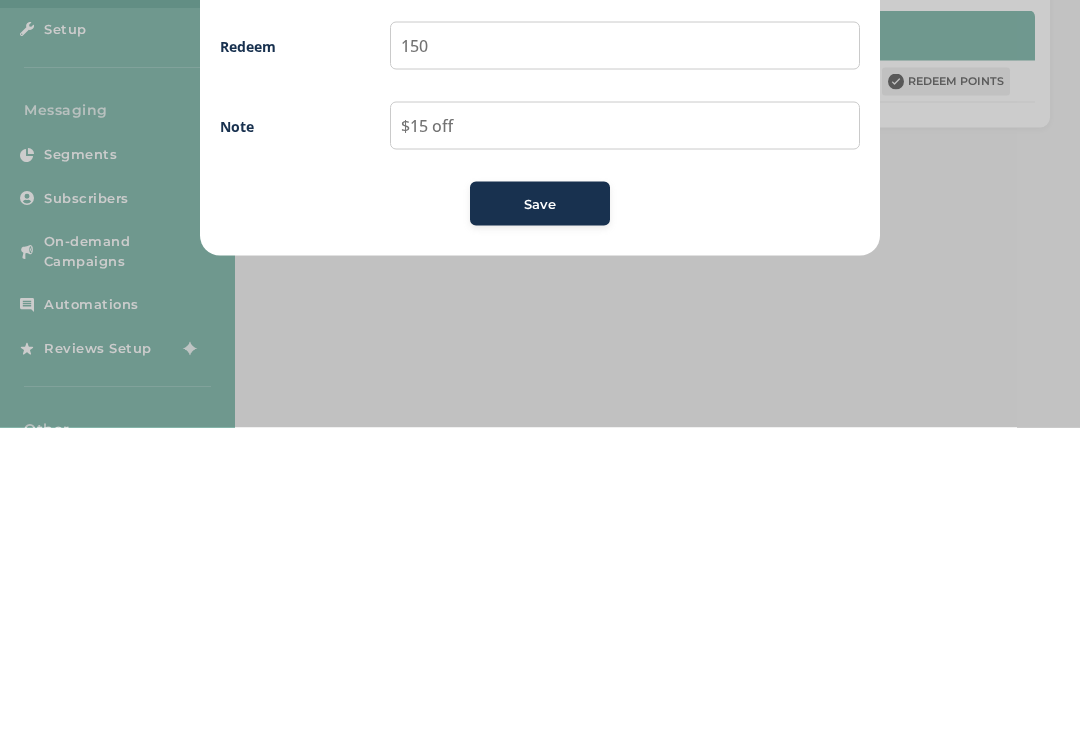 click on "Save" at bounding box center [540, 517] 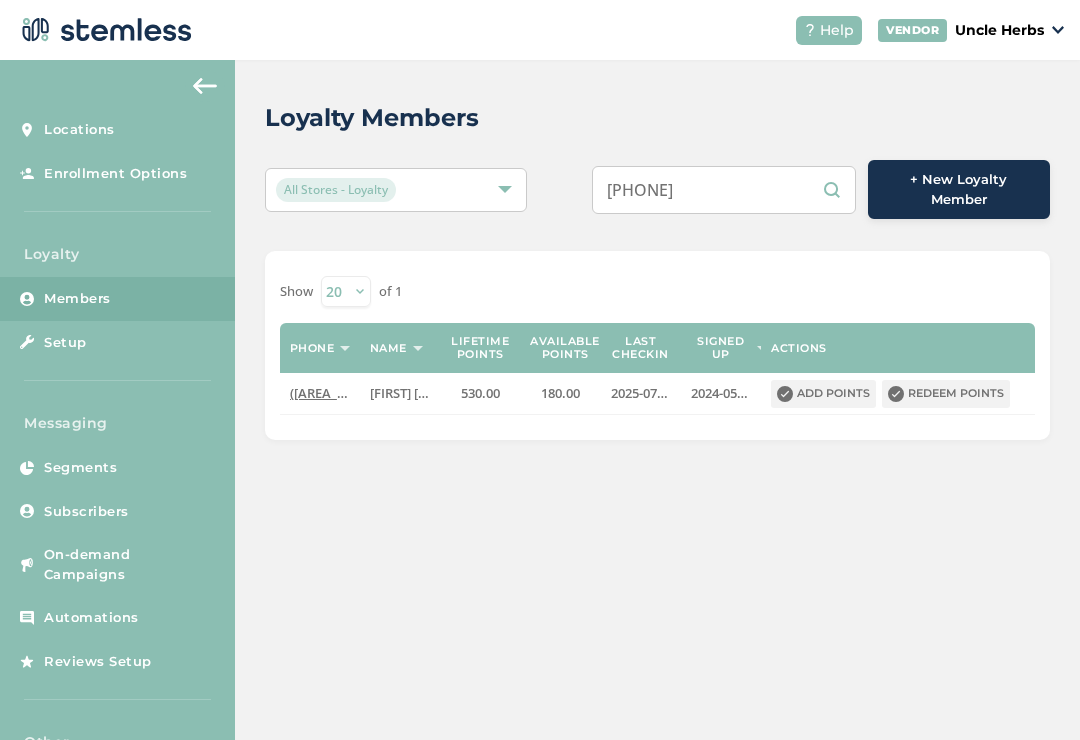 click on "[PHONE]" at bounding box center [724, 190] 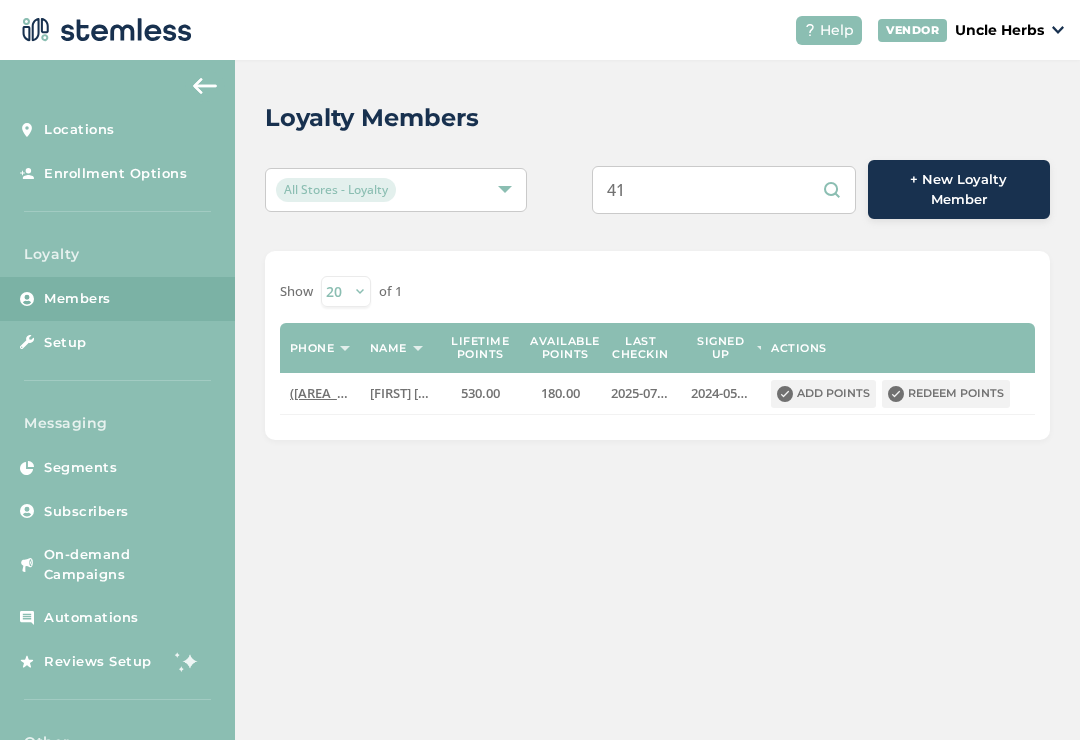 type on "4" 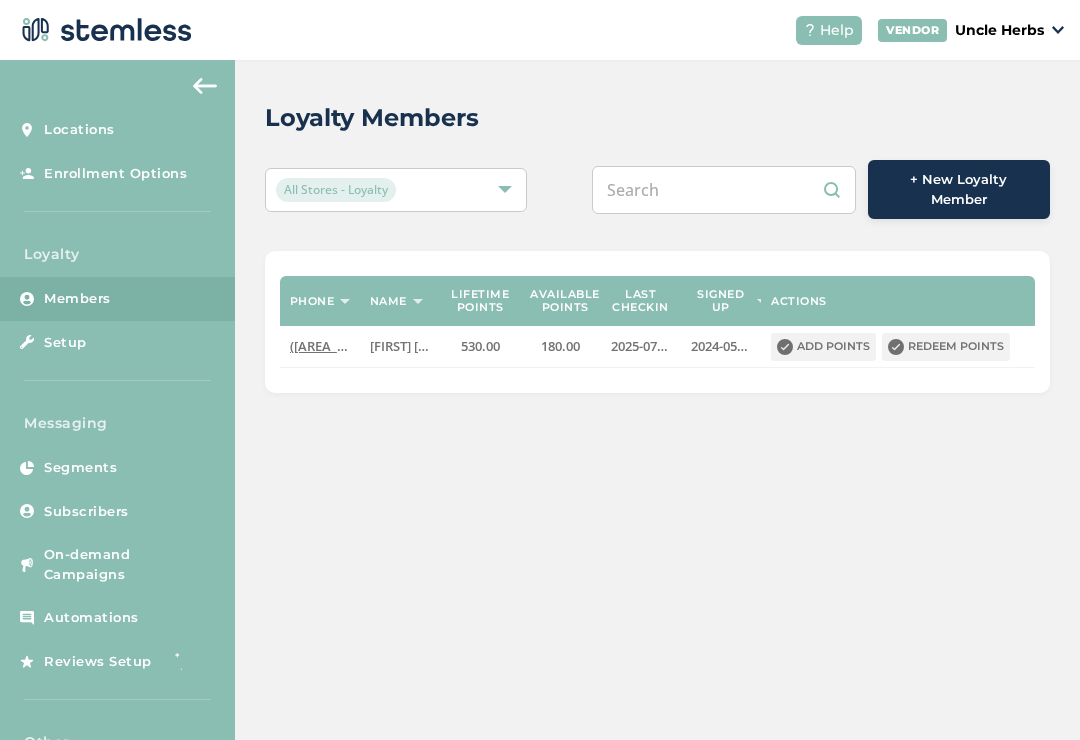 click at bounding box center (724, 190) 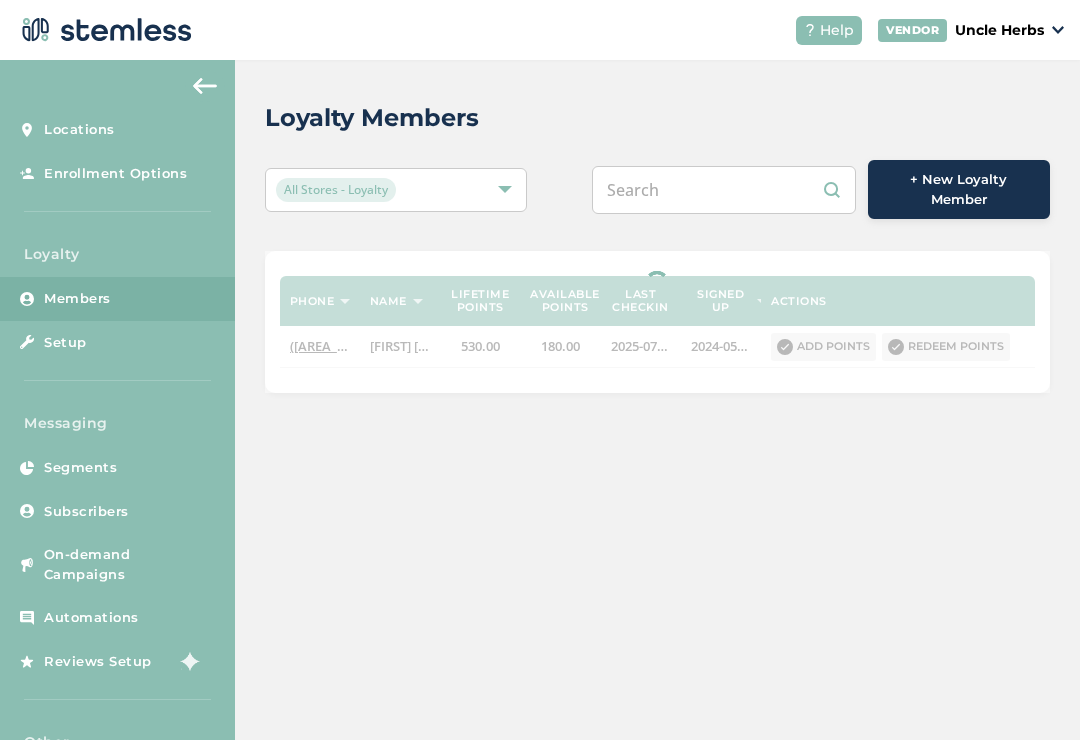 paste on "[PHONE]" 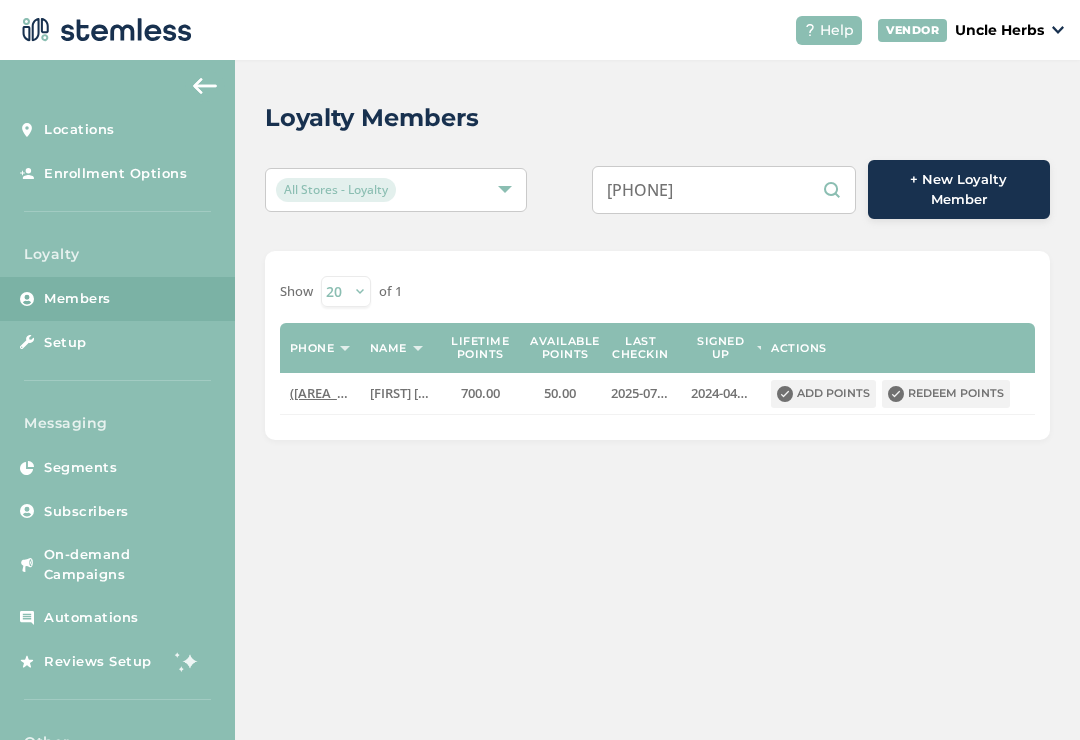 scroll, scrollTop: 0, scrollLeft: 0, axis: both 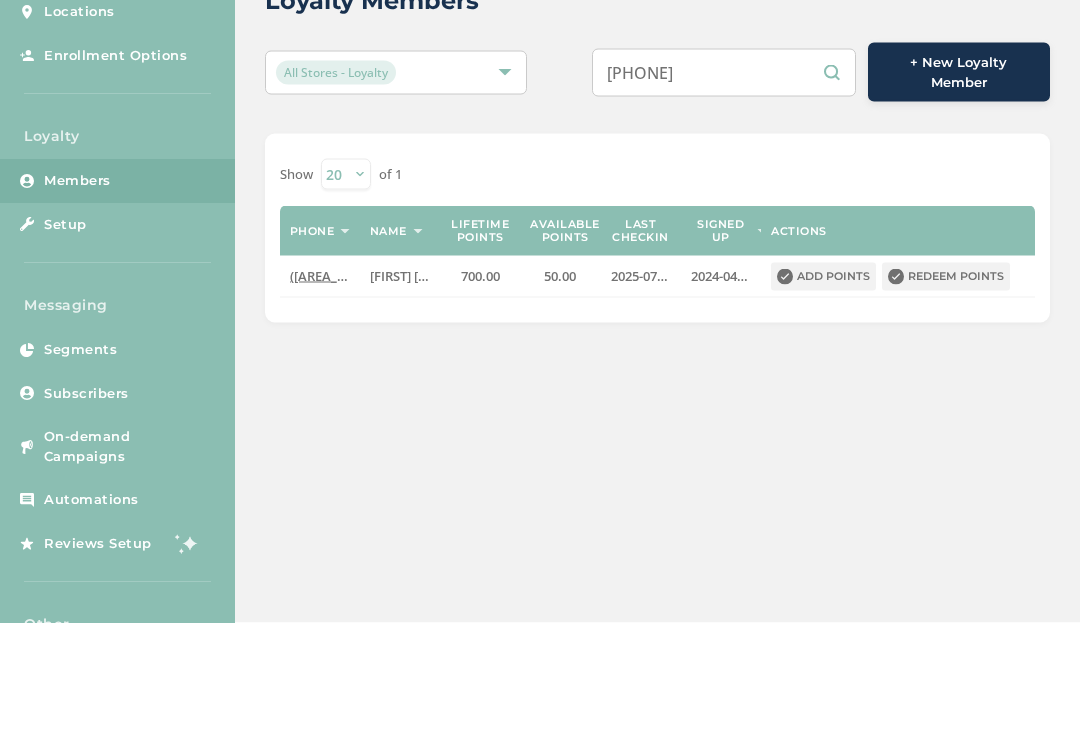 type on "[PHONE]" 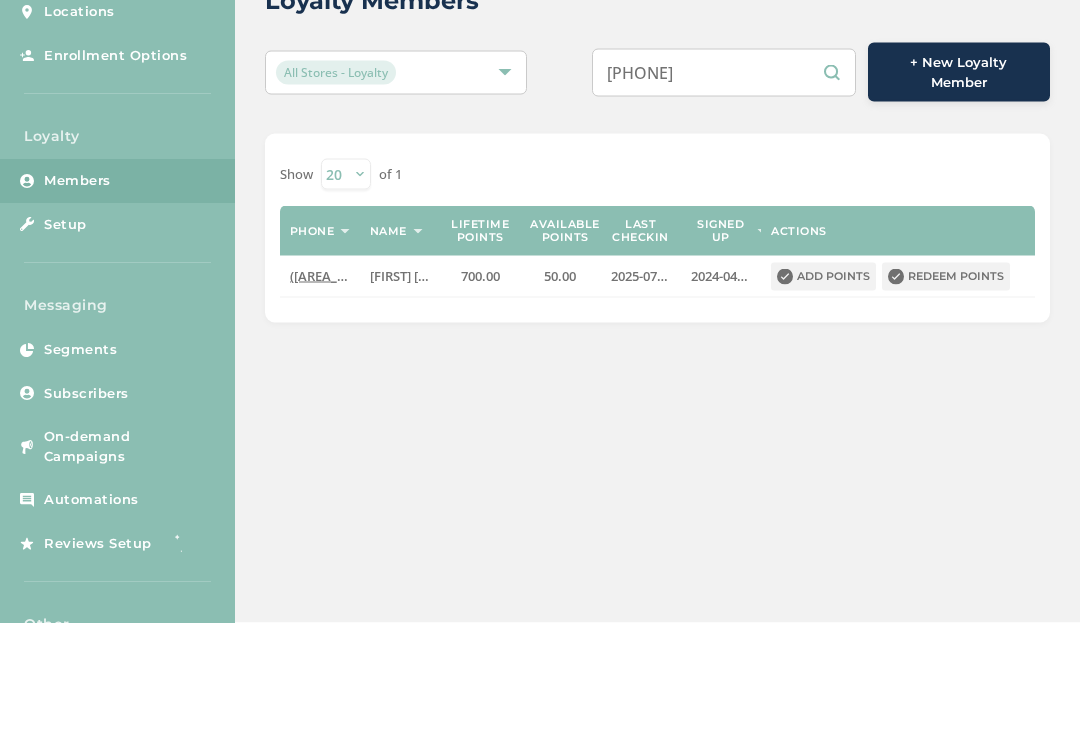 click on "Redeem points" at bounding box center (946, 394) 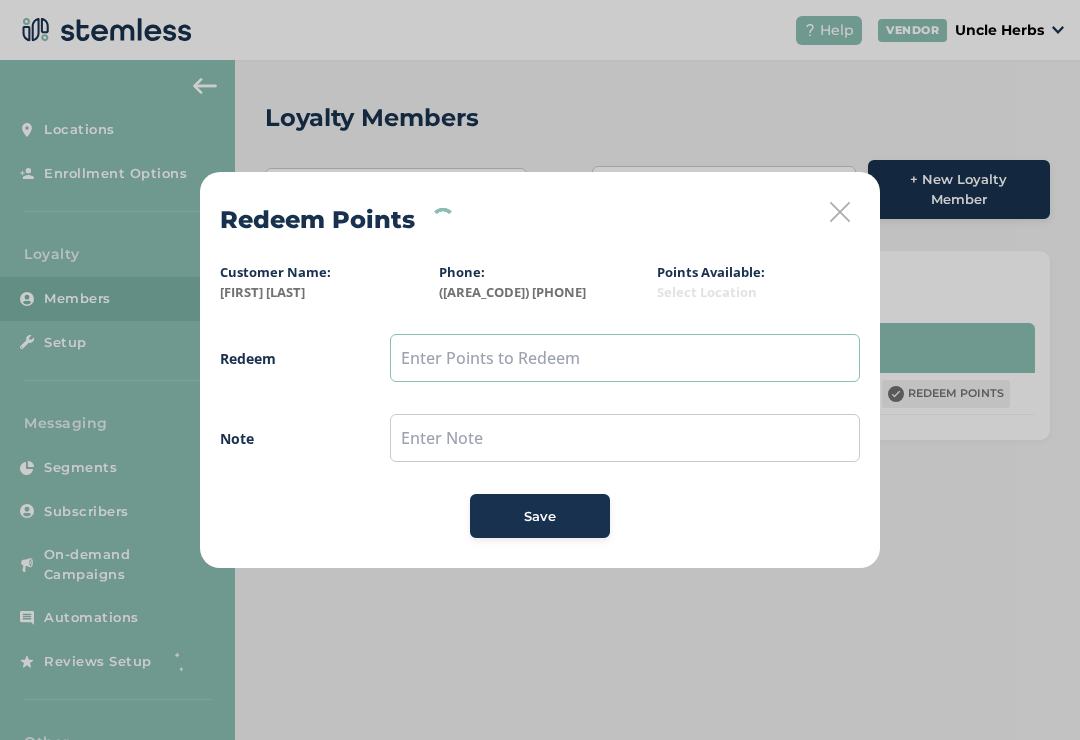 click at bounding box center (625, 358) 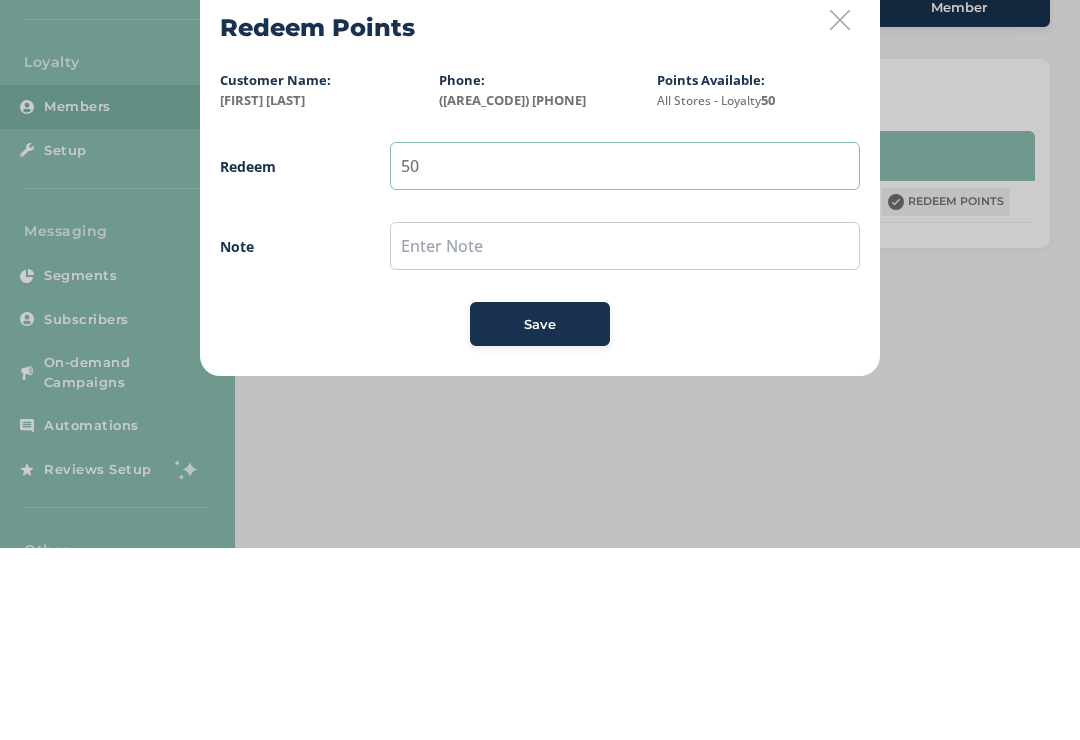 type on "50" 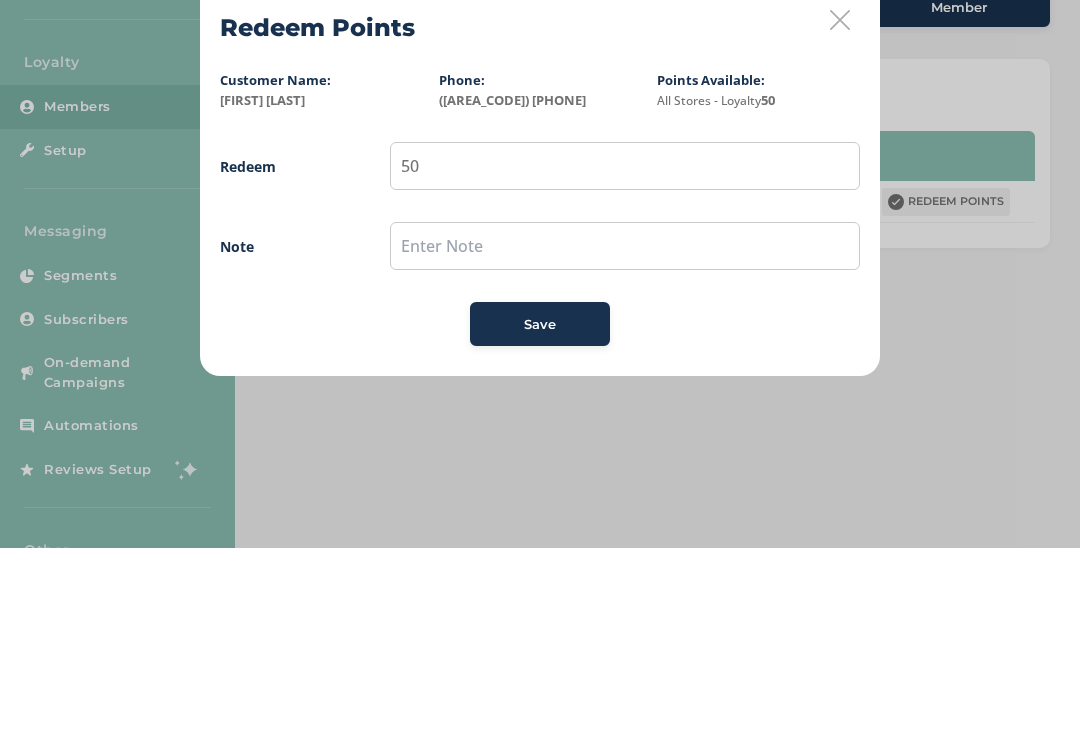 click at bounding box center (625, 438) 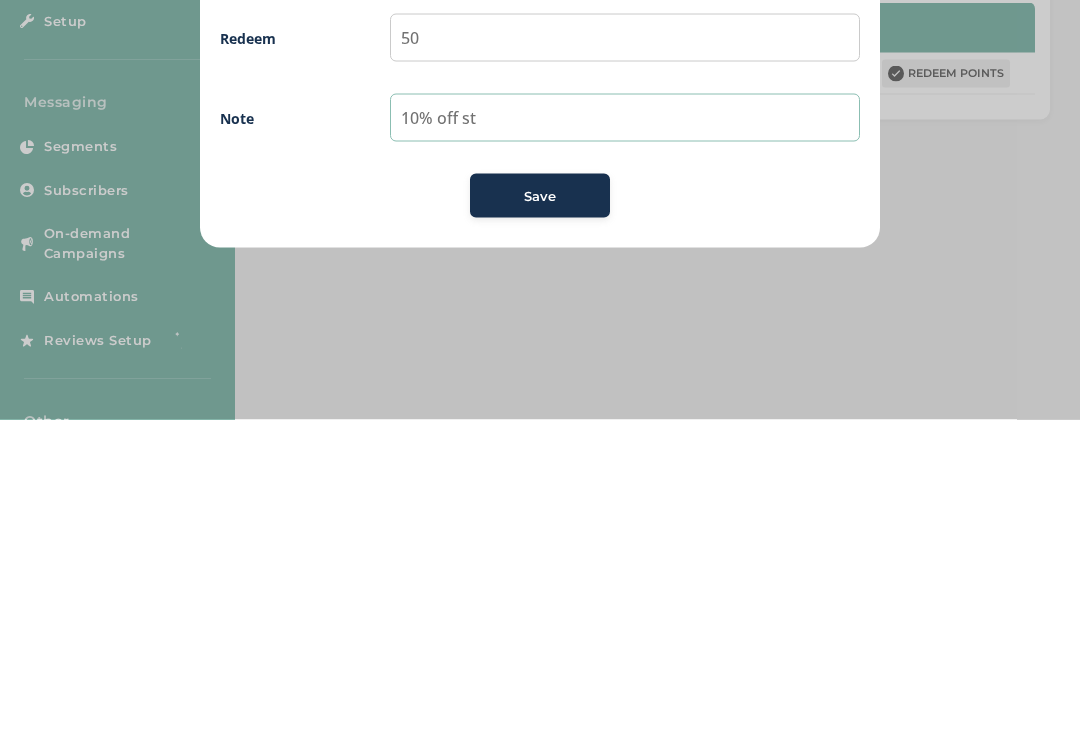 type on "10% off st" 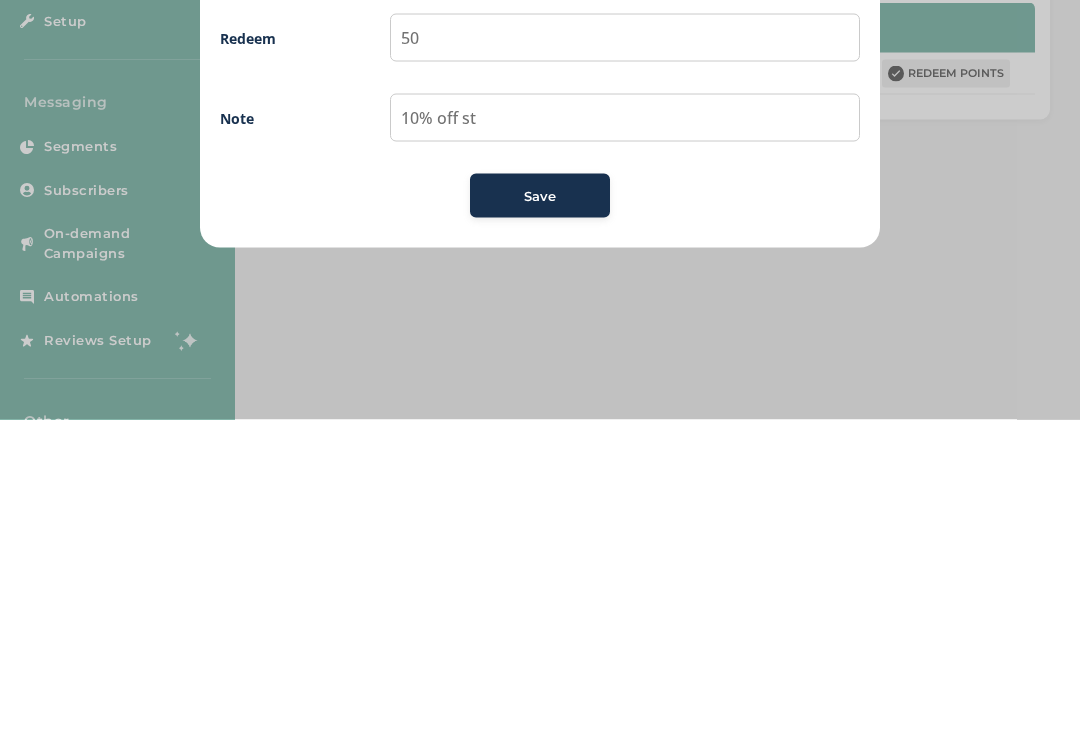 click on "Save" at bounding box center [540, 517] 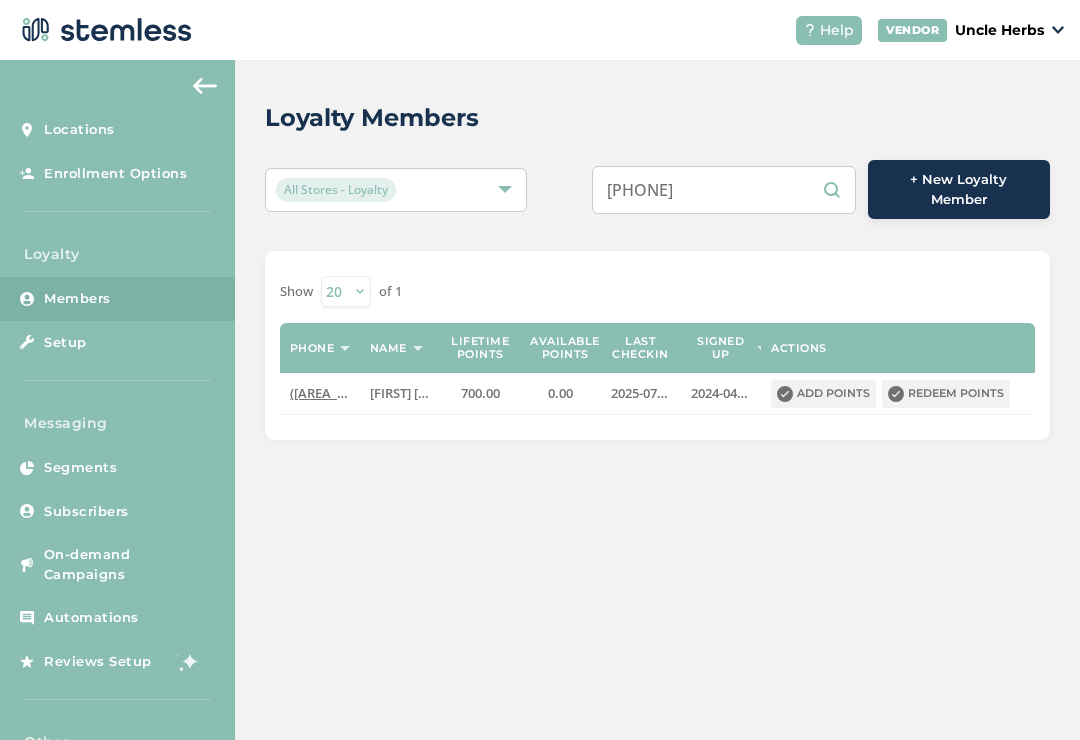 click on "[PHONE]" at bounding box center (724, 190) 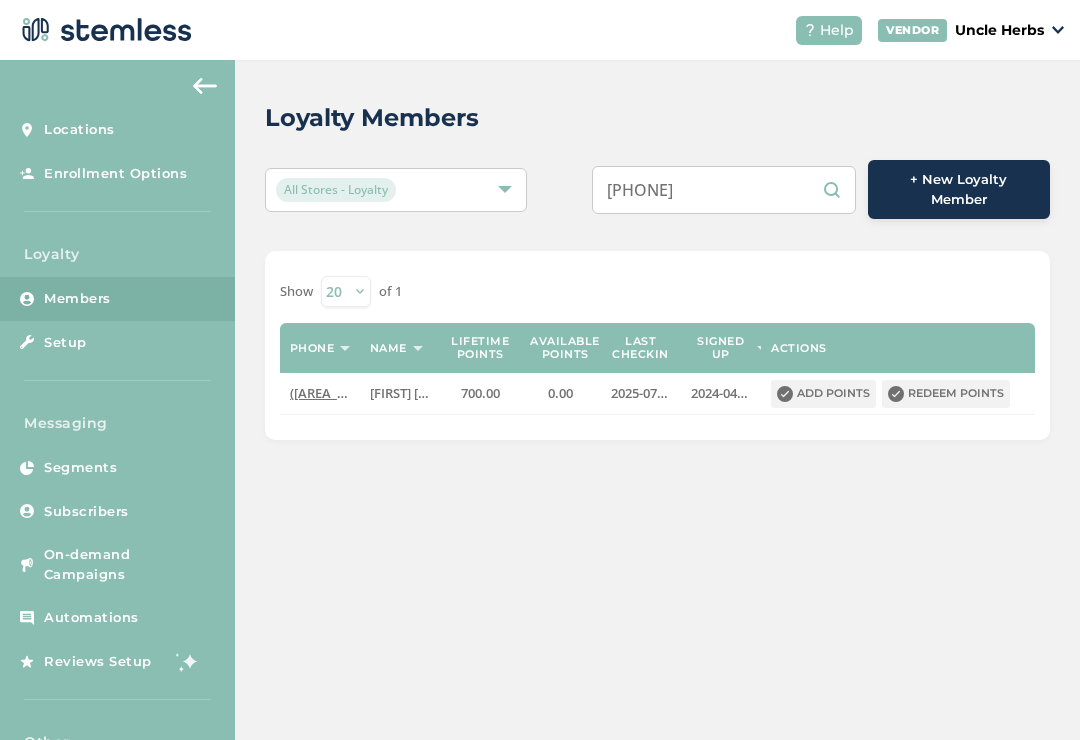 click on "[PHONE]" at bounding box center (724, 190) 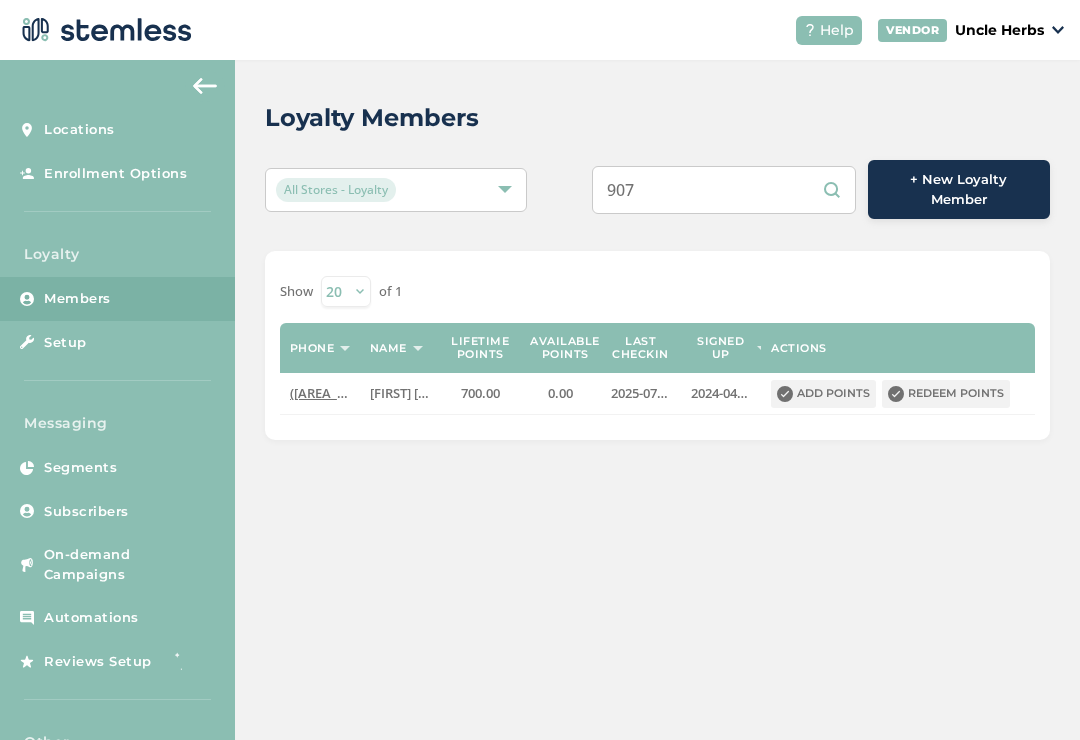 click on "907" at bounding box center (724, 190) 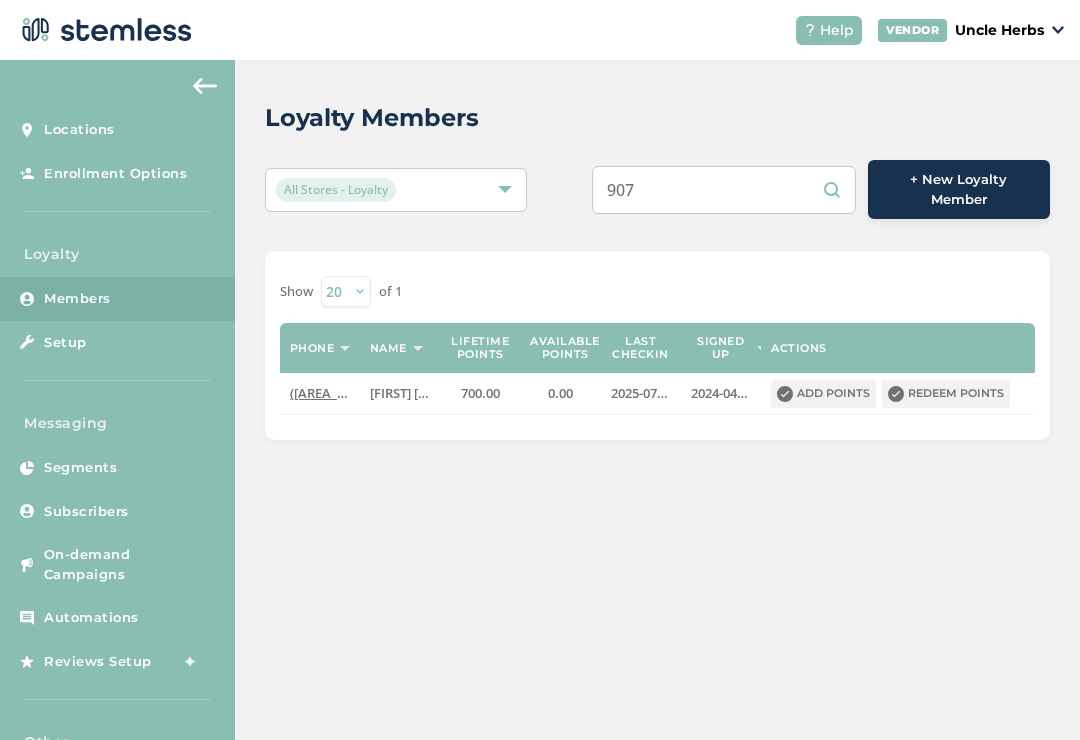paste on "[PHONE]" 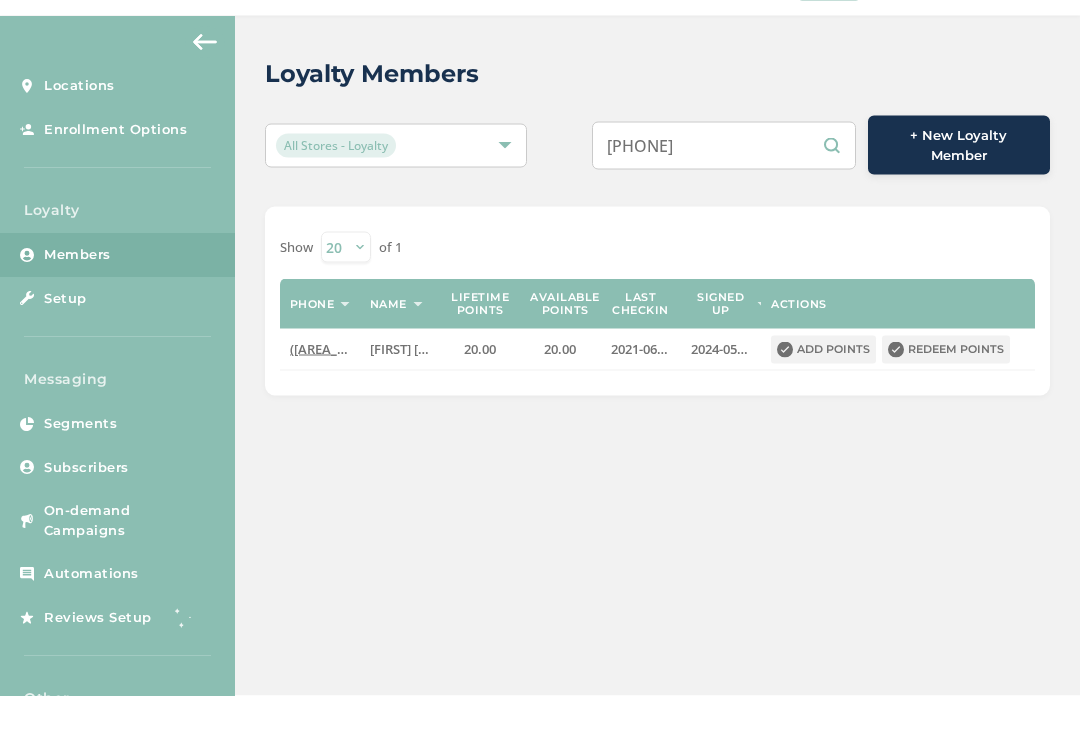 click on "[PHONE]" at bounding box center [724, 190] 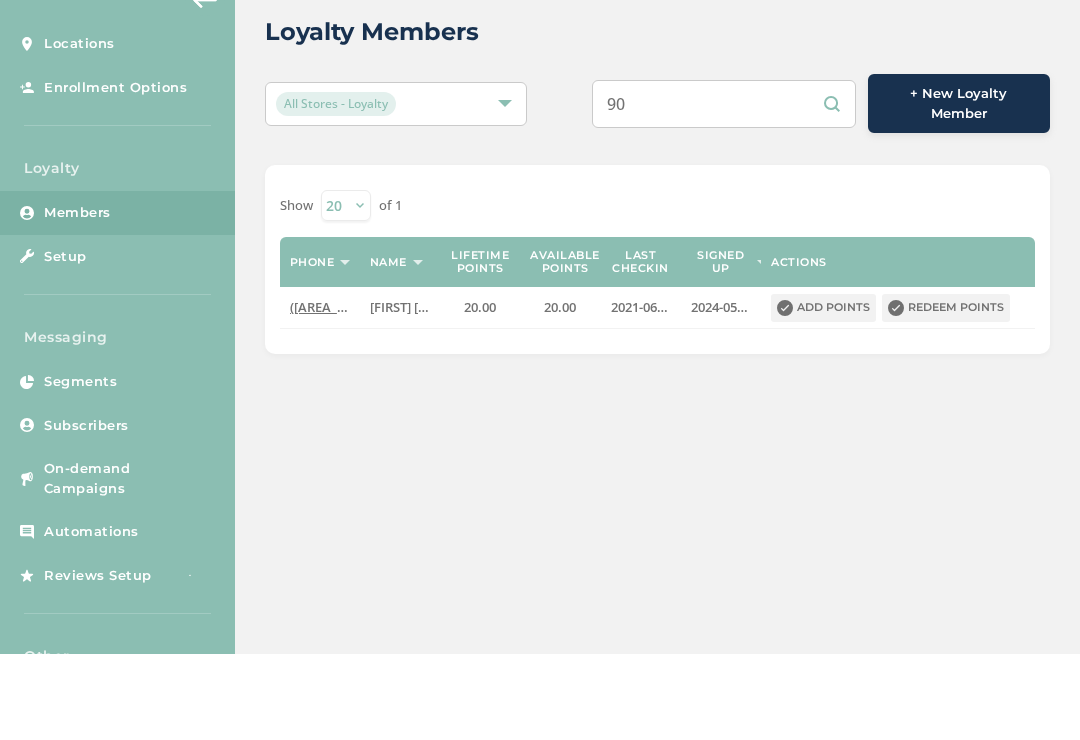type on "9" 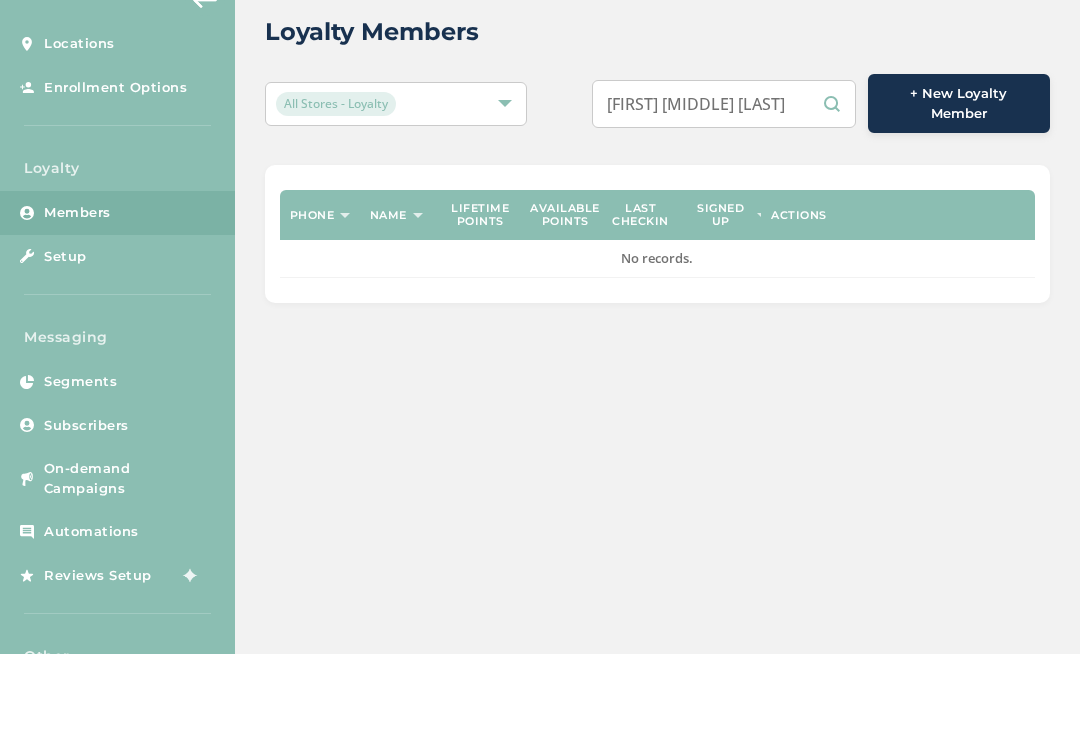 click on "[FIRST] [MIDDLE] [LAST]" at bounding box center (724, 190) 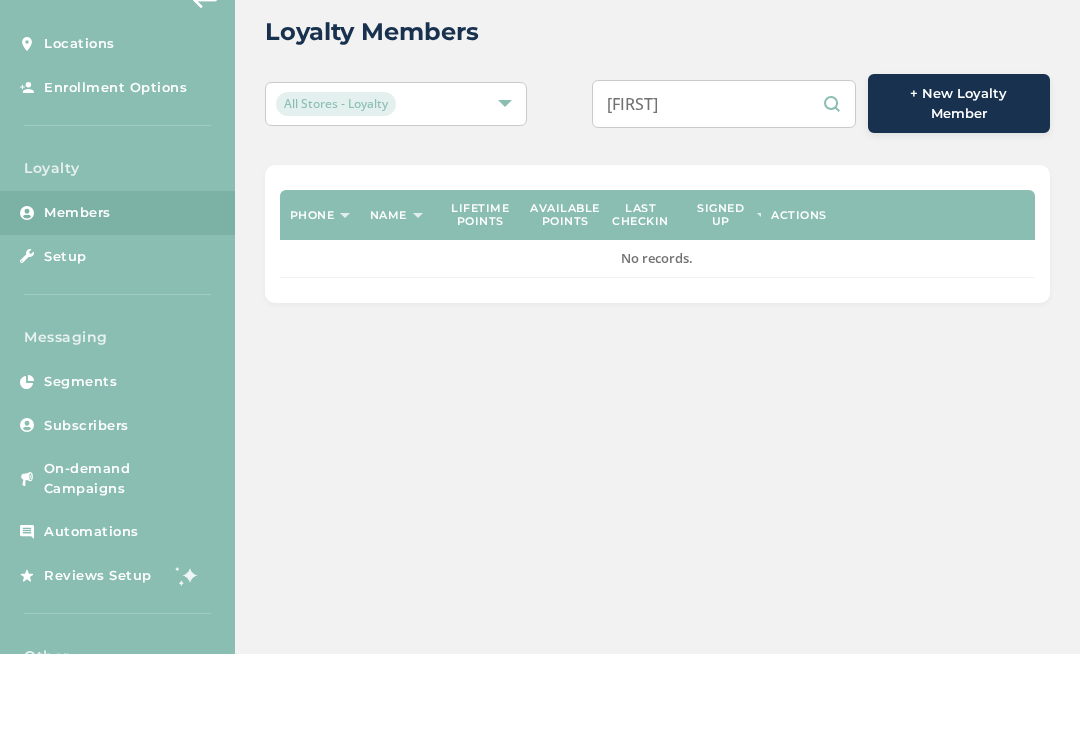 type on "[FIRST]" 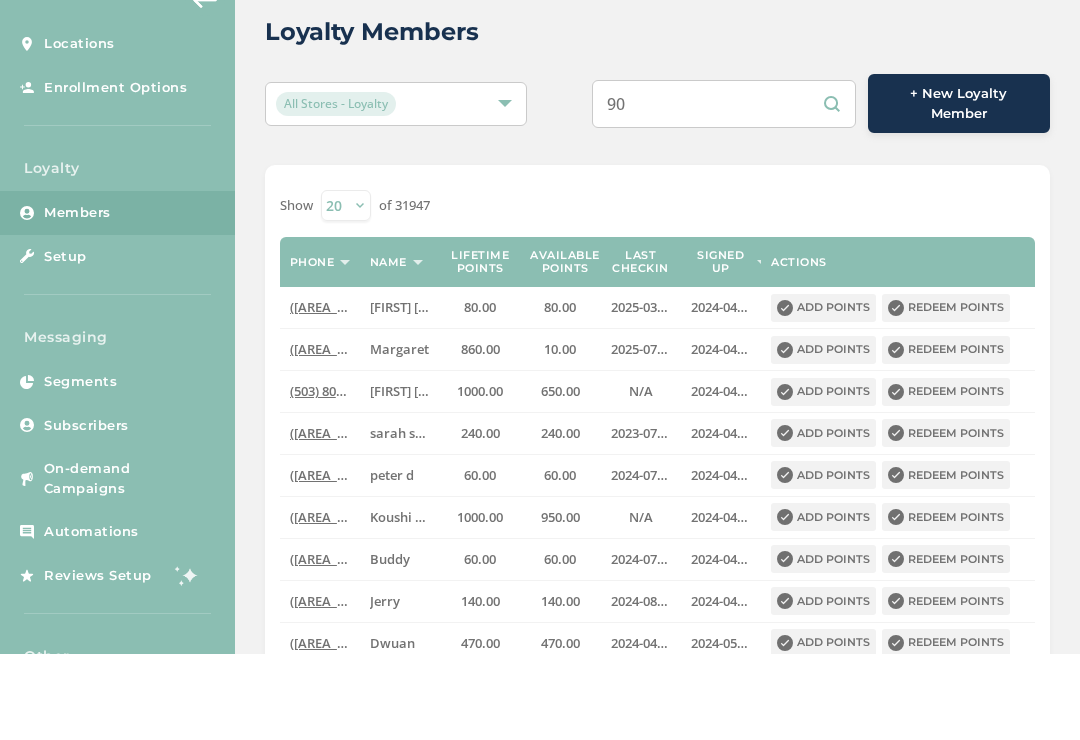 type on "9" 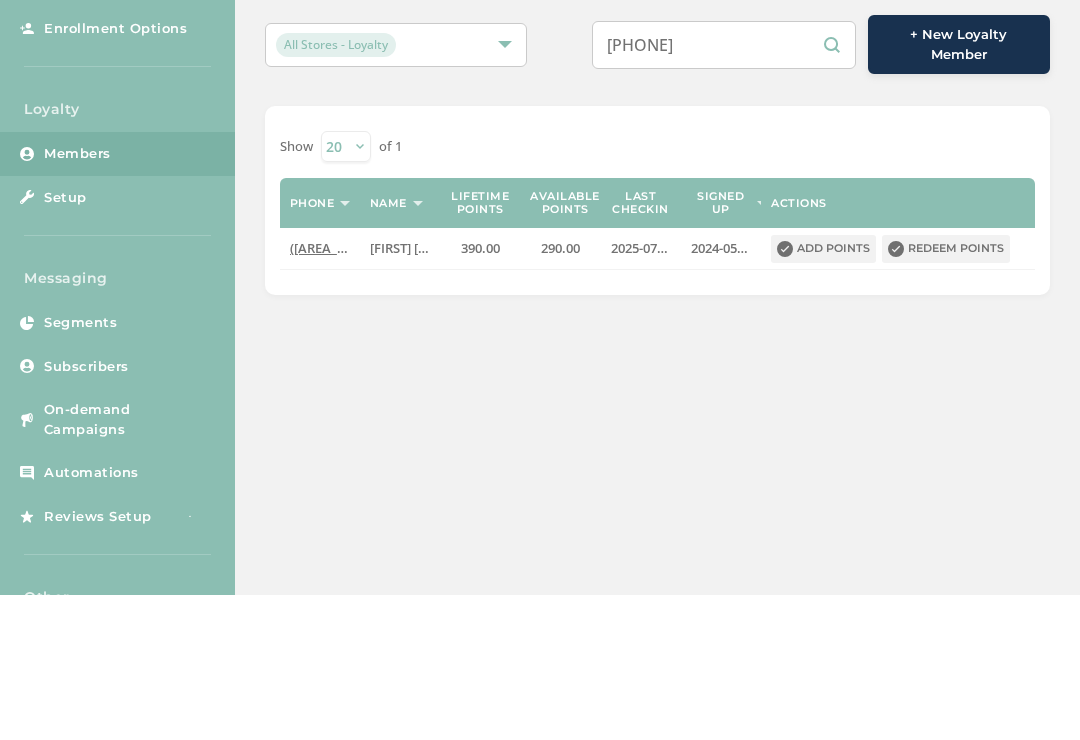 type on "[PHONE]" 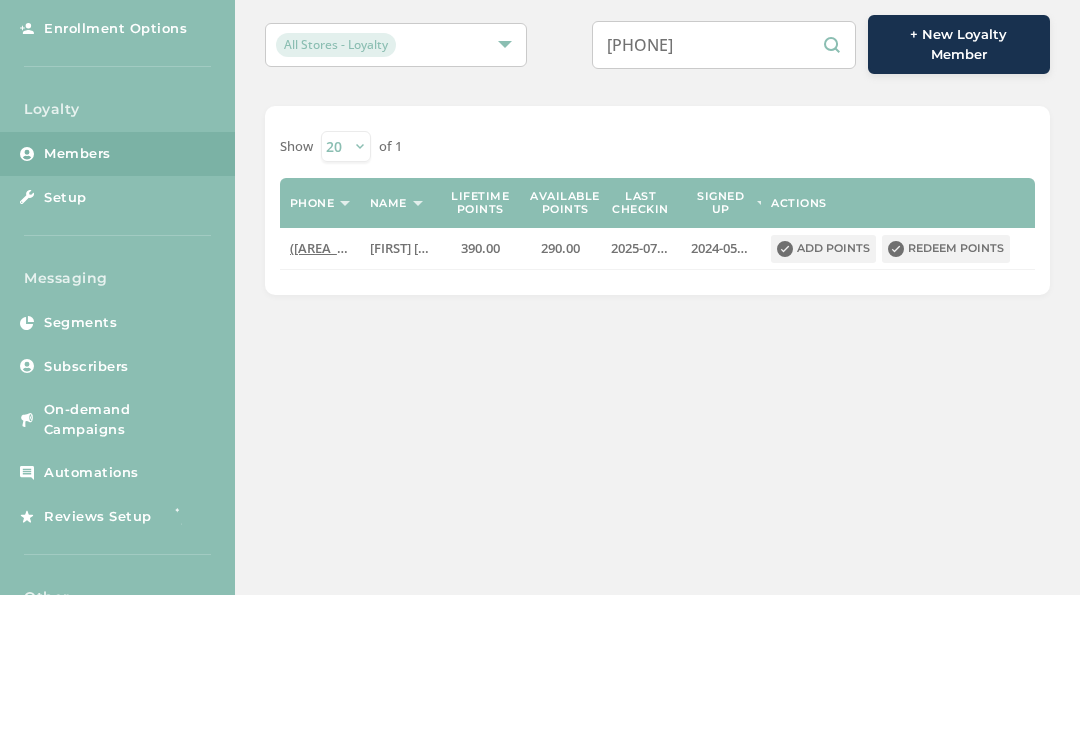 click on "Redeem points" at bounding box center (946, 394) 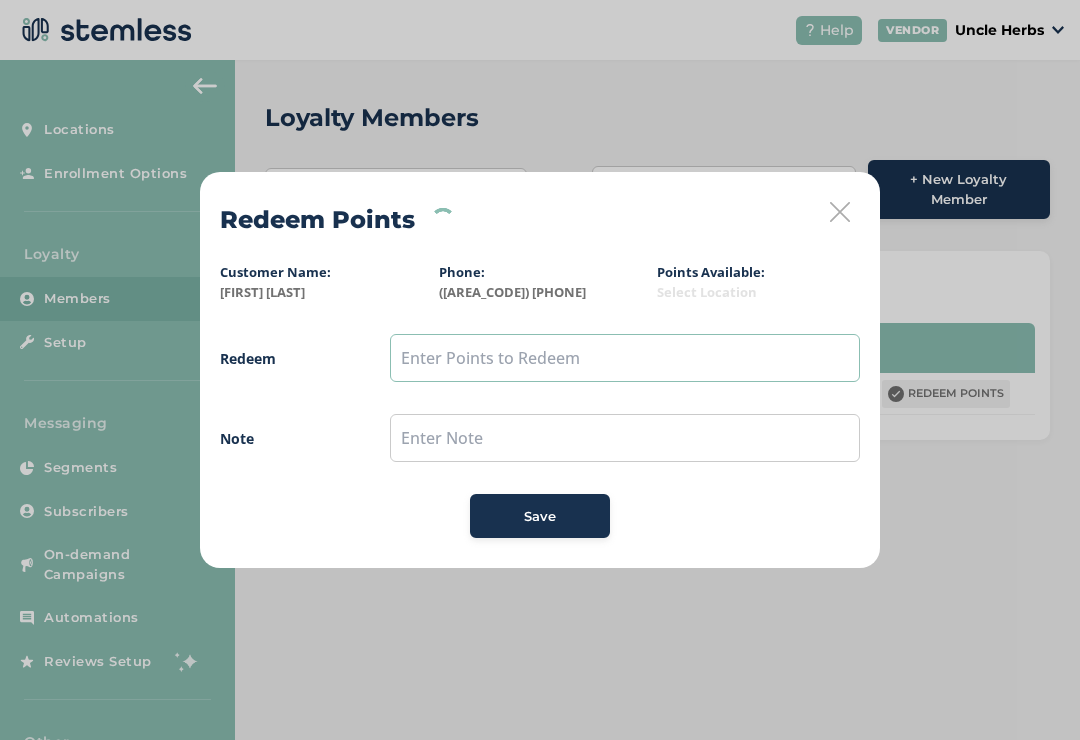 click at bounding box center [625, 358] 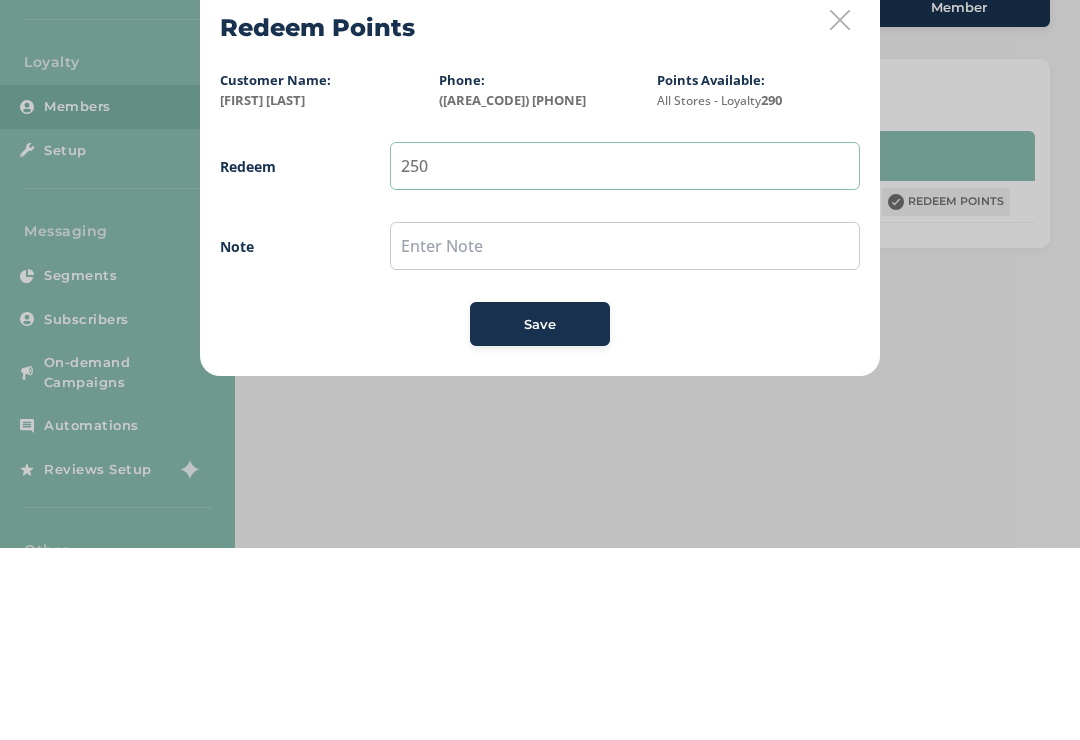 type on "250" 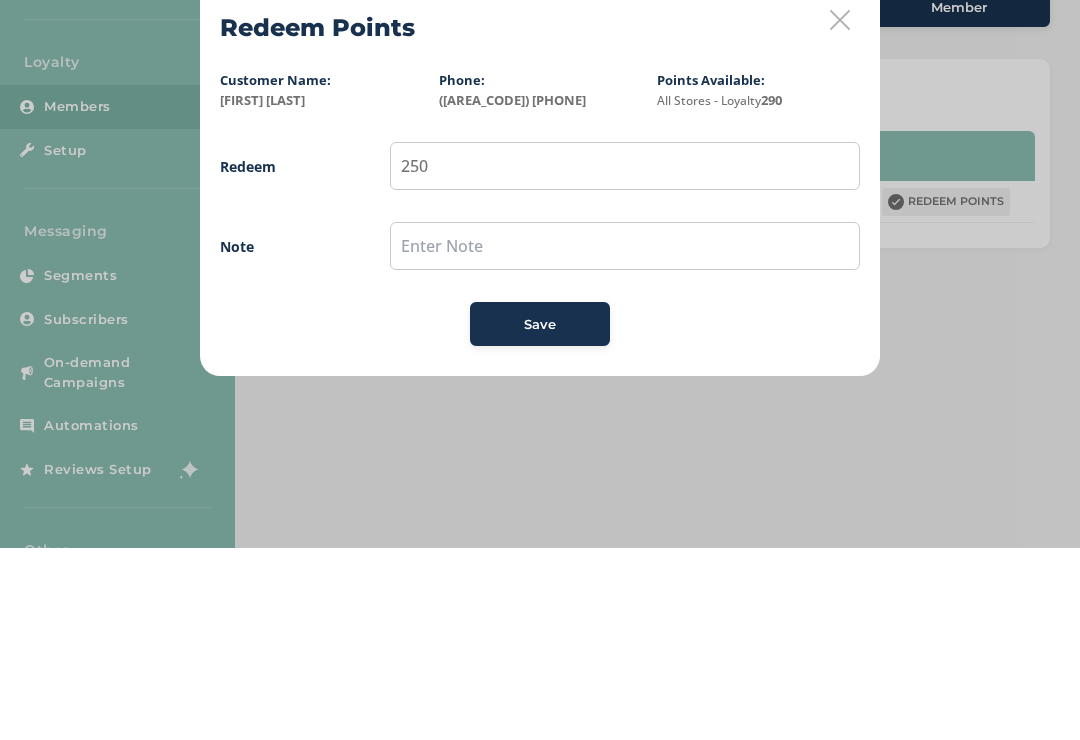 click at bounding box center [625, 438] 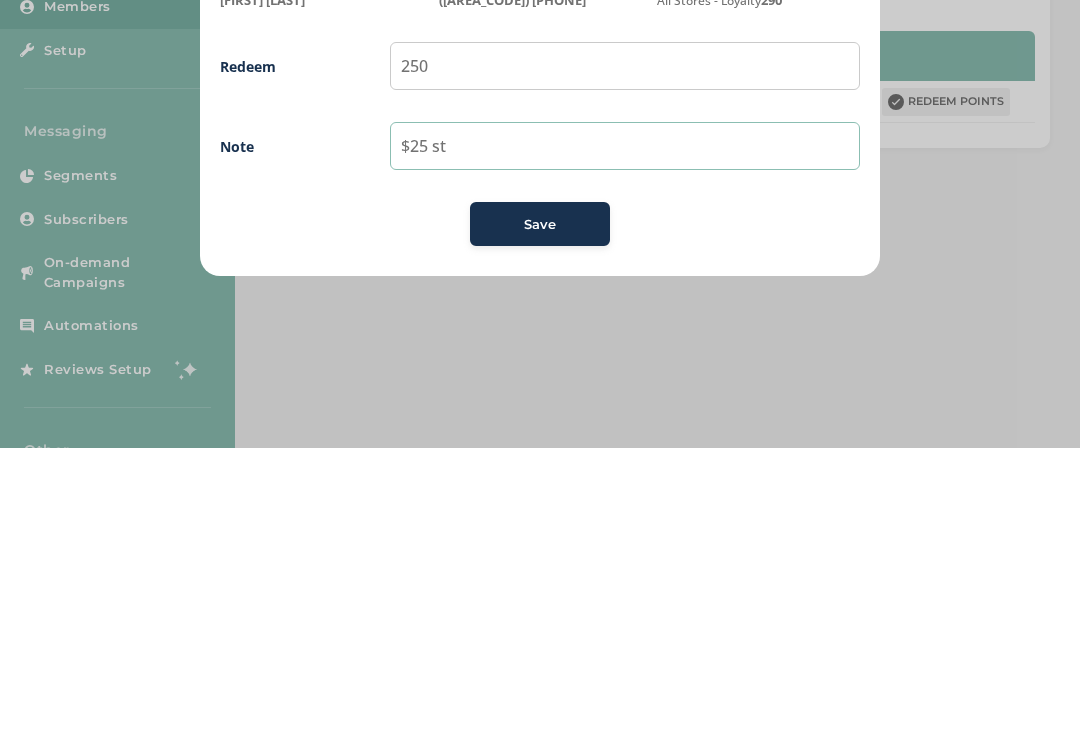 type on "$25 st" 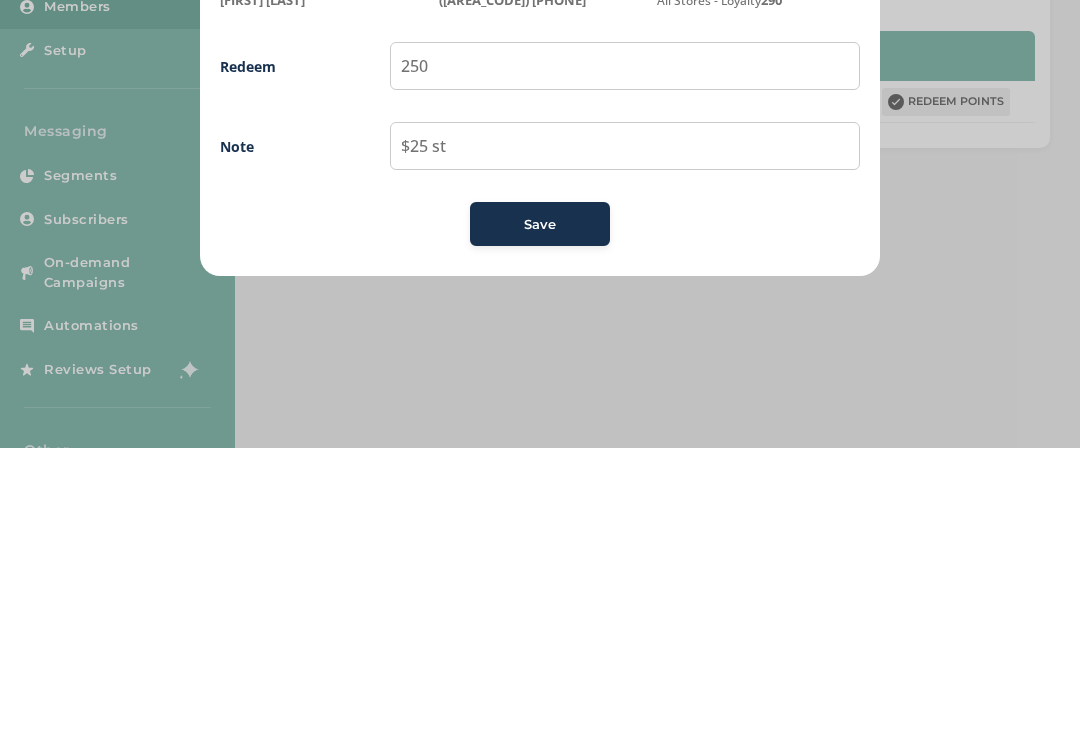 click on "Save" at bounding box center [540, 517] 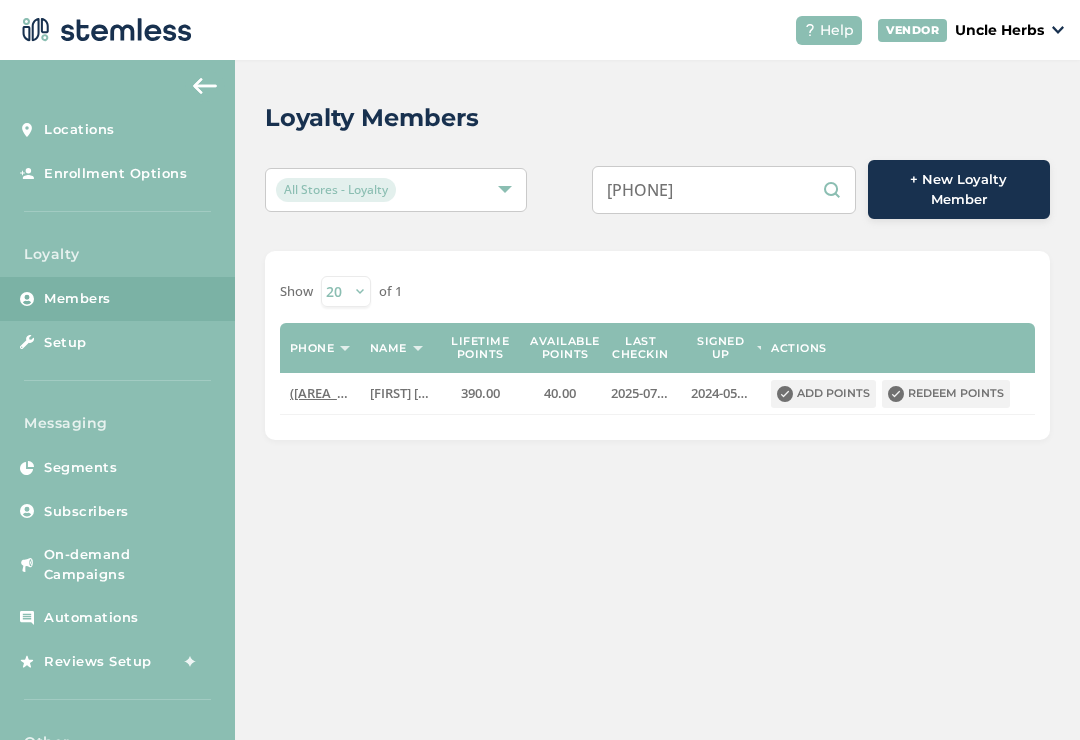 click on "[PHONE]" at bounding box center [724, 190] 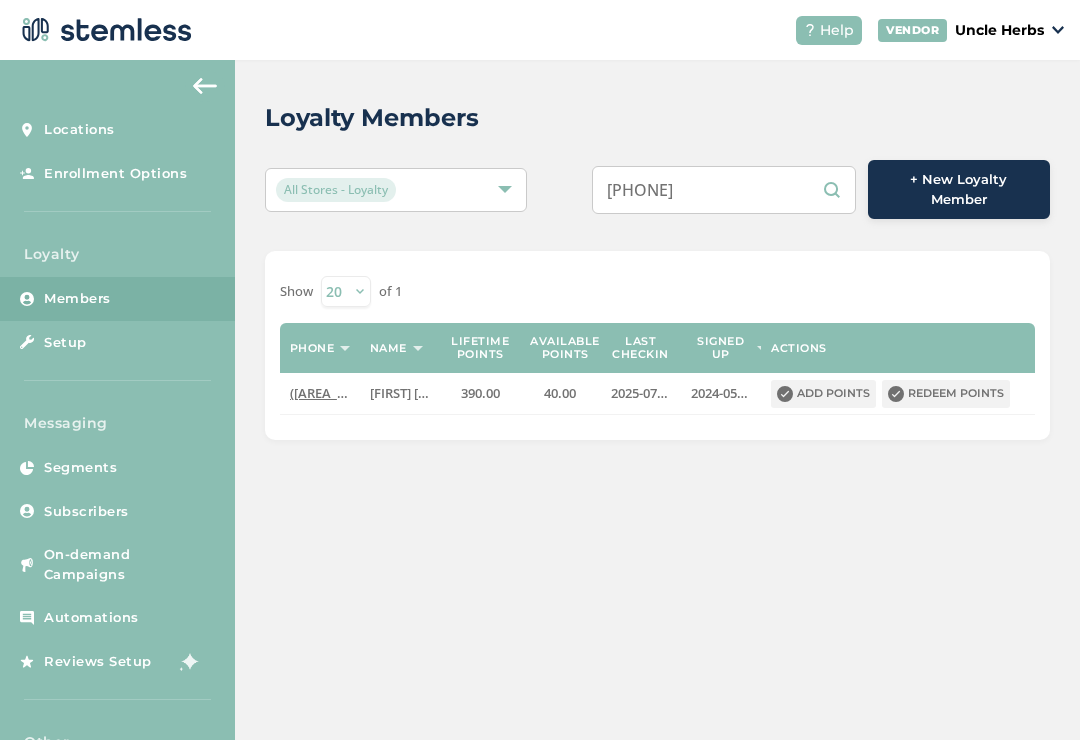 click on "[PHONE]" at bounding box center (724, 190) 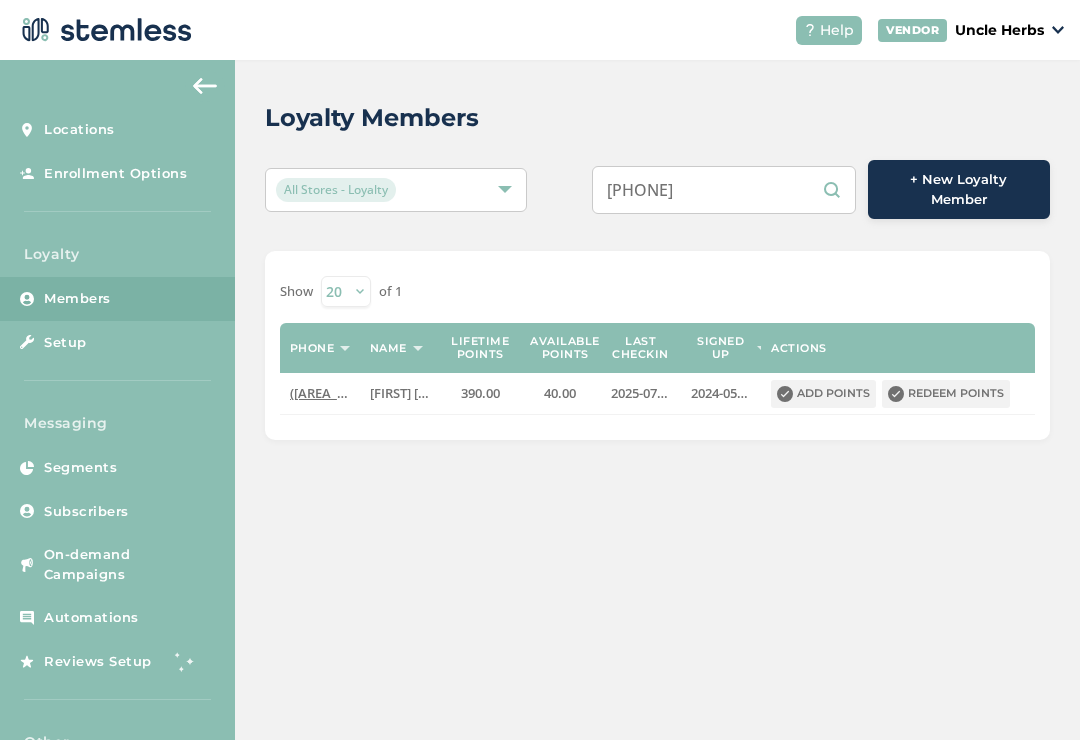 click on "[PHONE]" at bounding box center [724, 190] 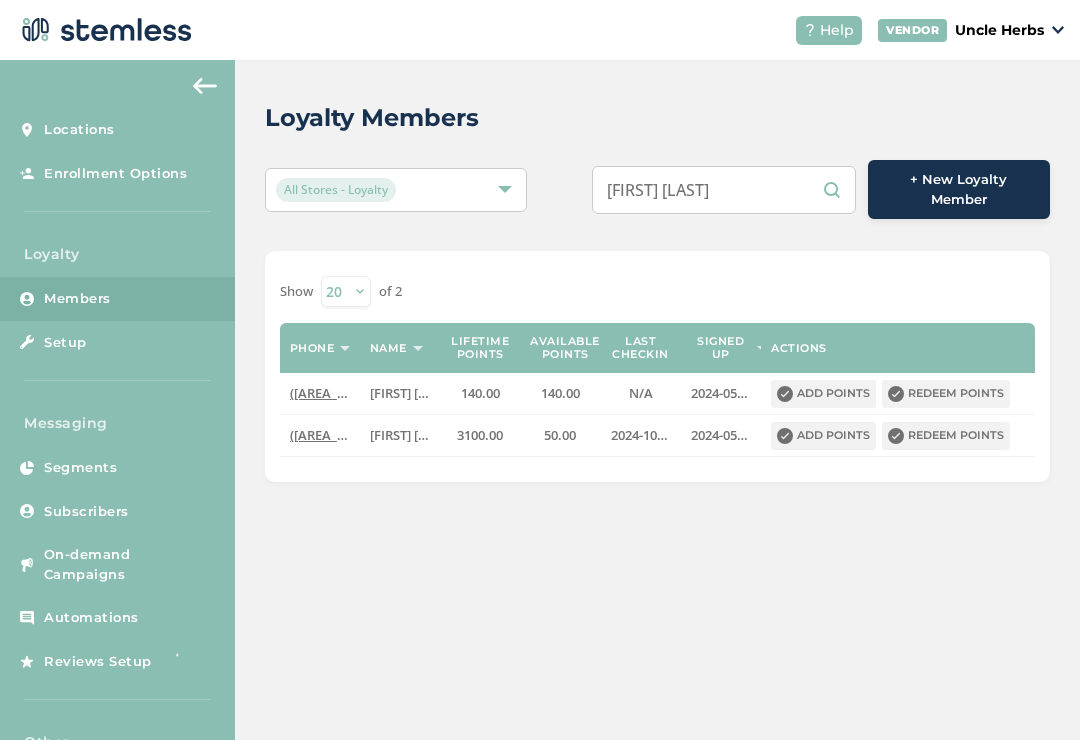 click on "[FIRST] [LAST]" at bounding box center (724, 190) 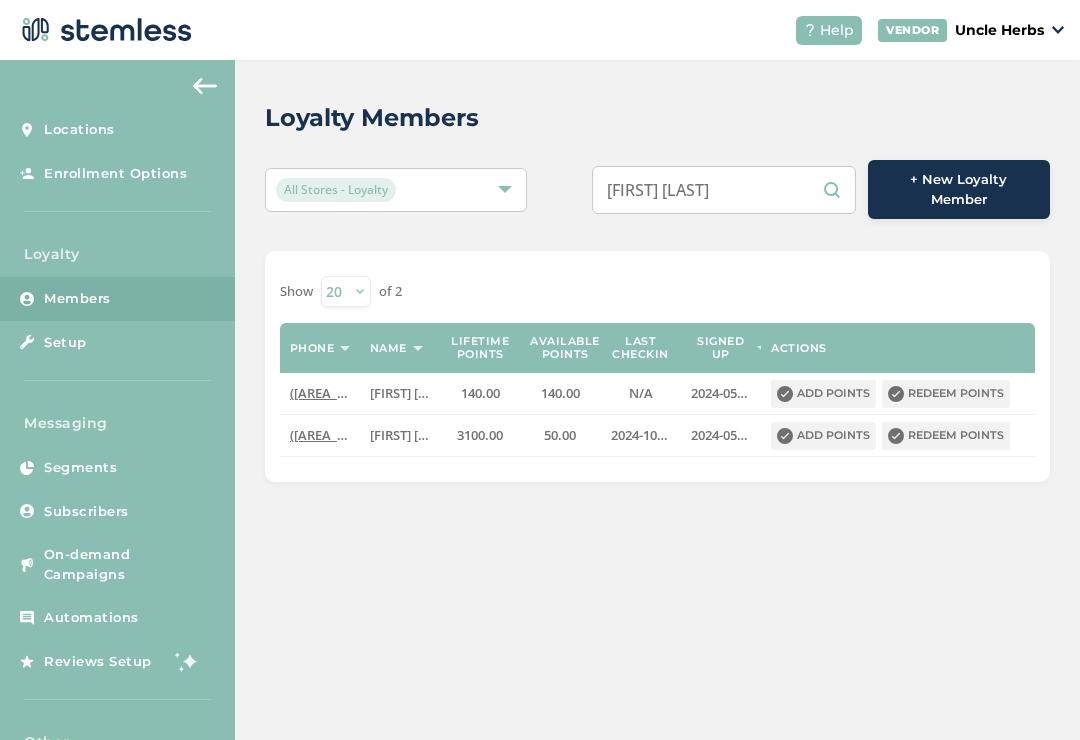 click on "[FIRST] [LAST]" at bounding box center (724, 190) 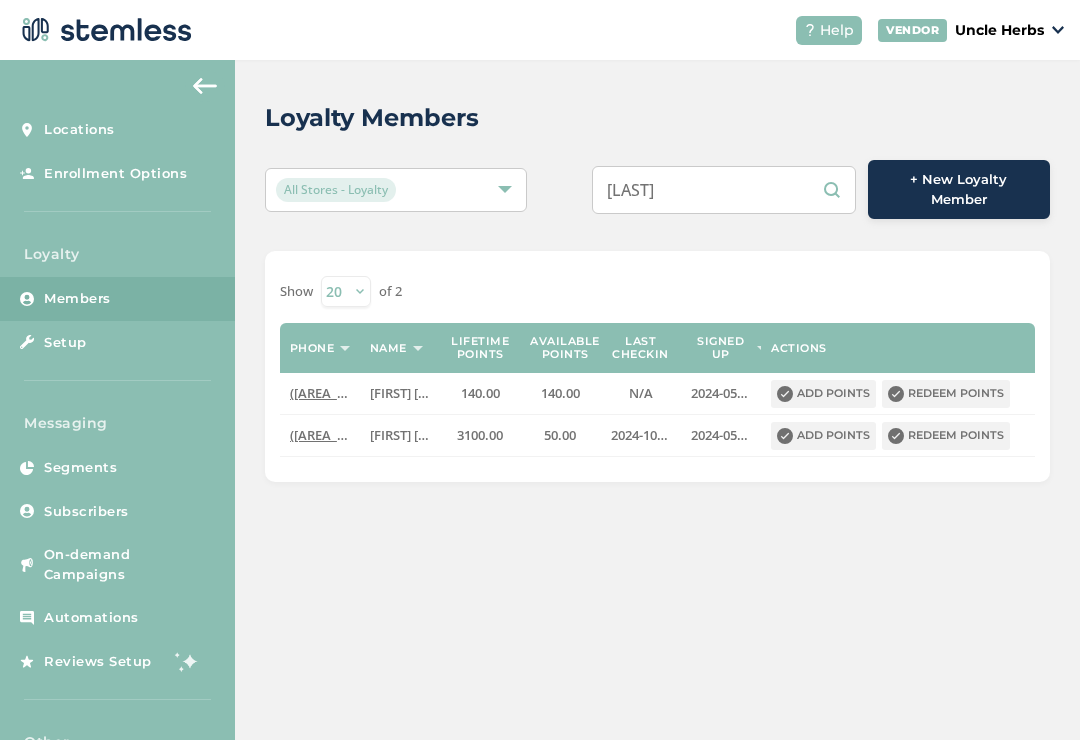 click on "[LAST]" at bounding box center (724, 190) 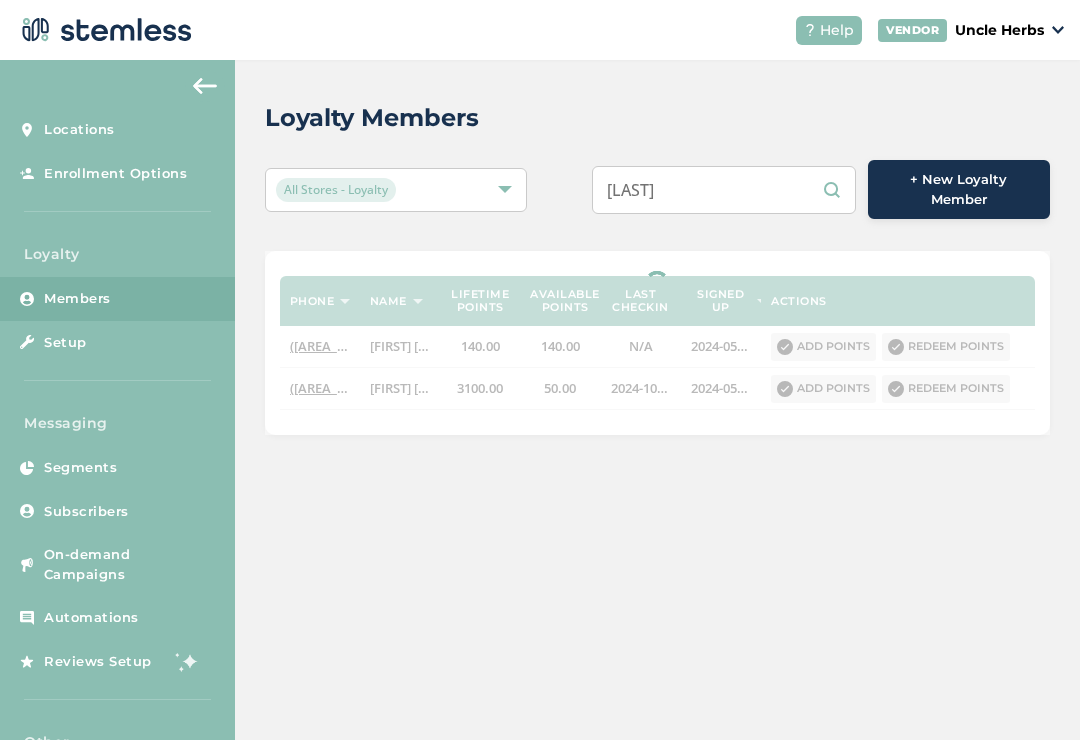 click on "[LAST]" at bounding box center [724, 190] 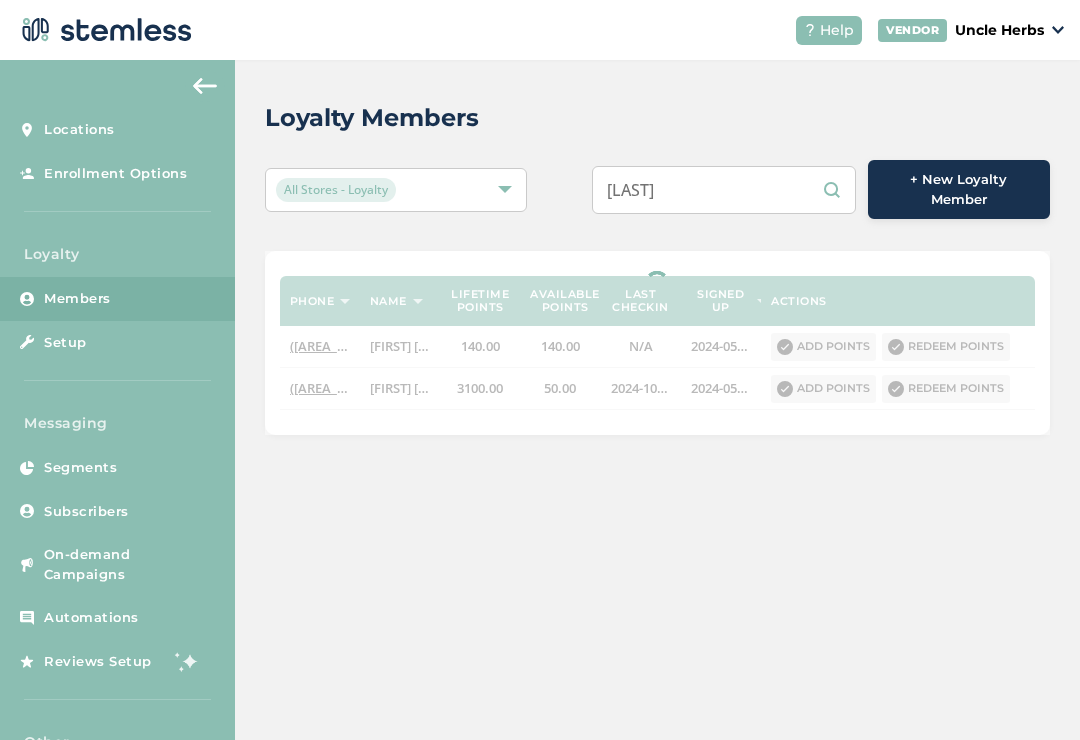 paste on "([AREA_CODE]) [PHONE]" 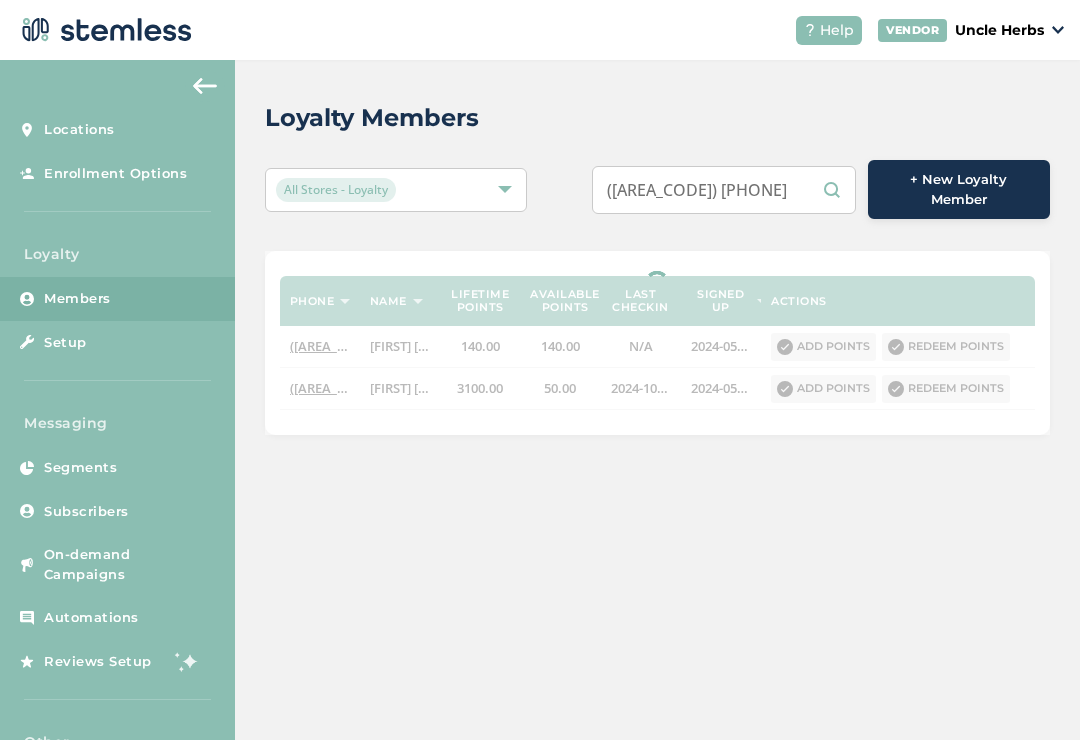 click on "([AREA_CODE]) [PHONE]" at bounding box center (724, 190) 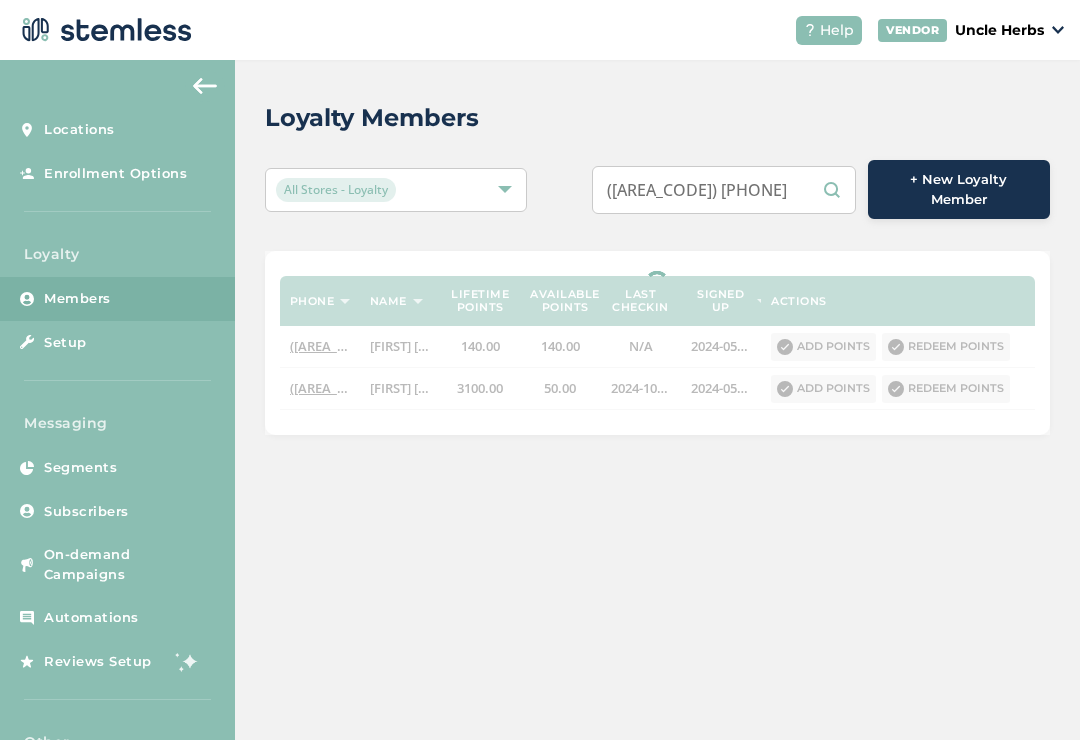 click on "([AREA_CODE]) [PHONE]" at bounding box center (724, 190) 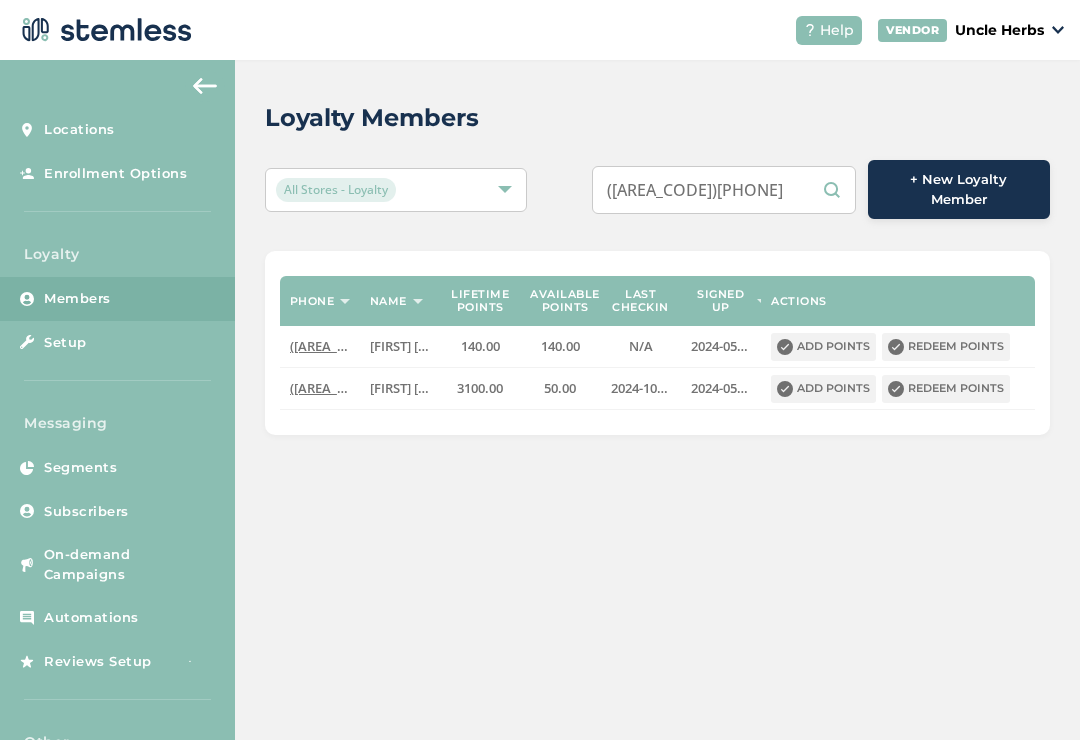 click on "([AREA_CODE])[PHONE]" at bounding box center (724, 190) 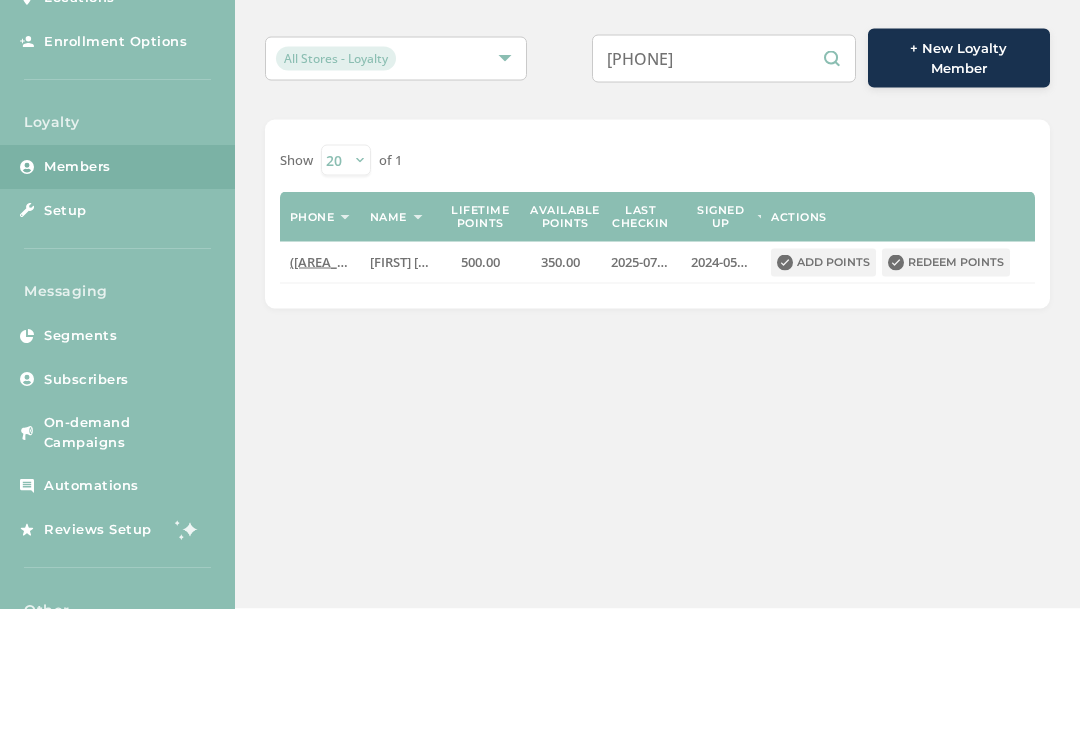 type on "[PHONE]" 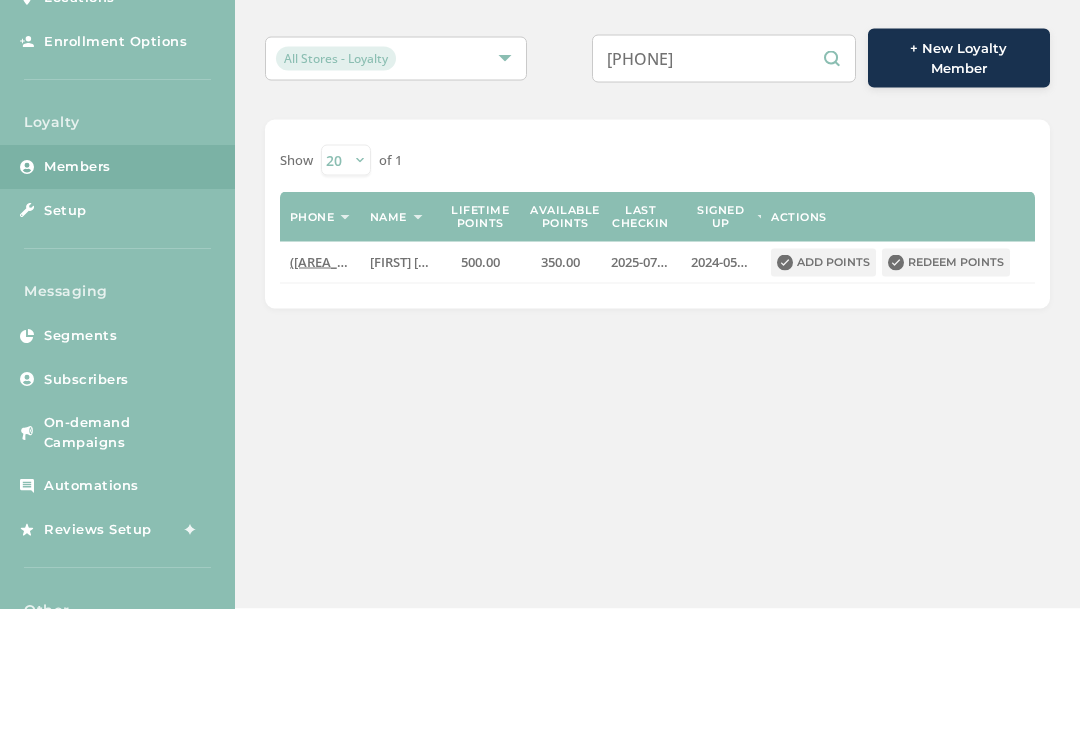 click on "Redeem points" at bounding box center [946, 394] 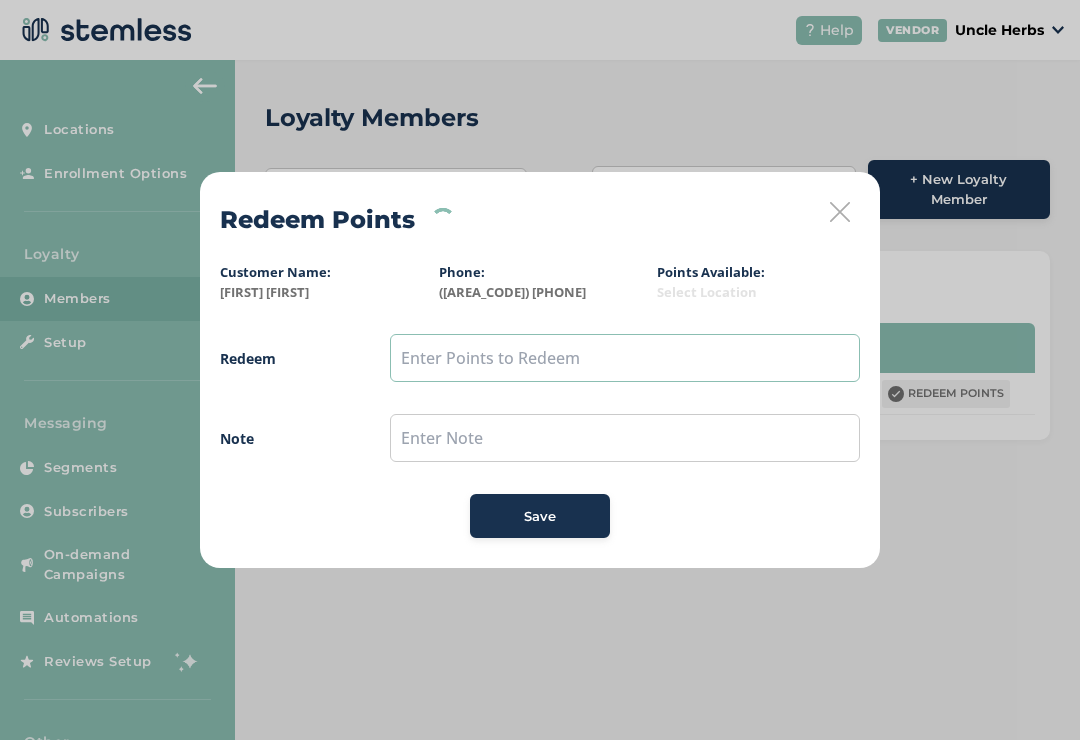 click at bounding box center [625, 358] 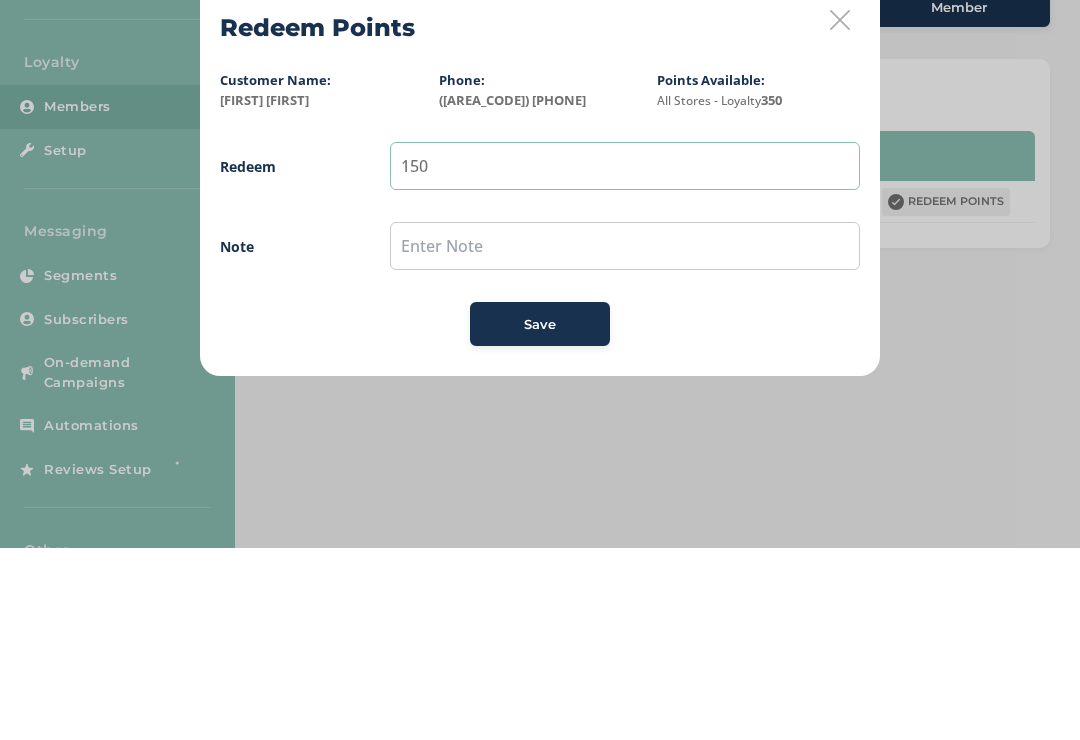 type on "150" 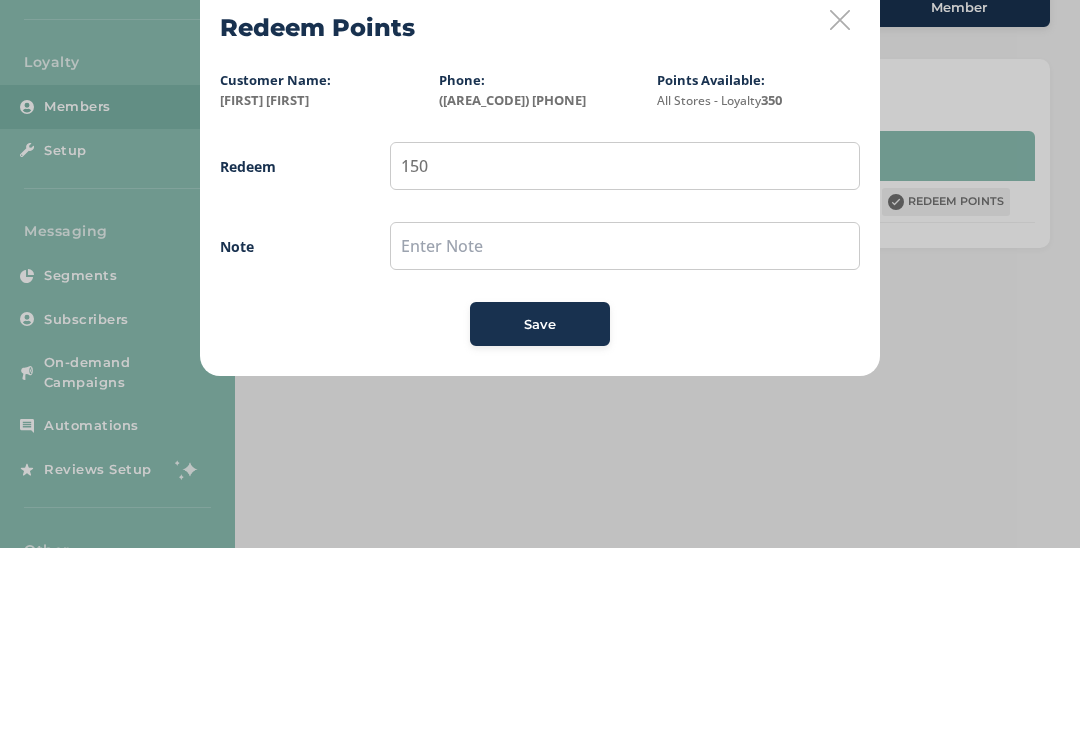 click at bounding box center [625, 438] 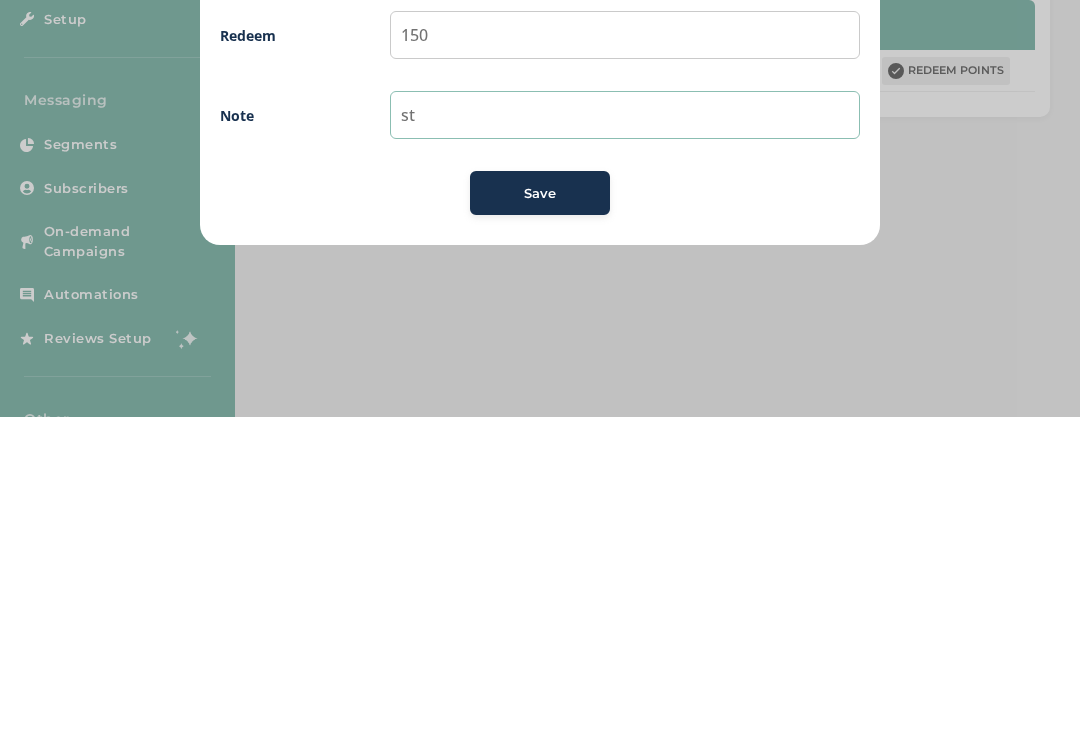 type on "st" 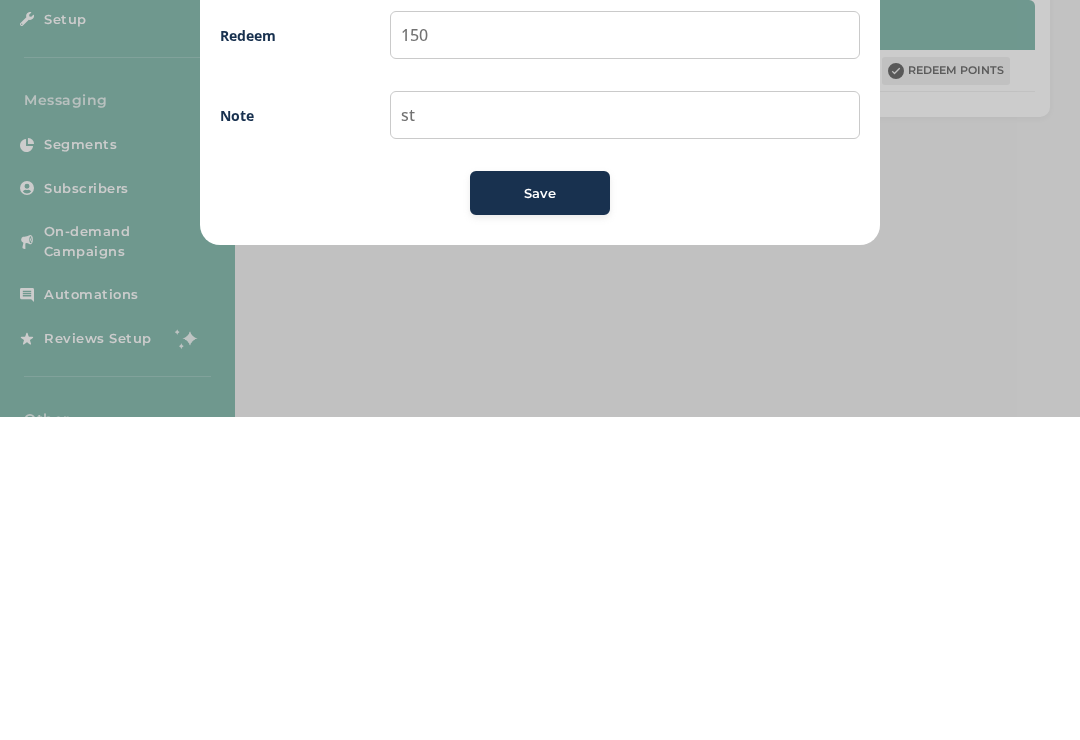 click on "Save" at bounding box center (540, 517) 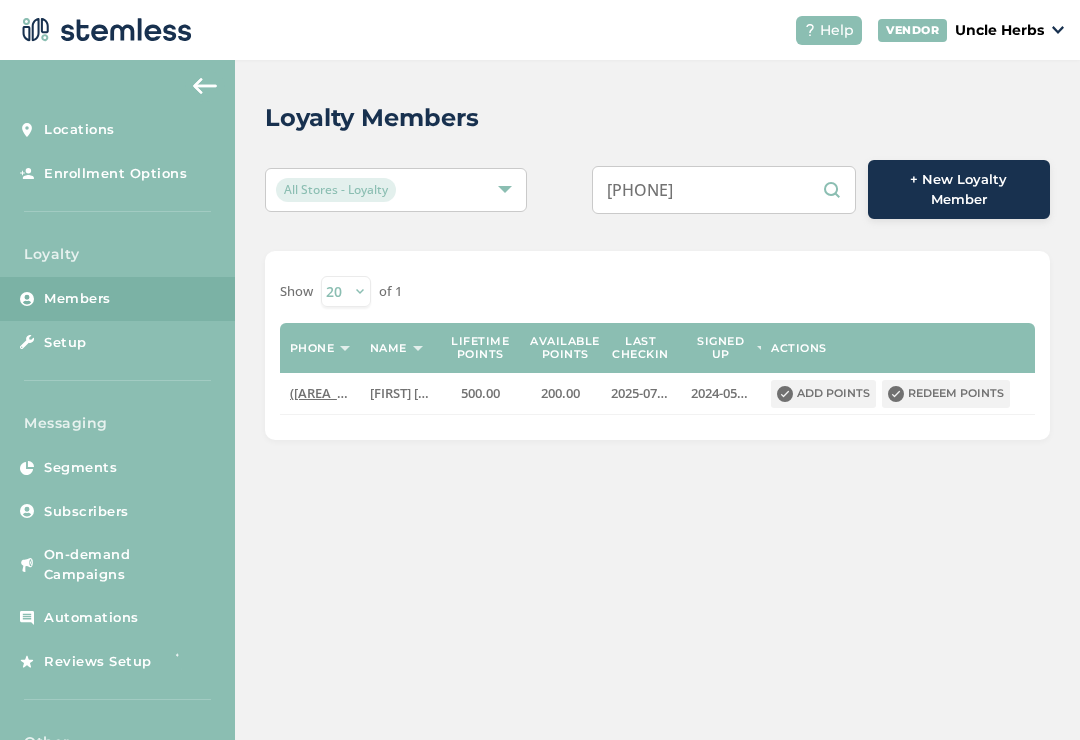 scroll, scrollTop: 0, scrollLeft: 0, axis: both 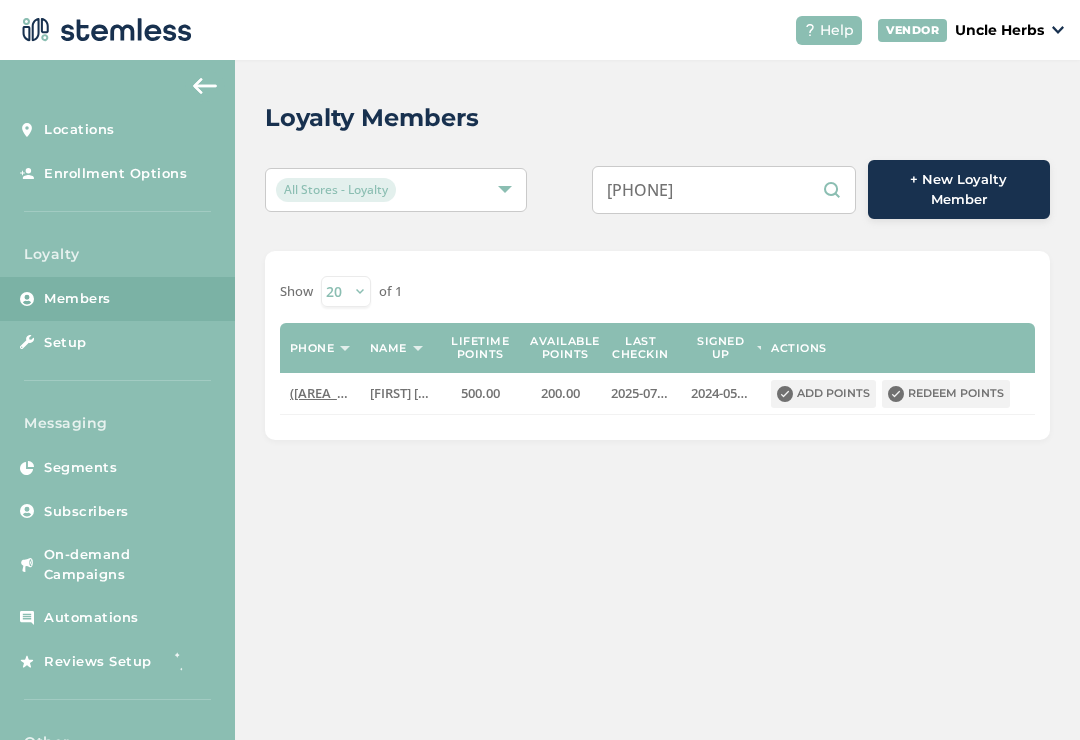 click on "[PHONE]" at bounding box center [724, 190] 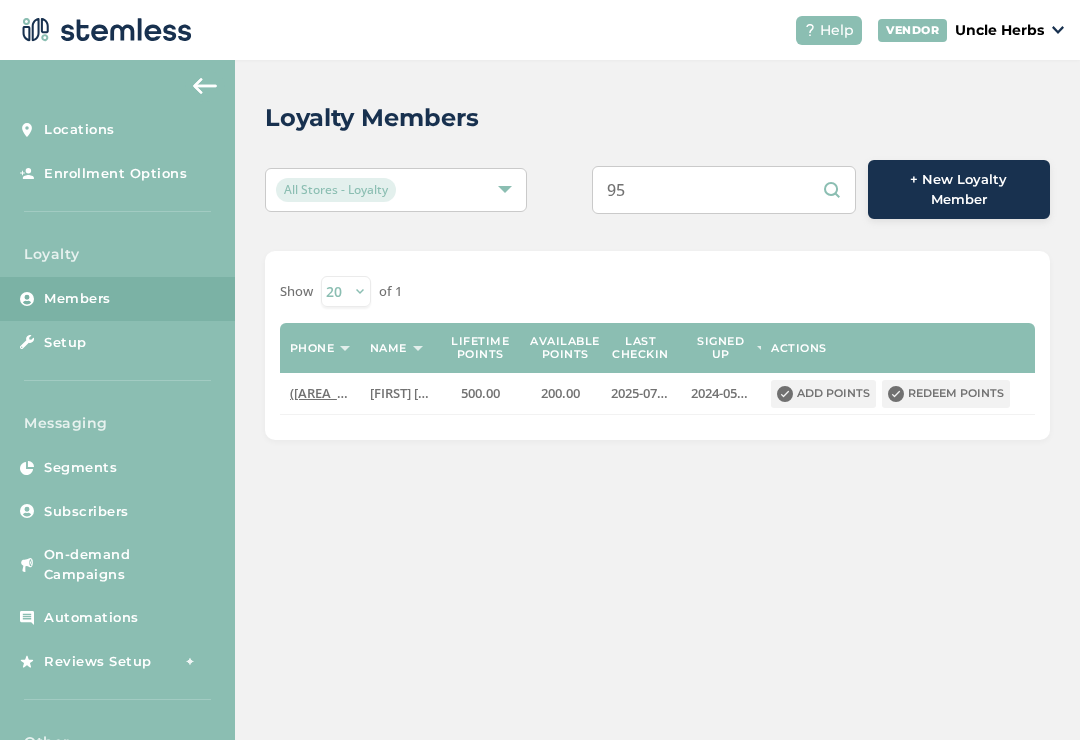 type on "9" 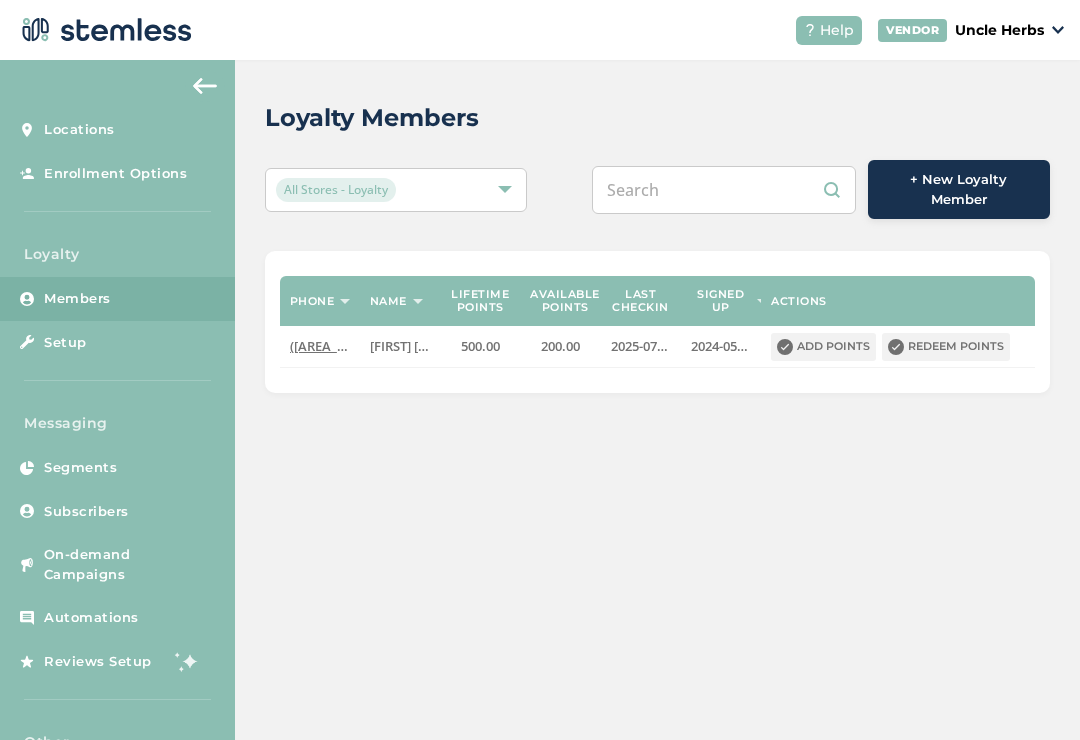 click at bounding box center (724, 190) 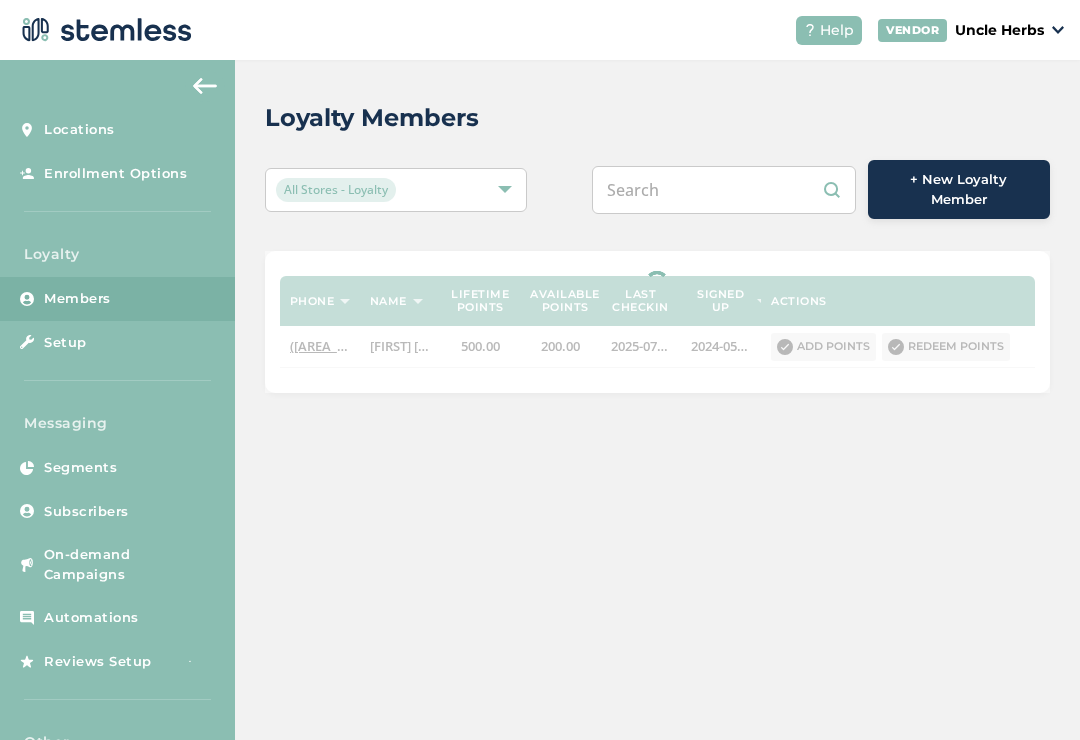 paste on "([AREA_CODE])[PHONE]" 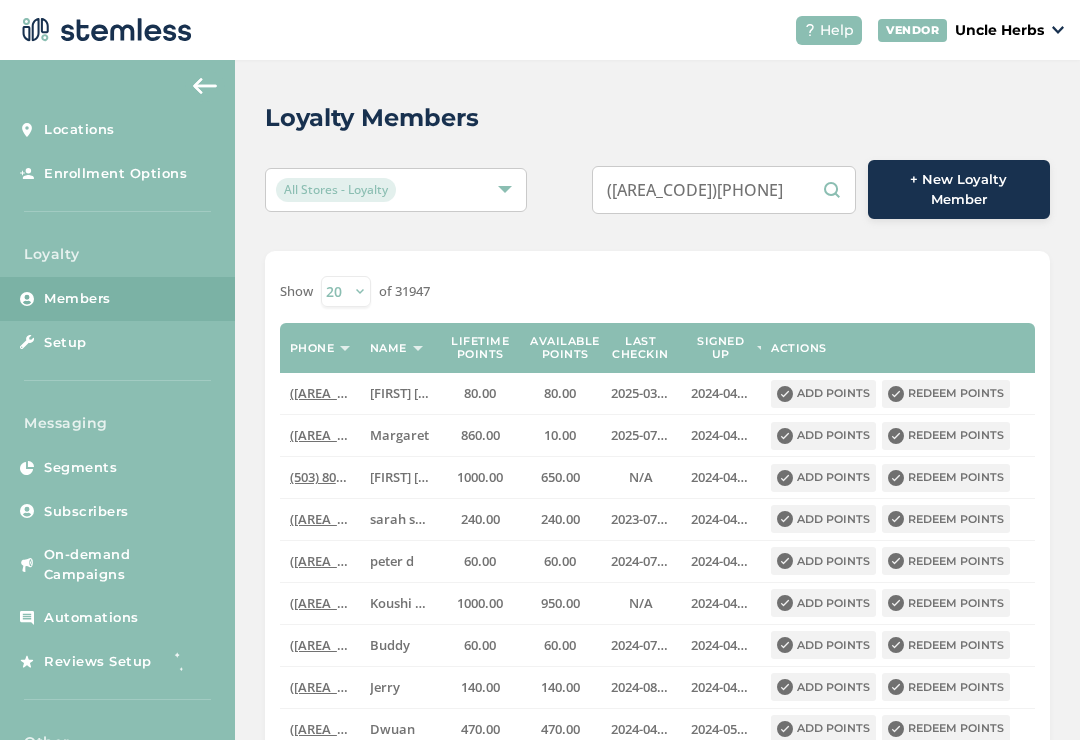 click on "([AREA_CODE])[PHONE]" at bounding box center [724, 190] 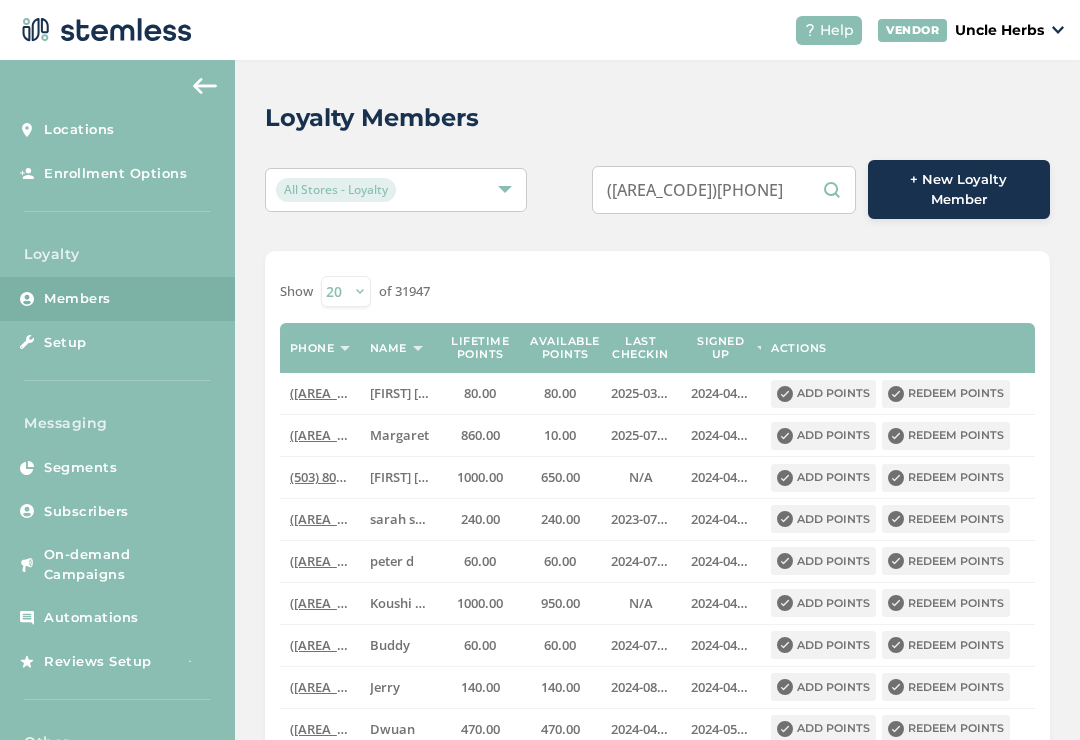 click on "([AREA_CODE])[PHONE]" at bounding box center (724, 190) 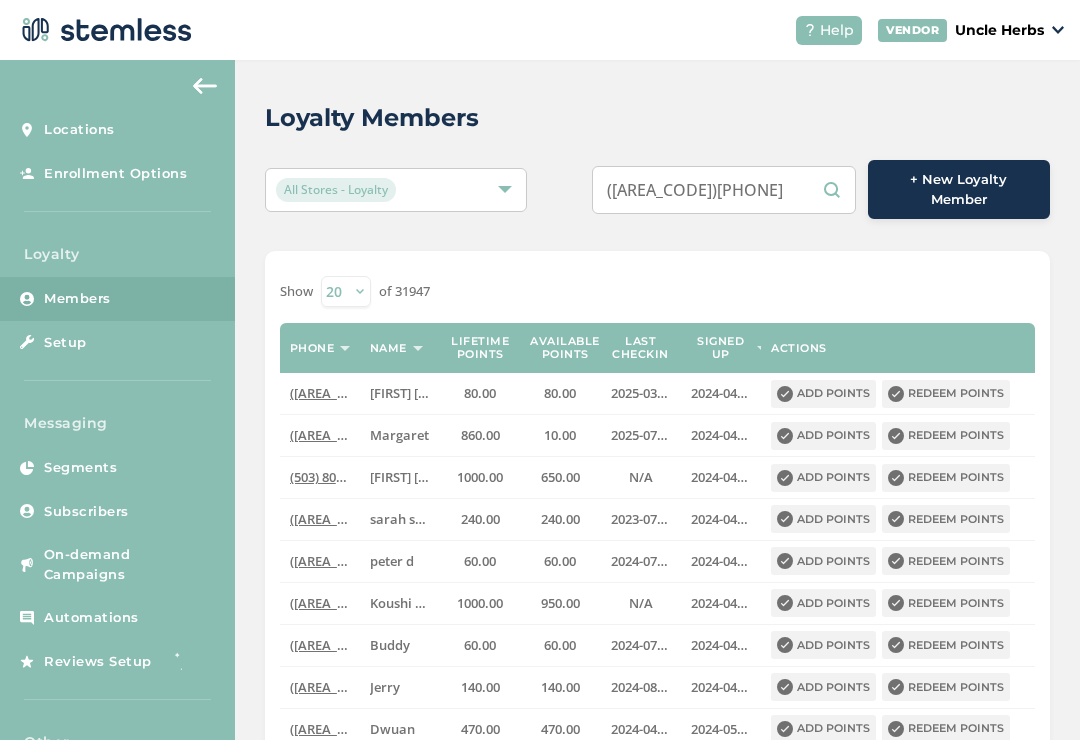 click on "([AREA_CODE])[PHONE]" at bounding box center [724, 190] 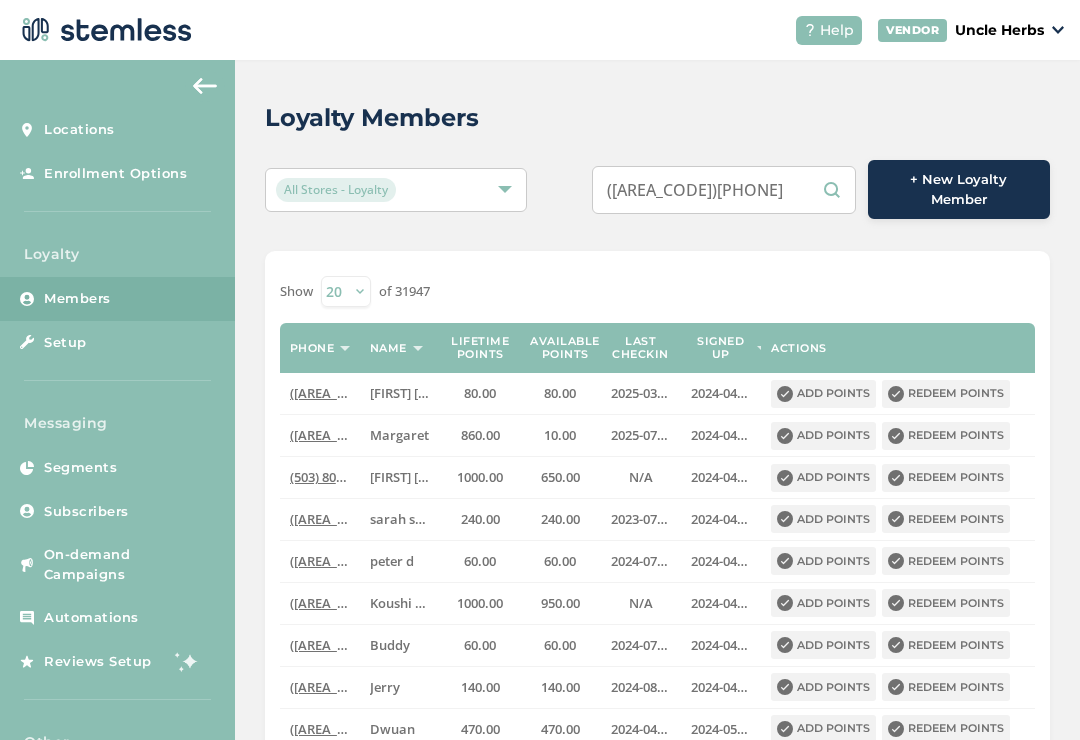 type on "[PHONE]" 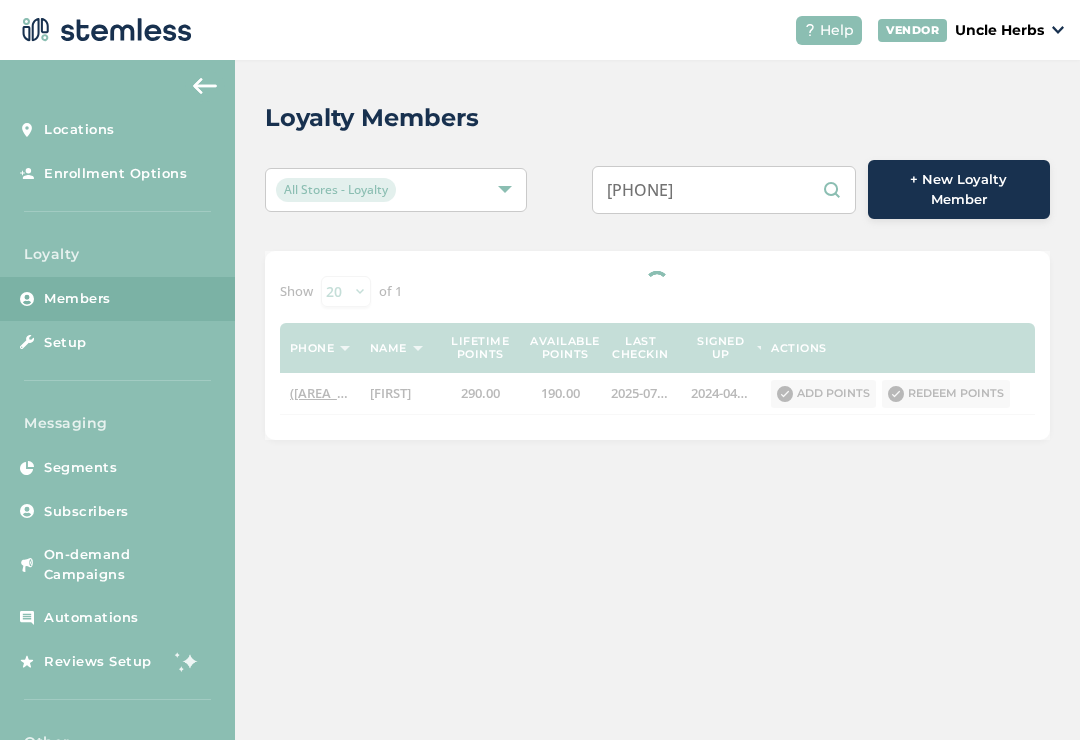 scroll, scrollTop: 0, scrollLeft: 0, axis: both 